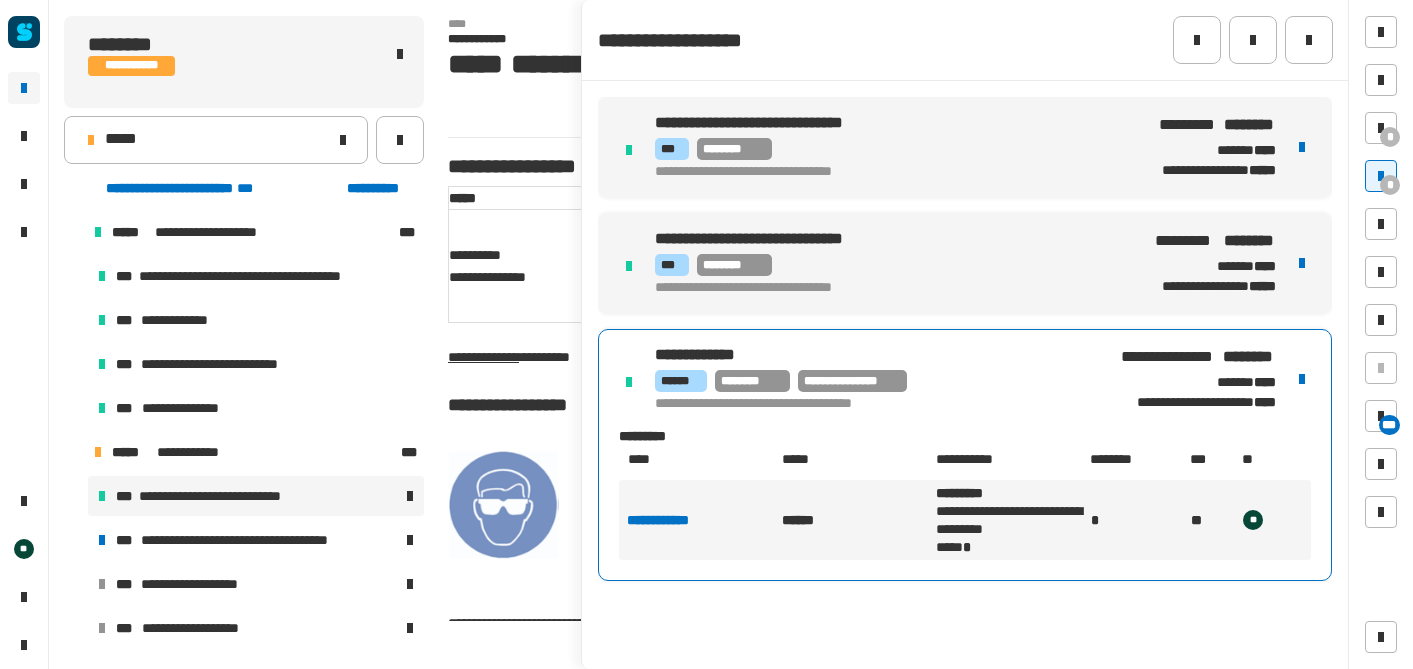 scroll, scrollTop: 0, scrollLeft: 0, axis: both 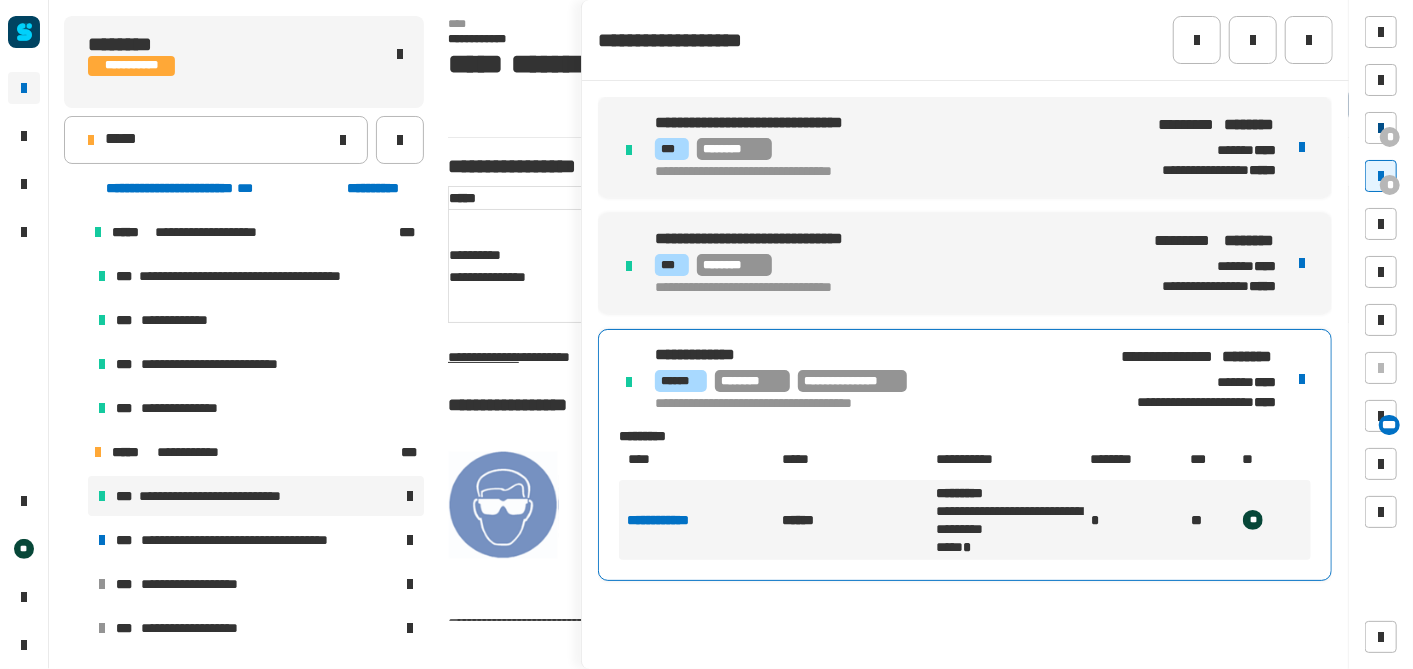 click on "*" at bounding box center [1390, 137] 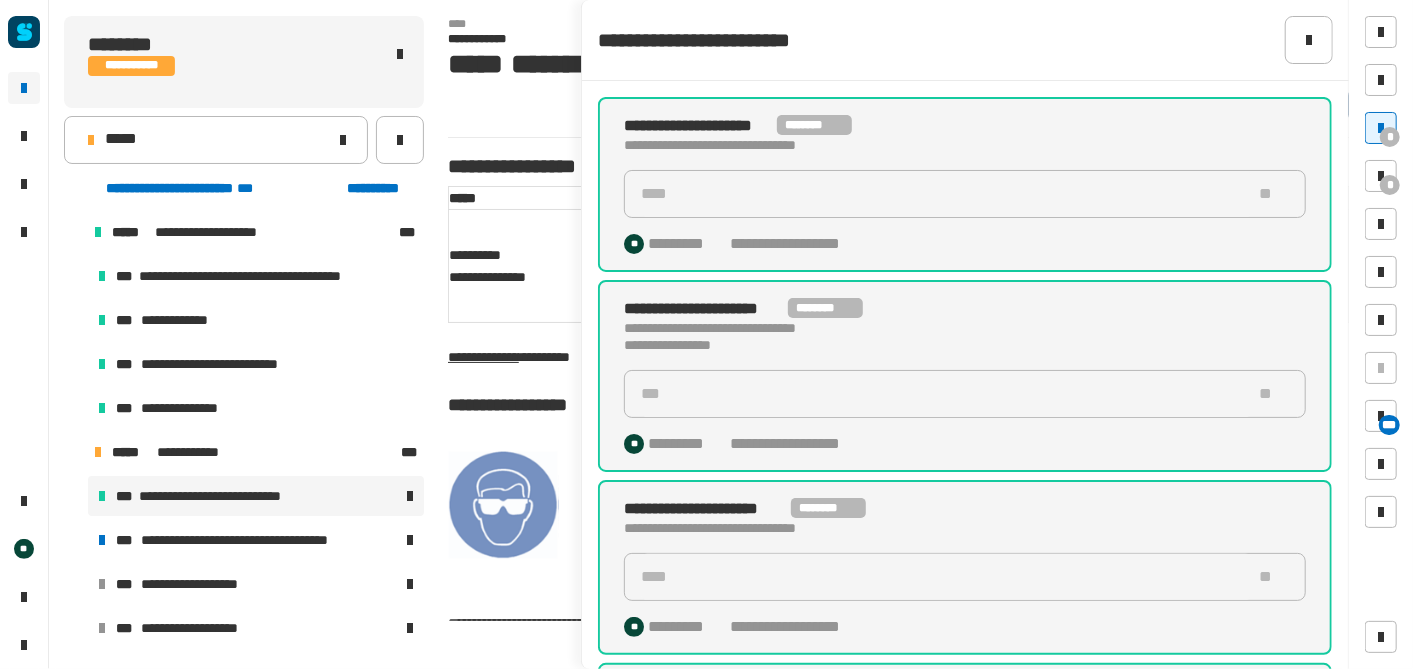 scroll, scrollTop: 312, scrollLeft: 0, axis: vertical 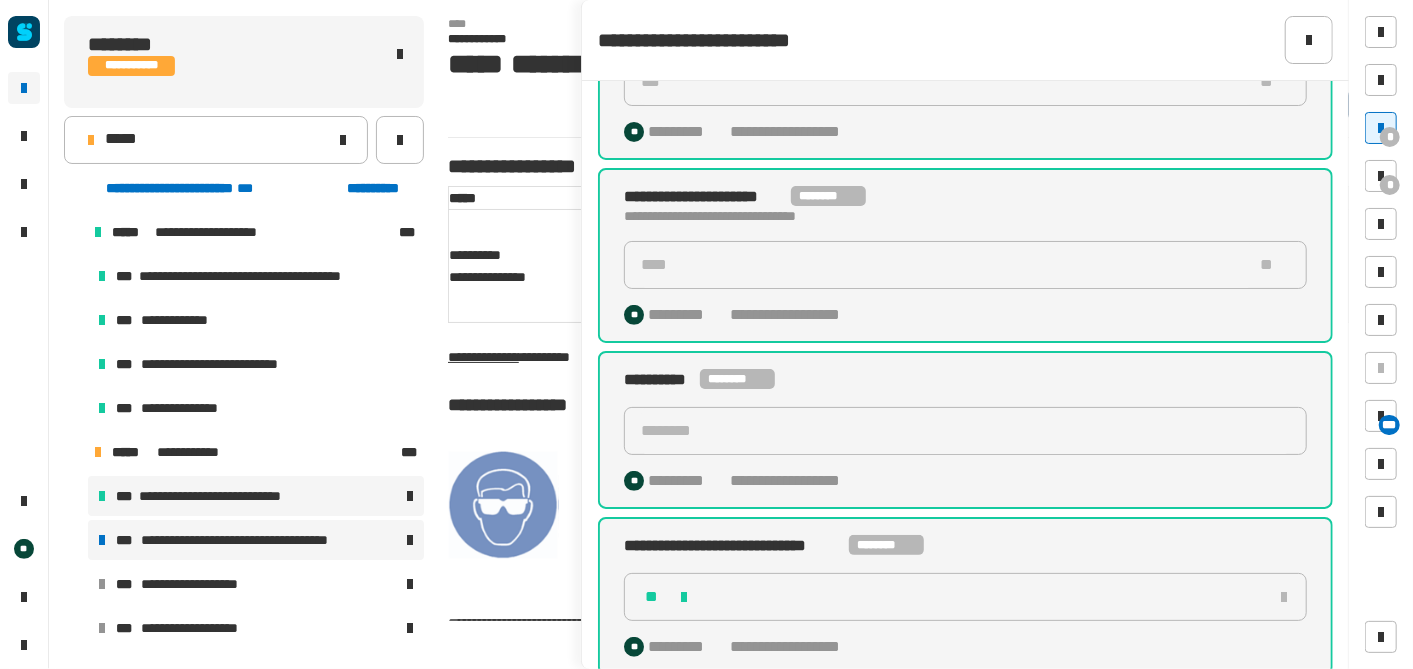 click on "**********" at bounding box center [261, 540] 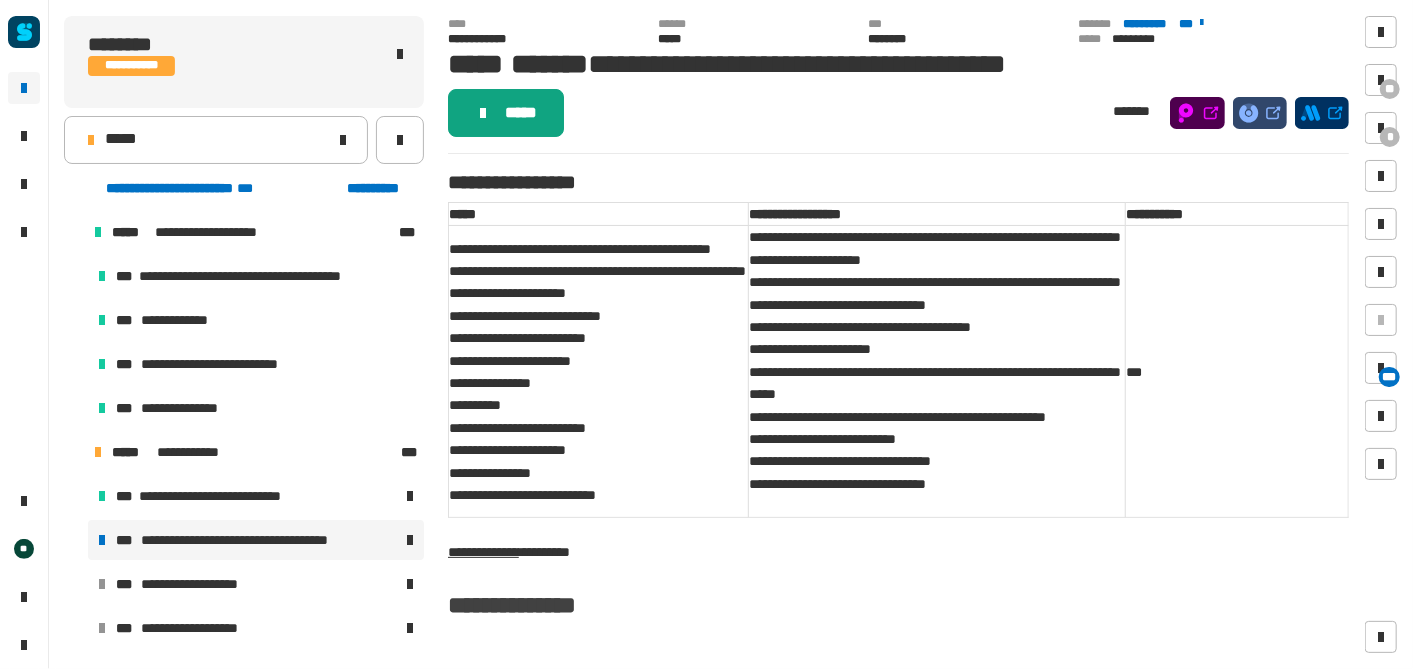 click on "*****" 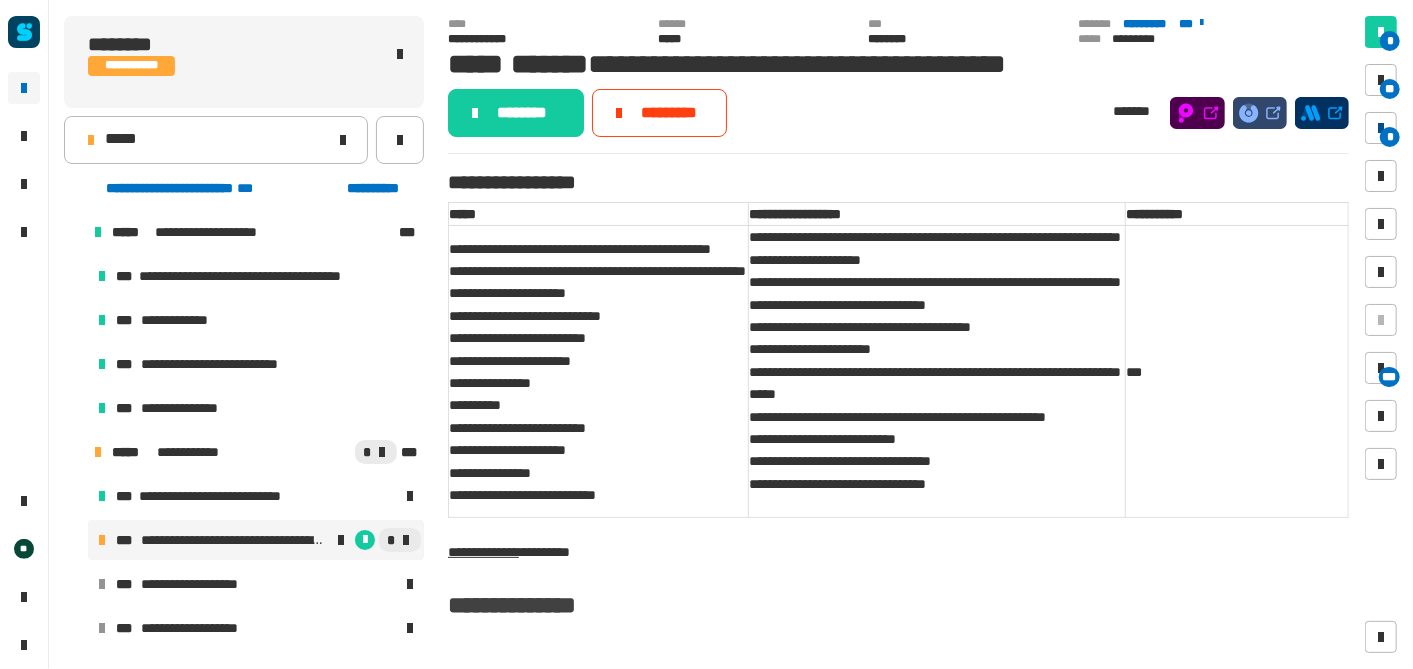 click on "*" at bounding box center [1390, 137] 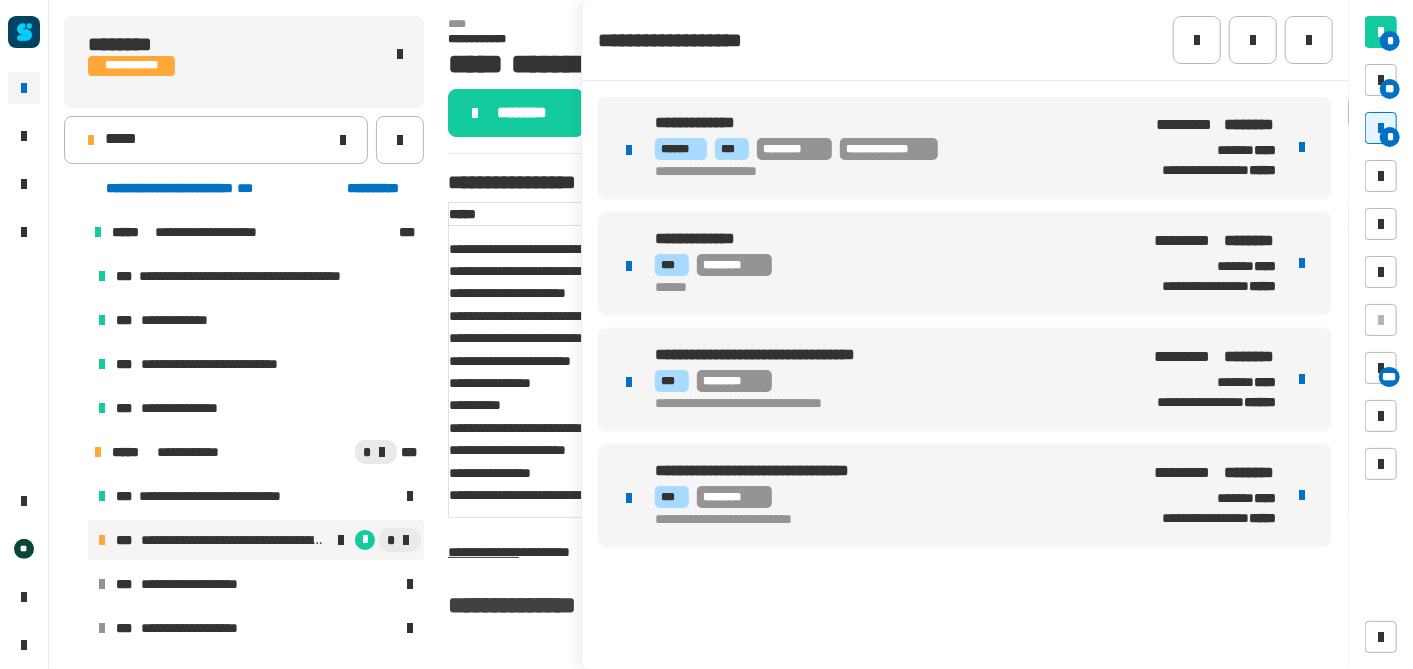 click on "**********" at bounding box center [965, 263] 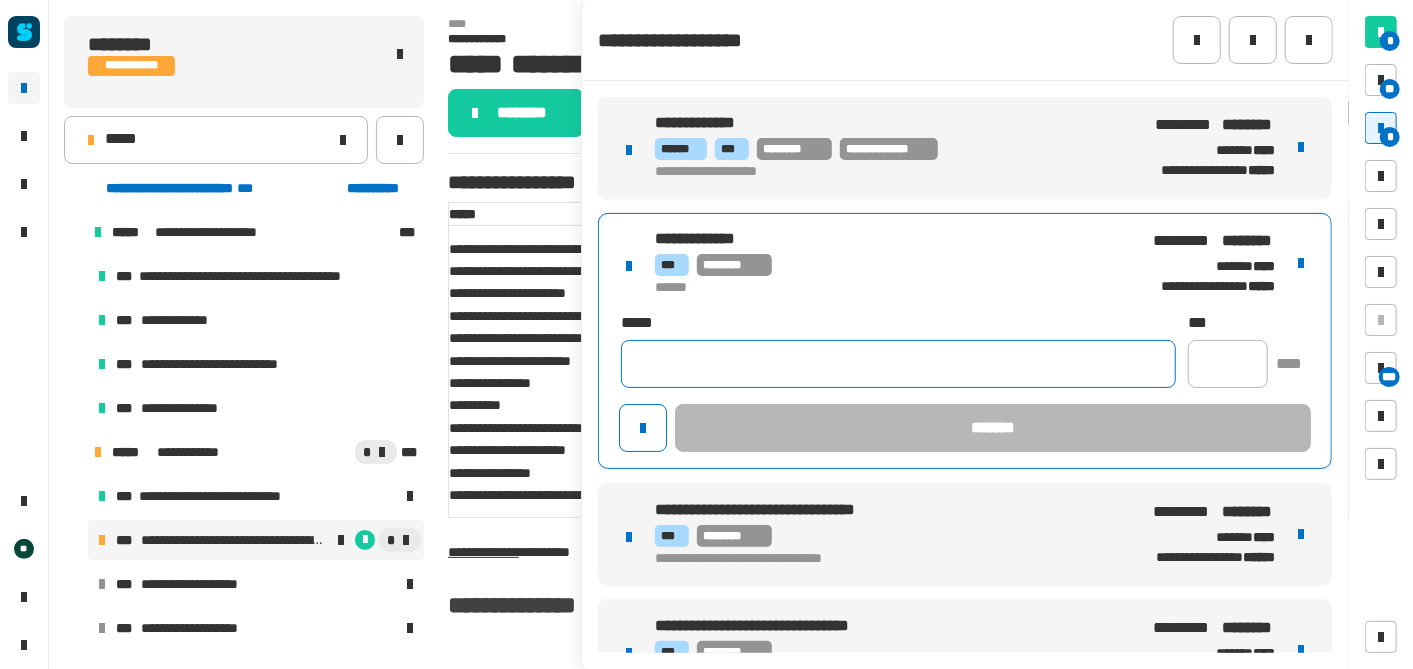 click 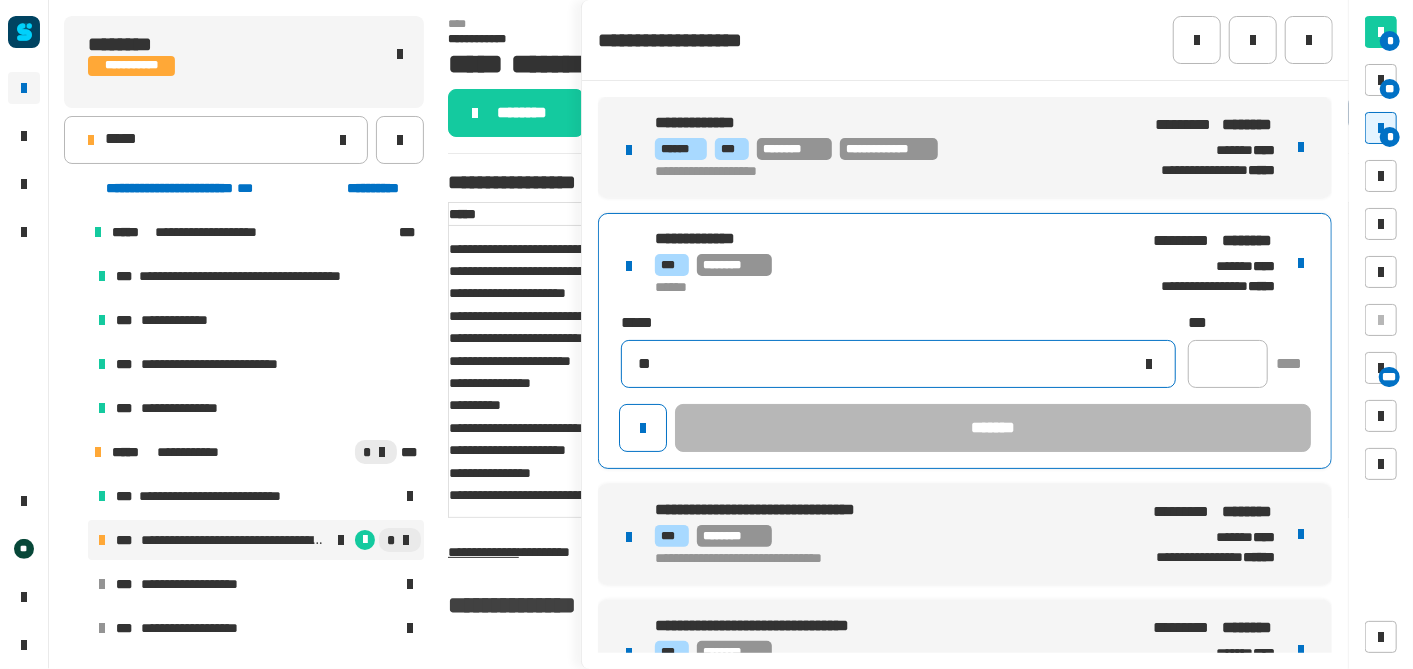 type on "*" 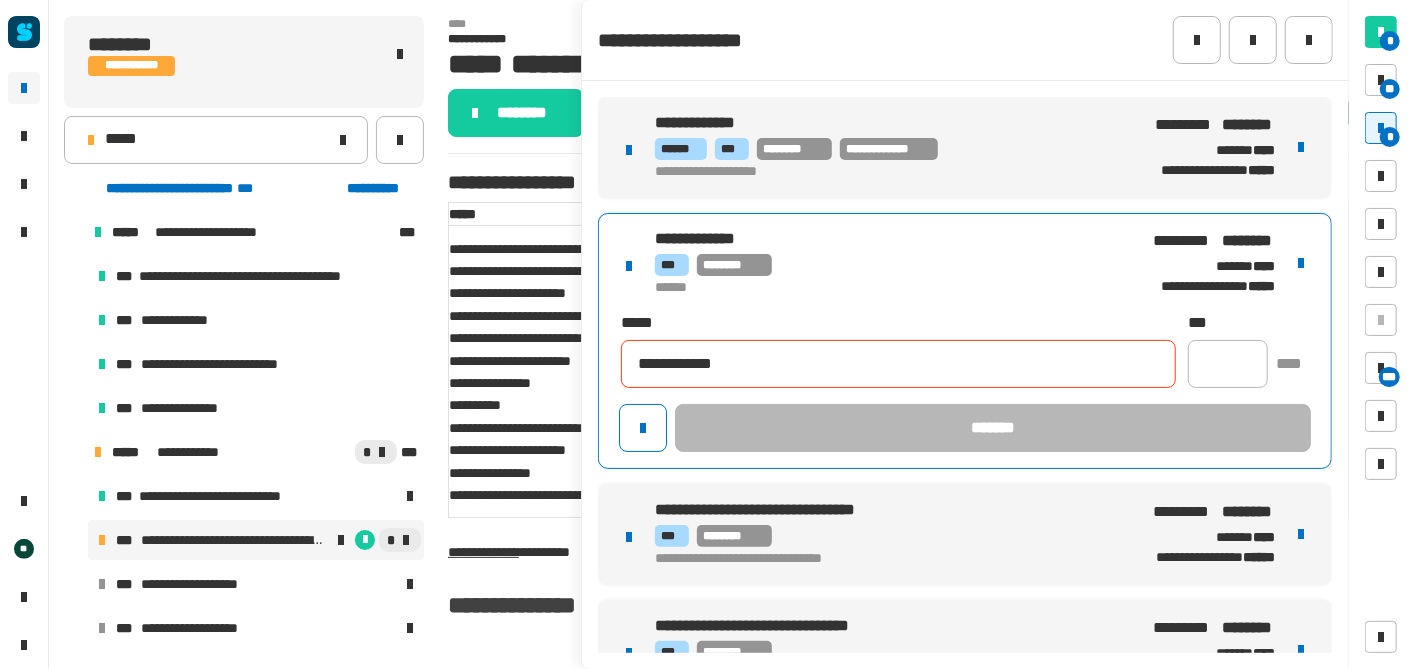 type on "**********" 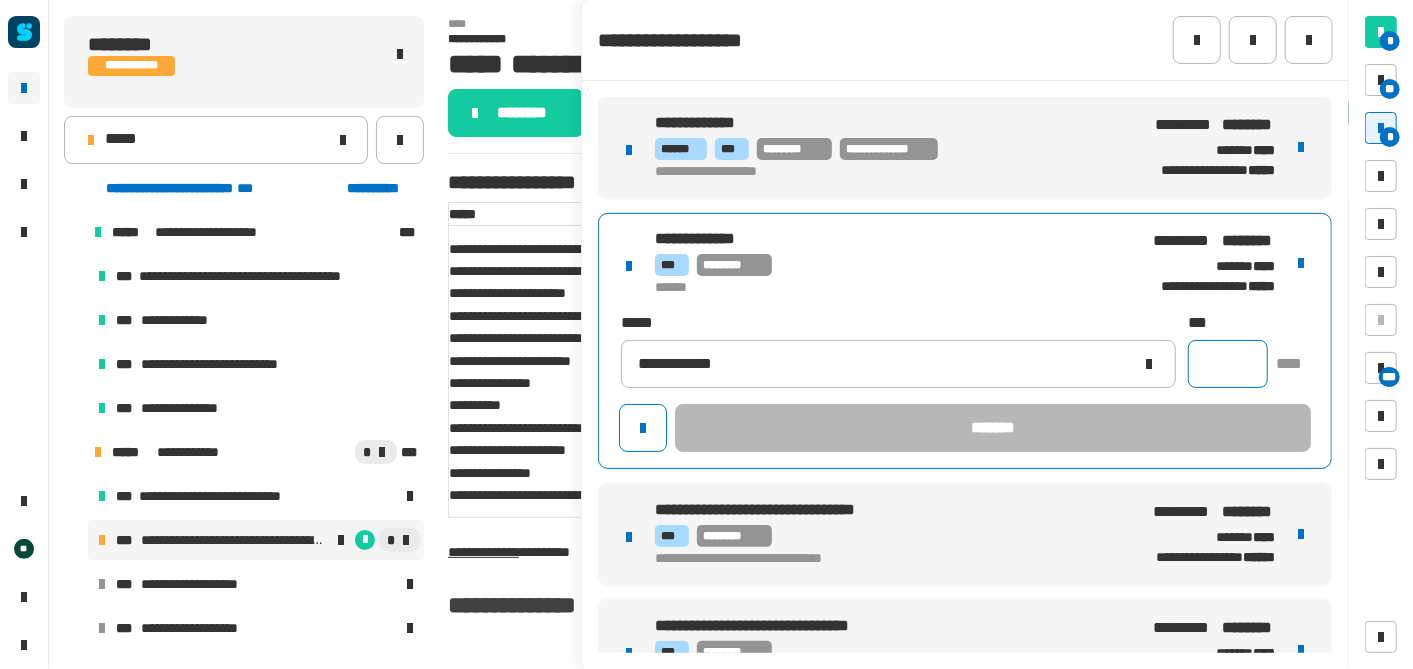 click 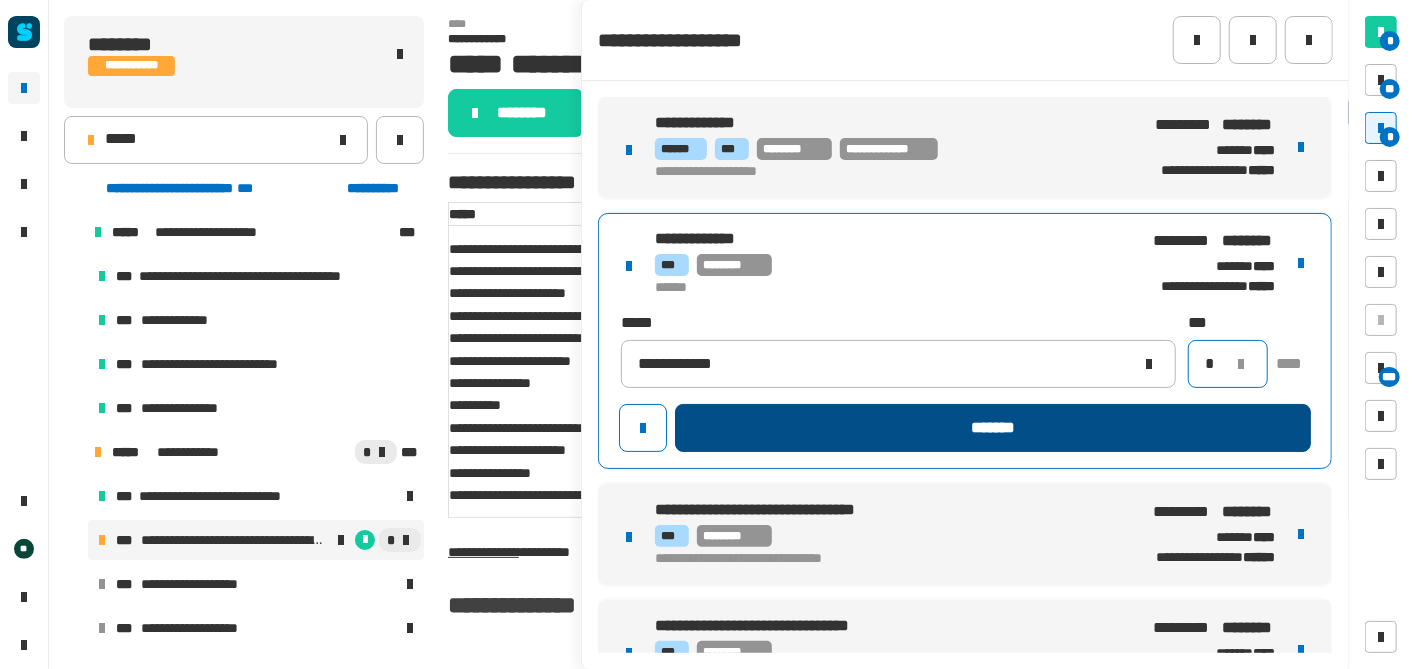 type on "*" 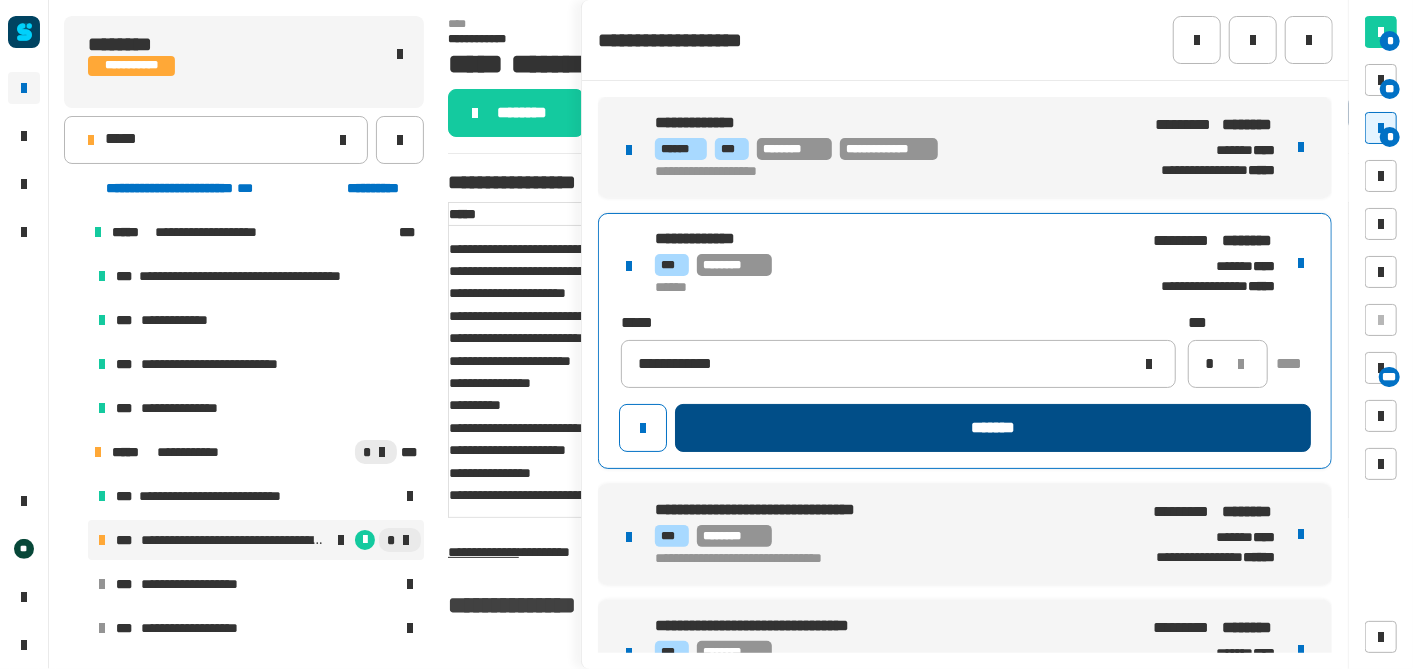 click on "*******" 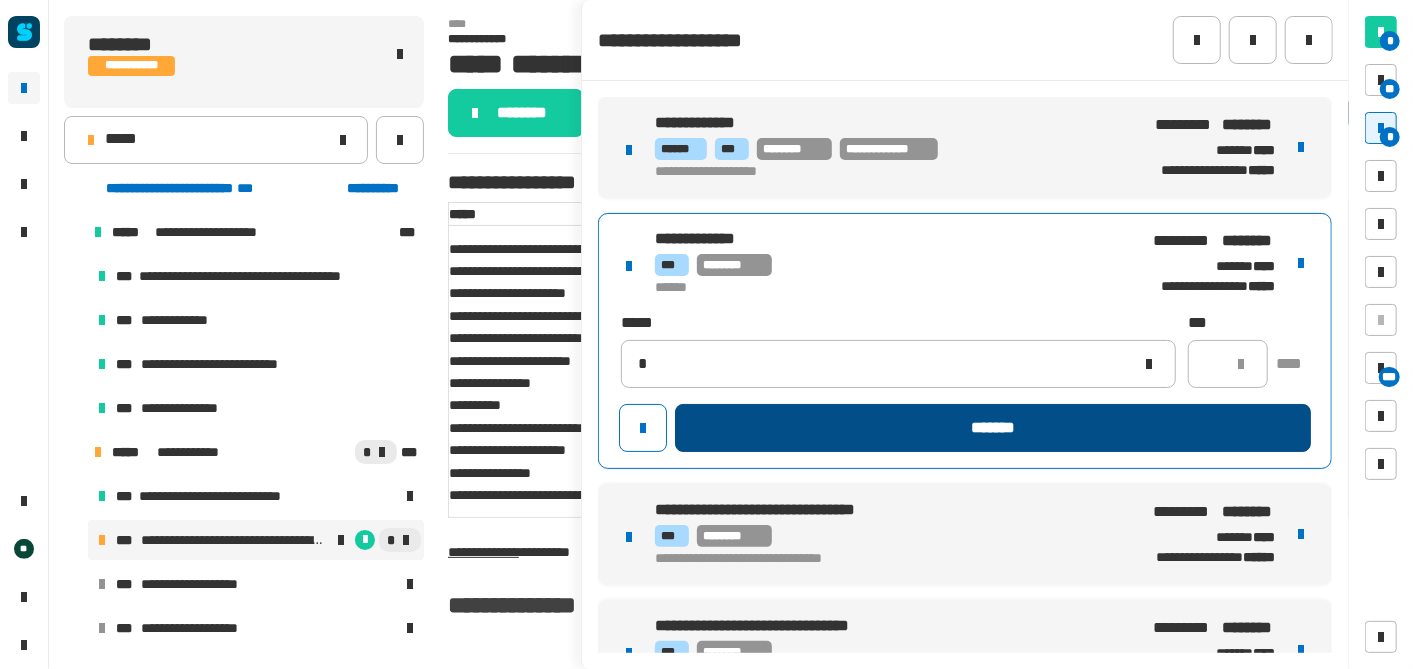 type 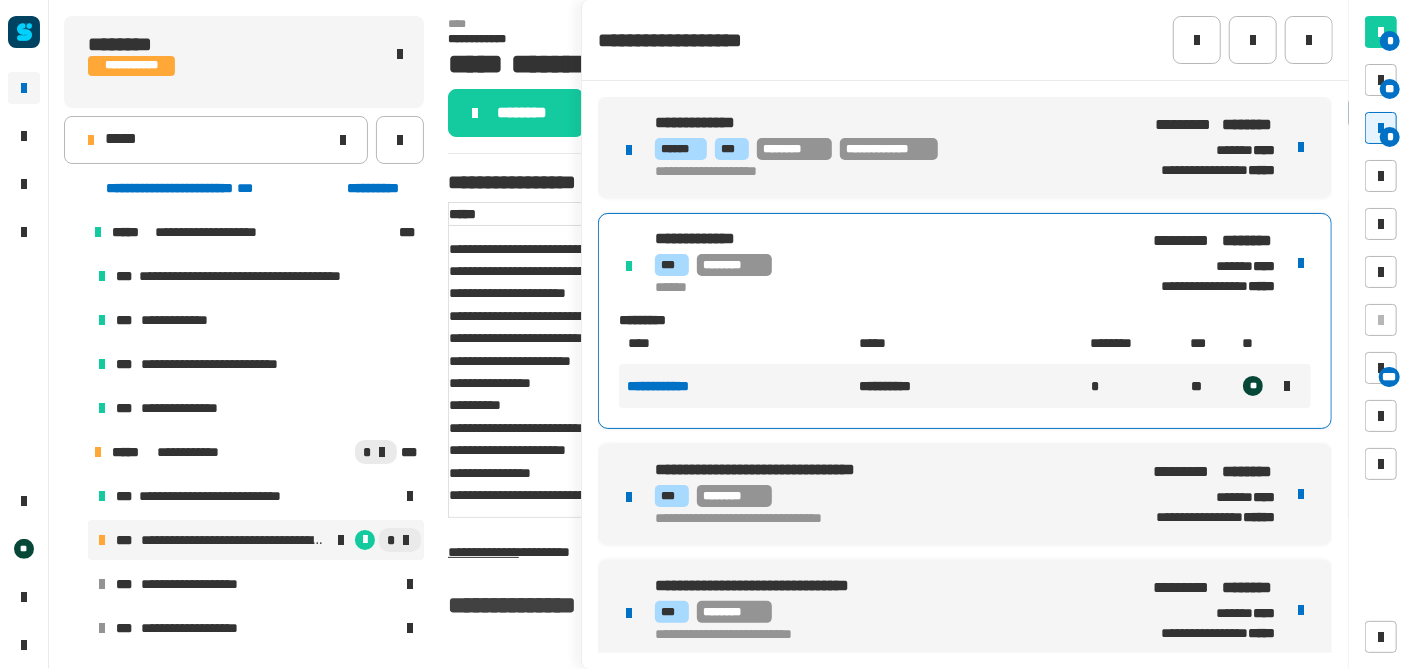 click on "**********" at bounding box center [965, 494] 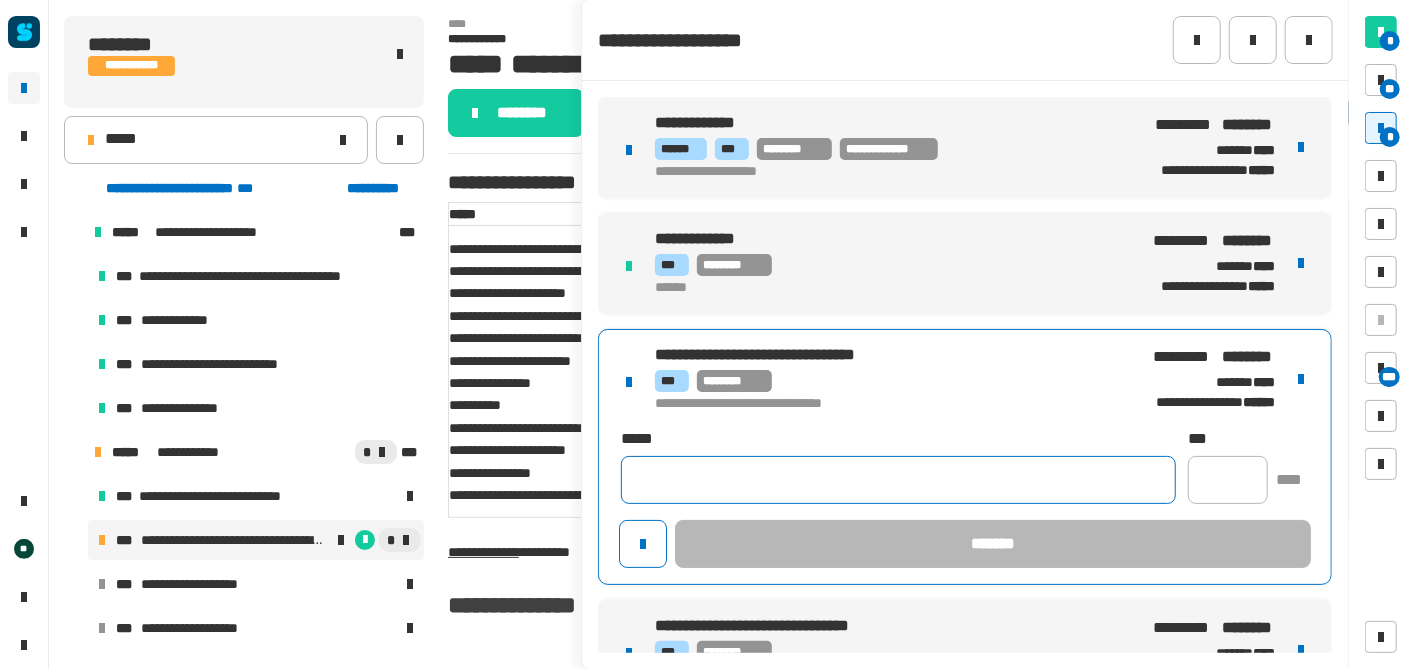 click 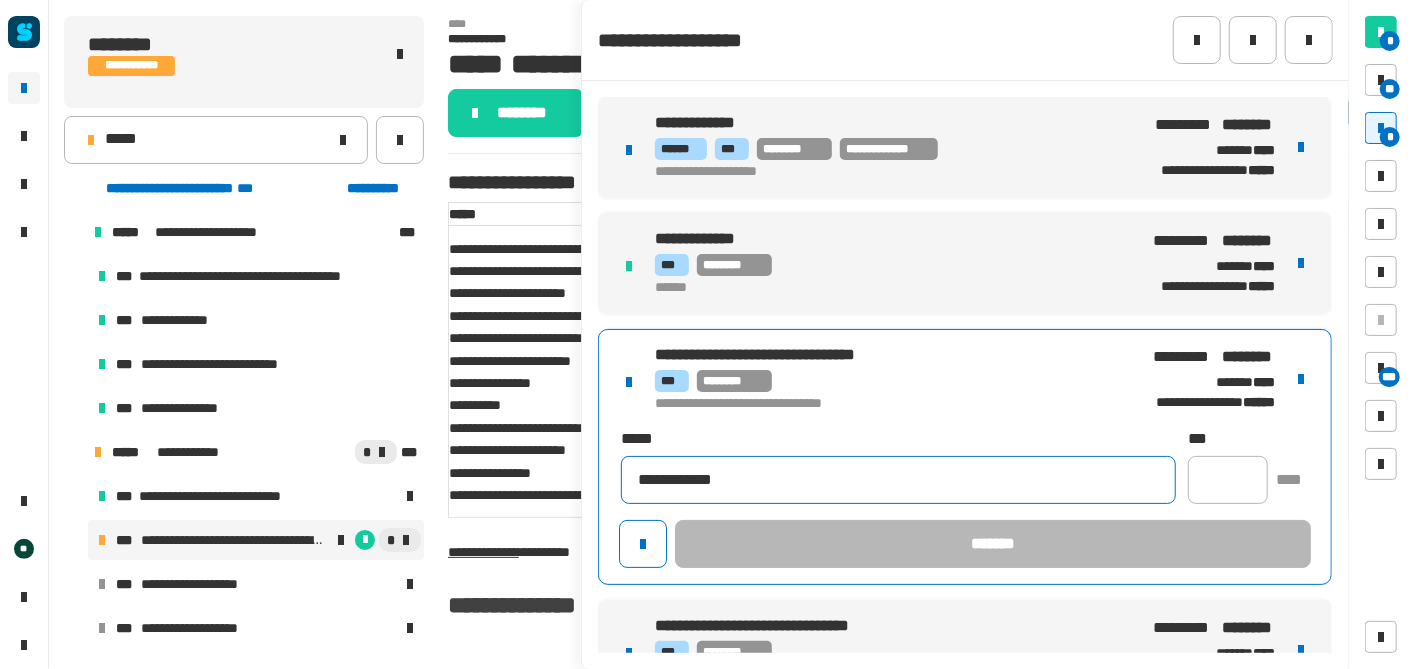 type on "**********" 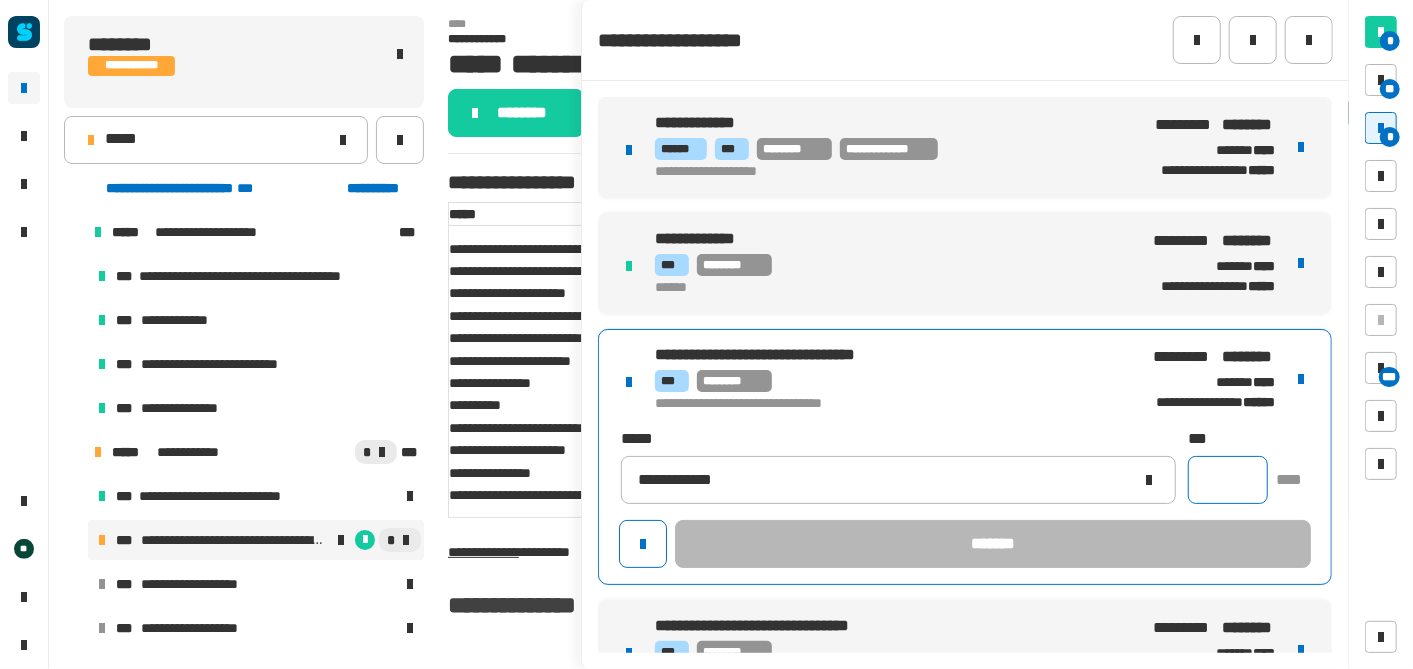click 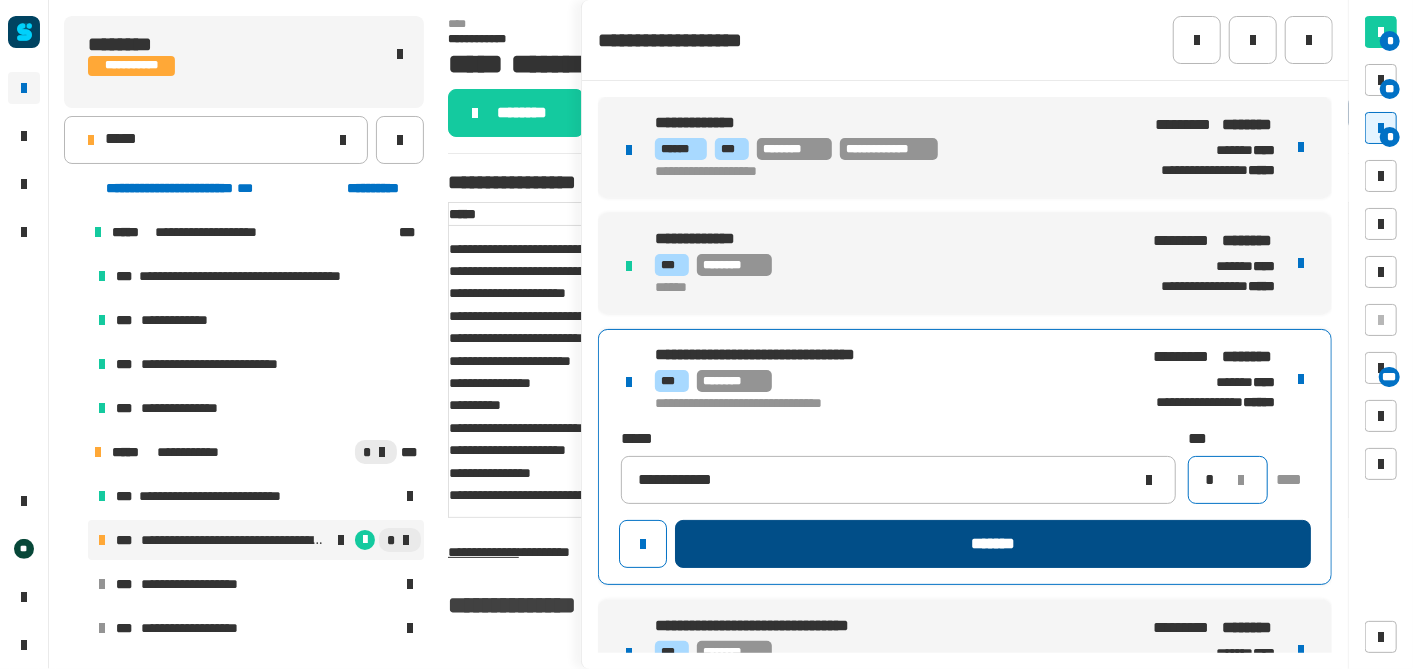type on "*" 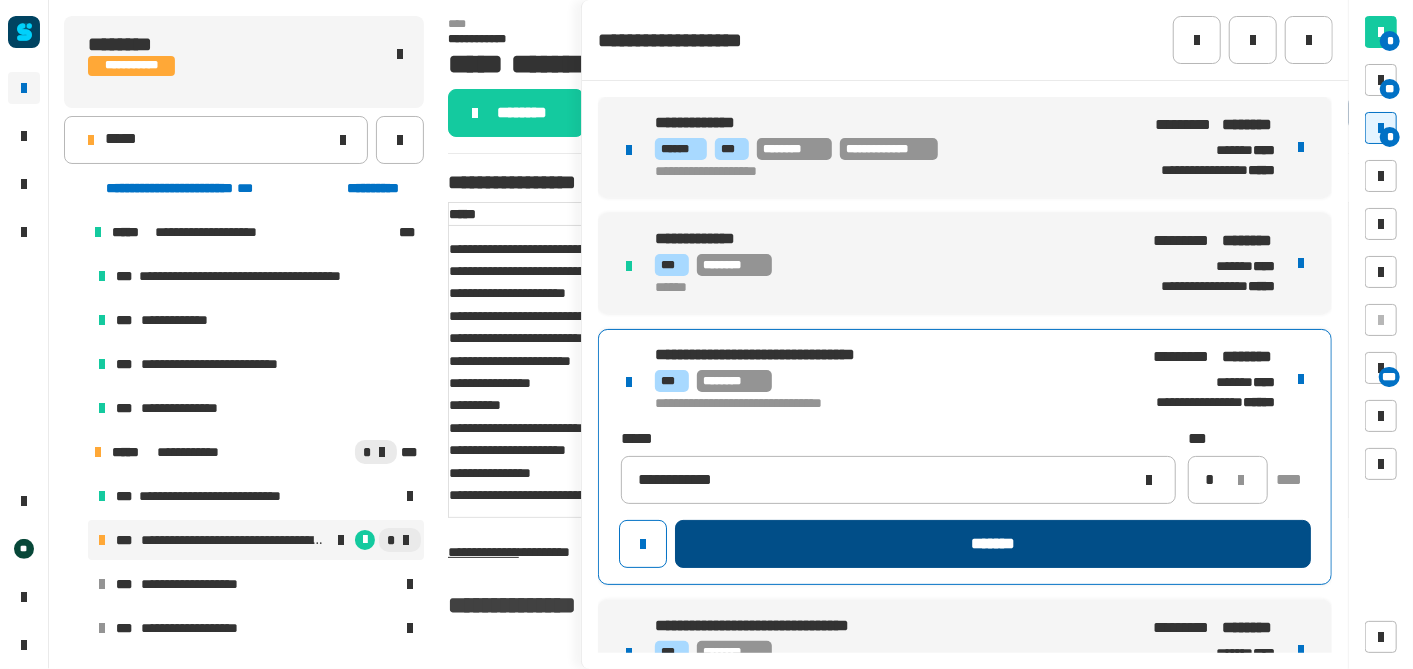 click on "*******" 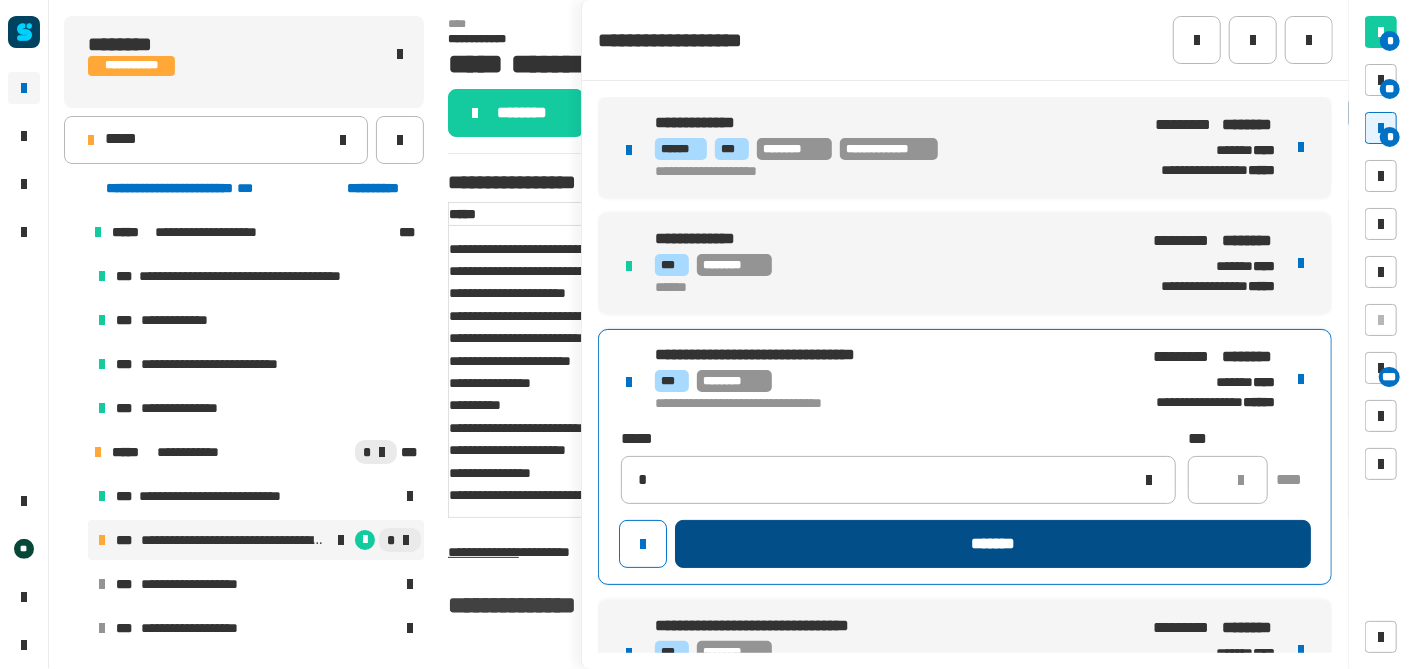 type 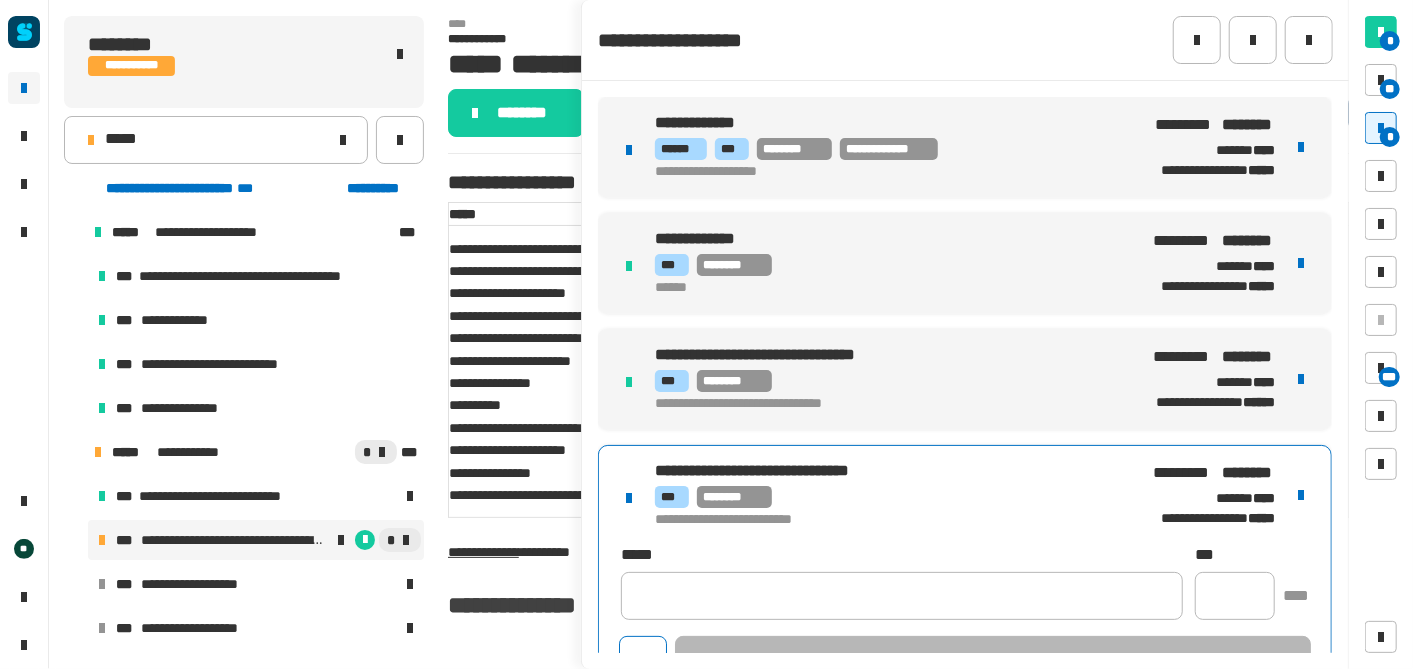 click on "**********" at bounding box center (965, 573) 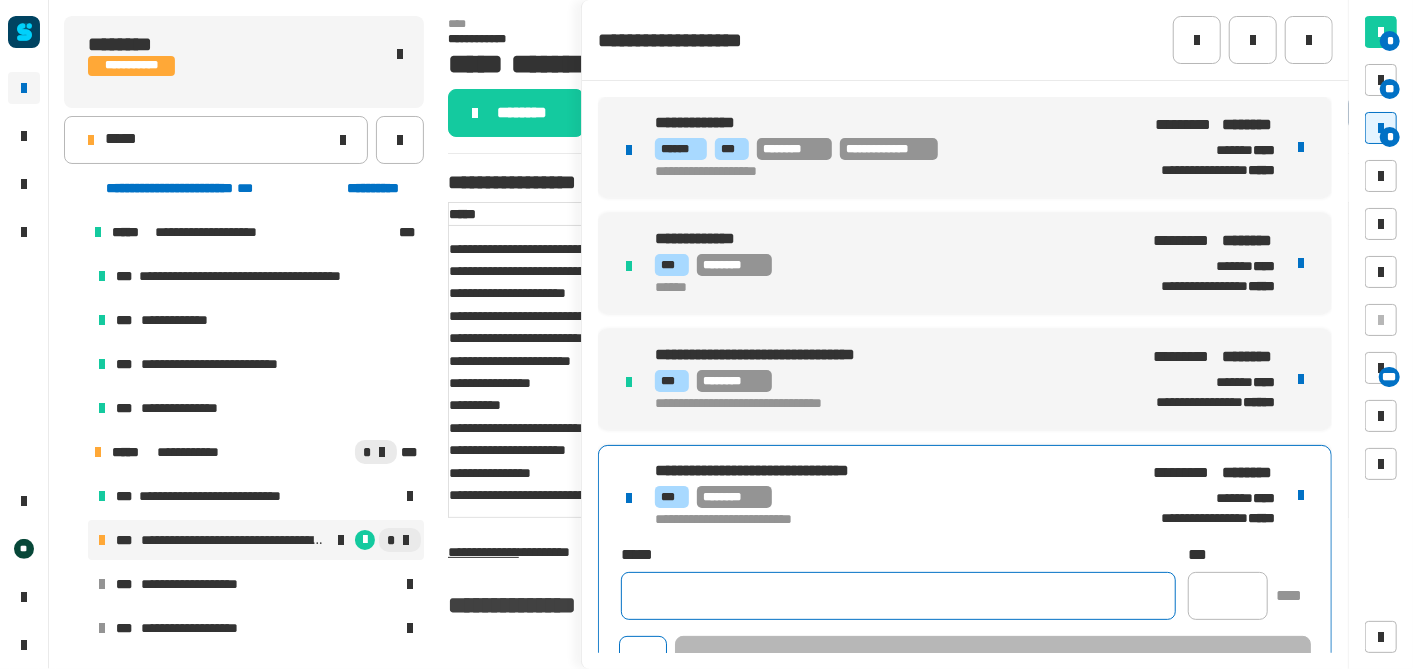 click 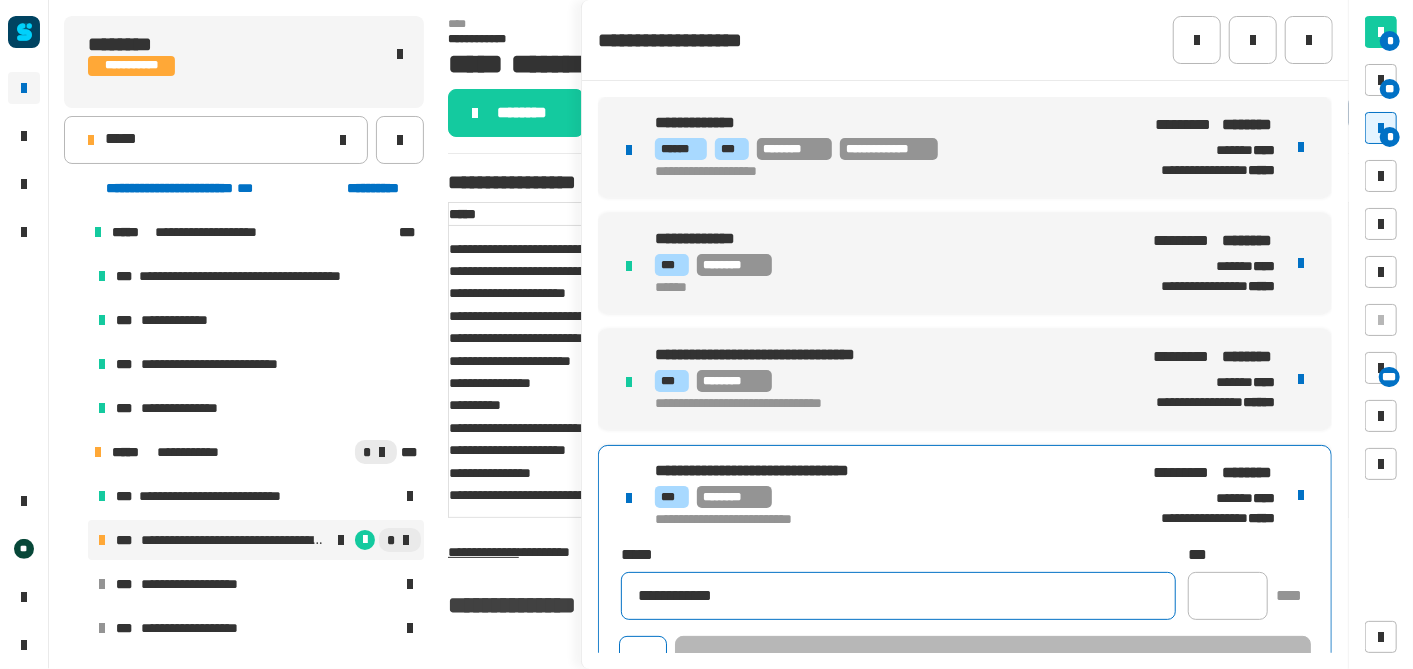 type on "**********" 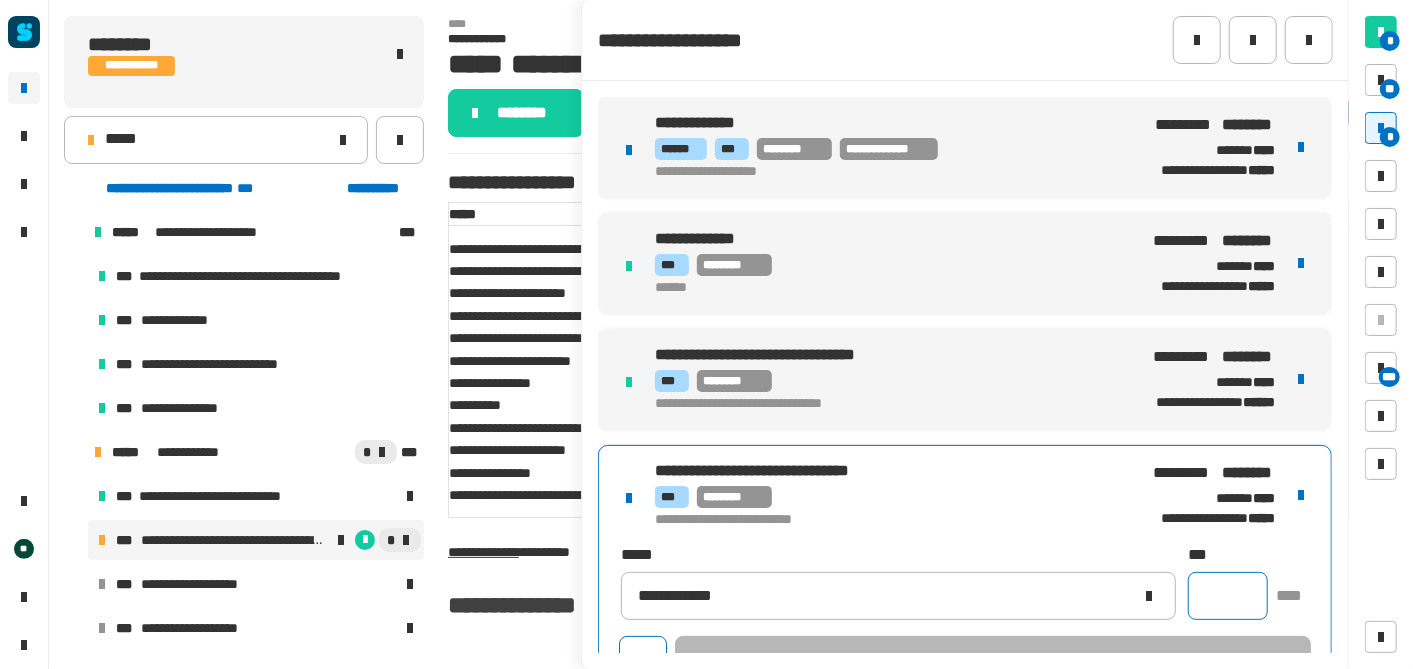 click 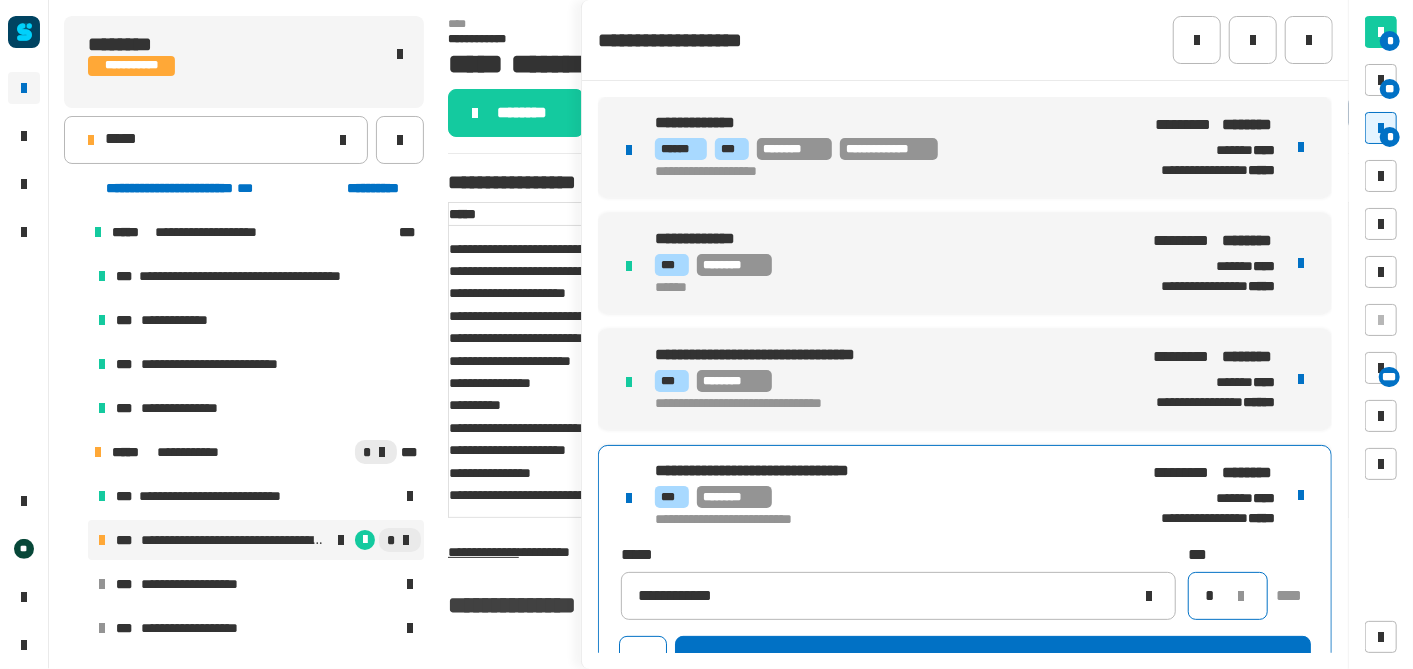 scroll, scrollTop: 45, scrollLeft: 0, axis: vertical 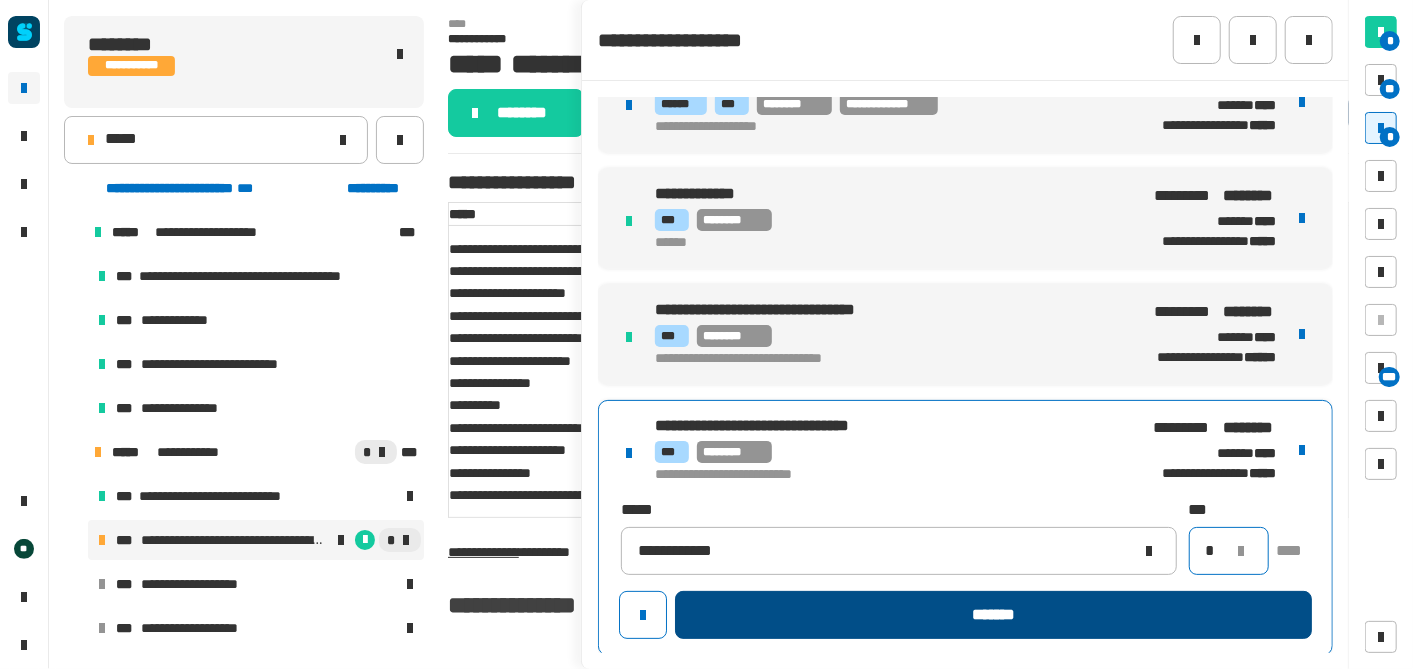 type on "*" 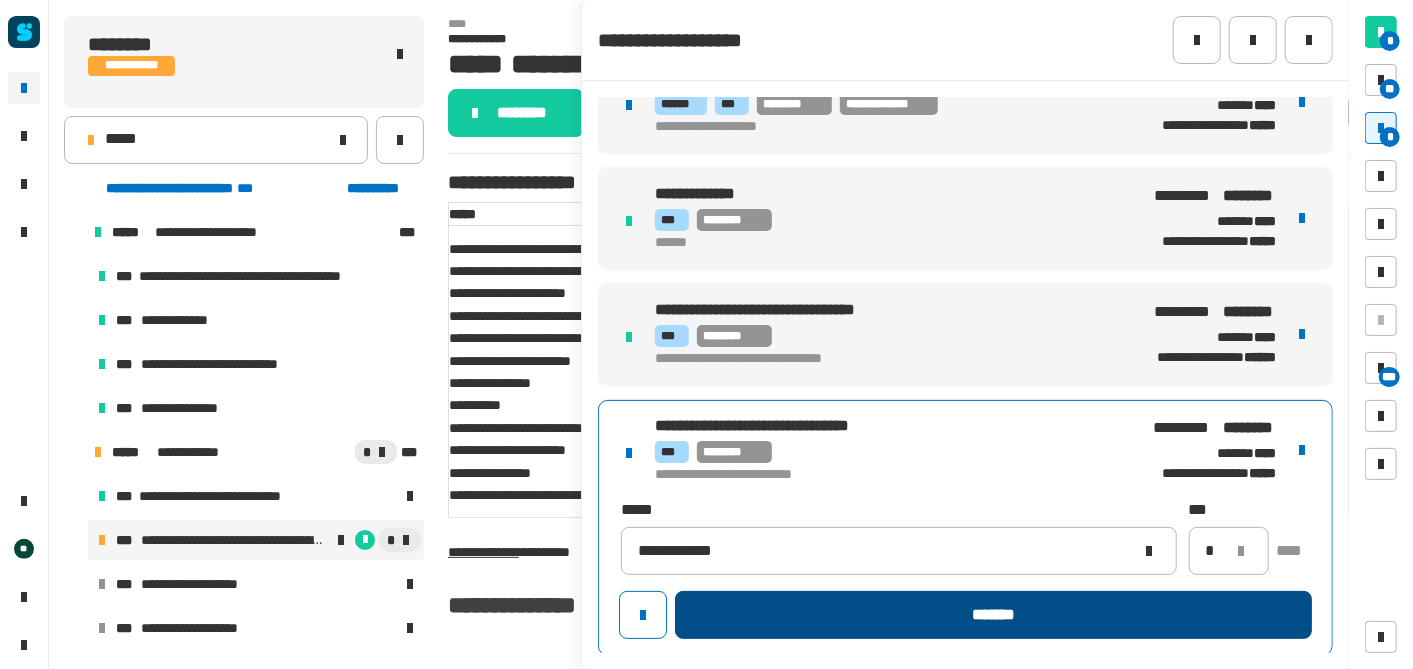 click on "*******" 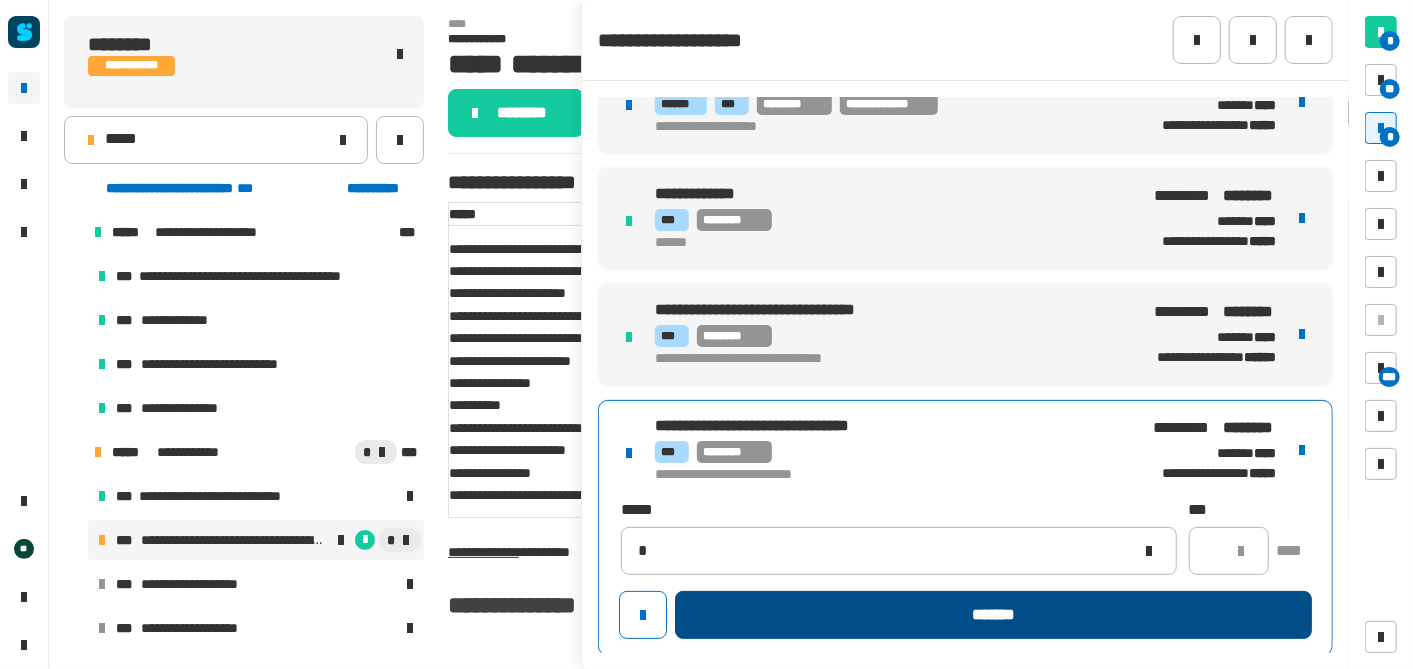 type 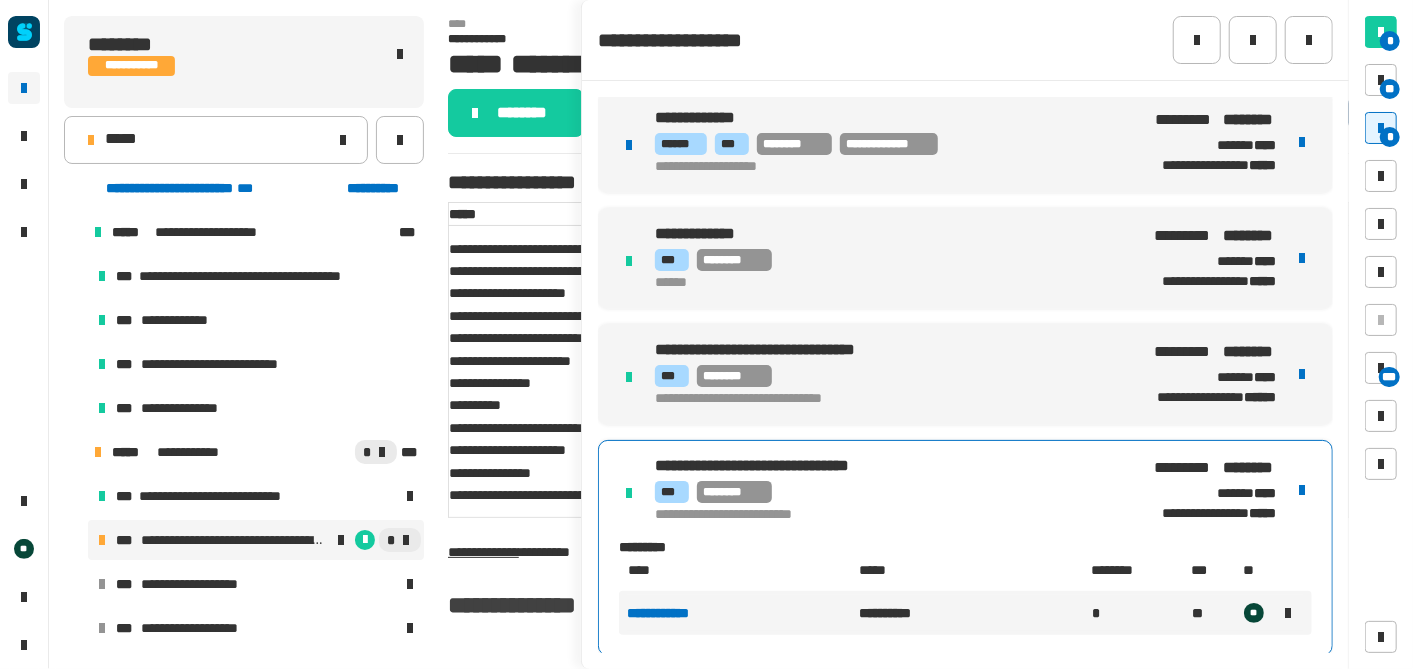scroll, scrollTop: 0, scrollLeft: 0, axis: both 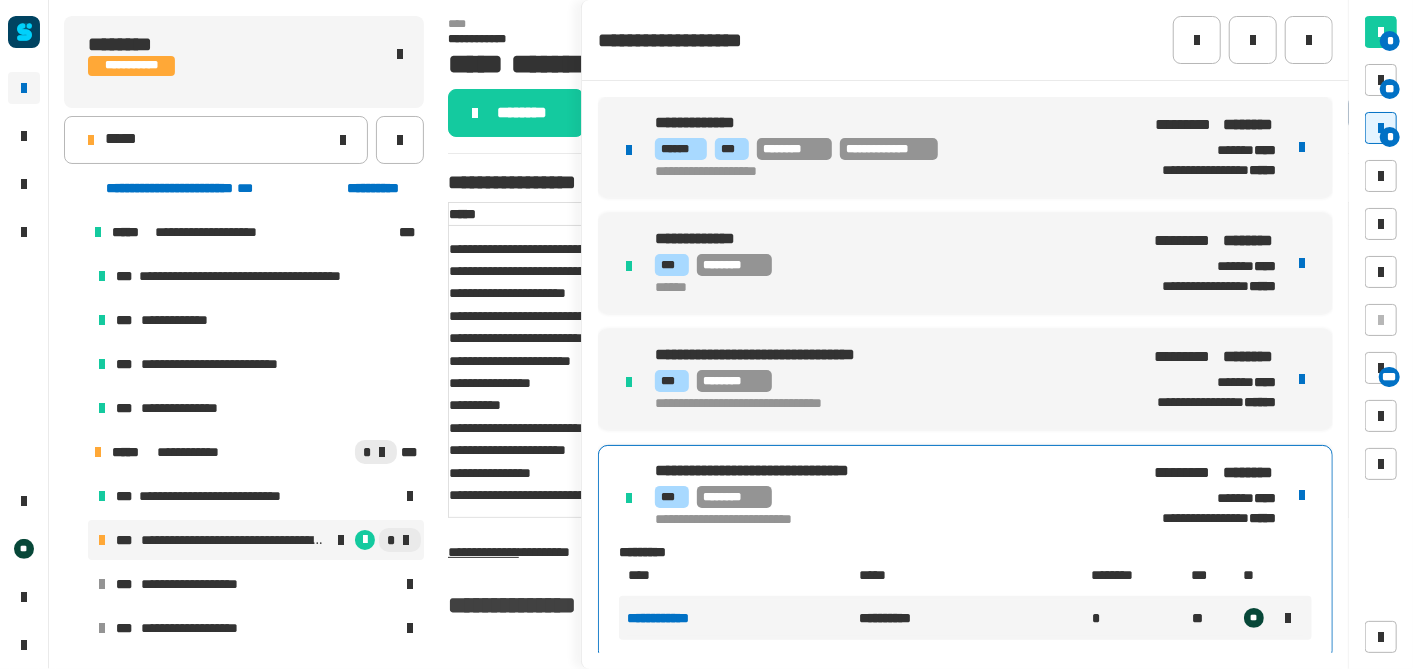 click on "**********" at bounding box center [888, 149] 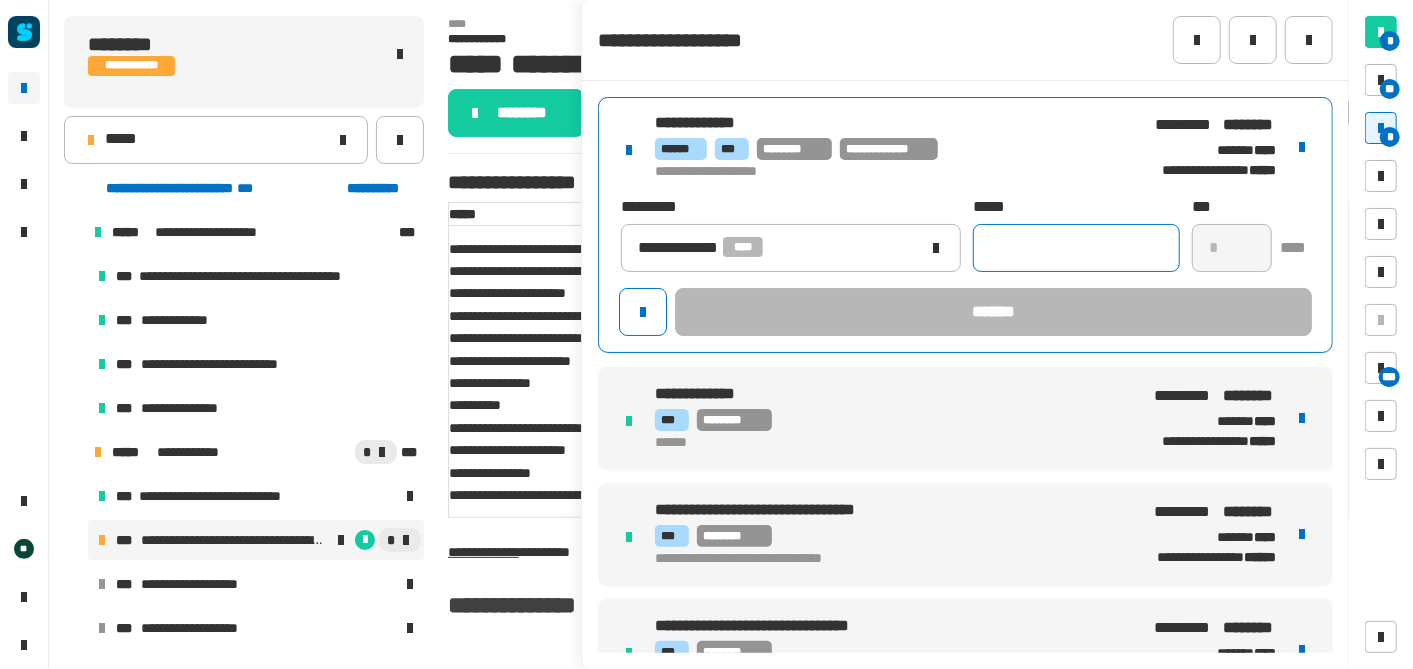 click 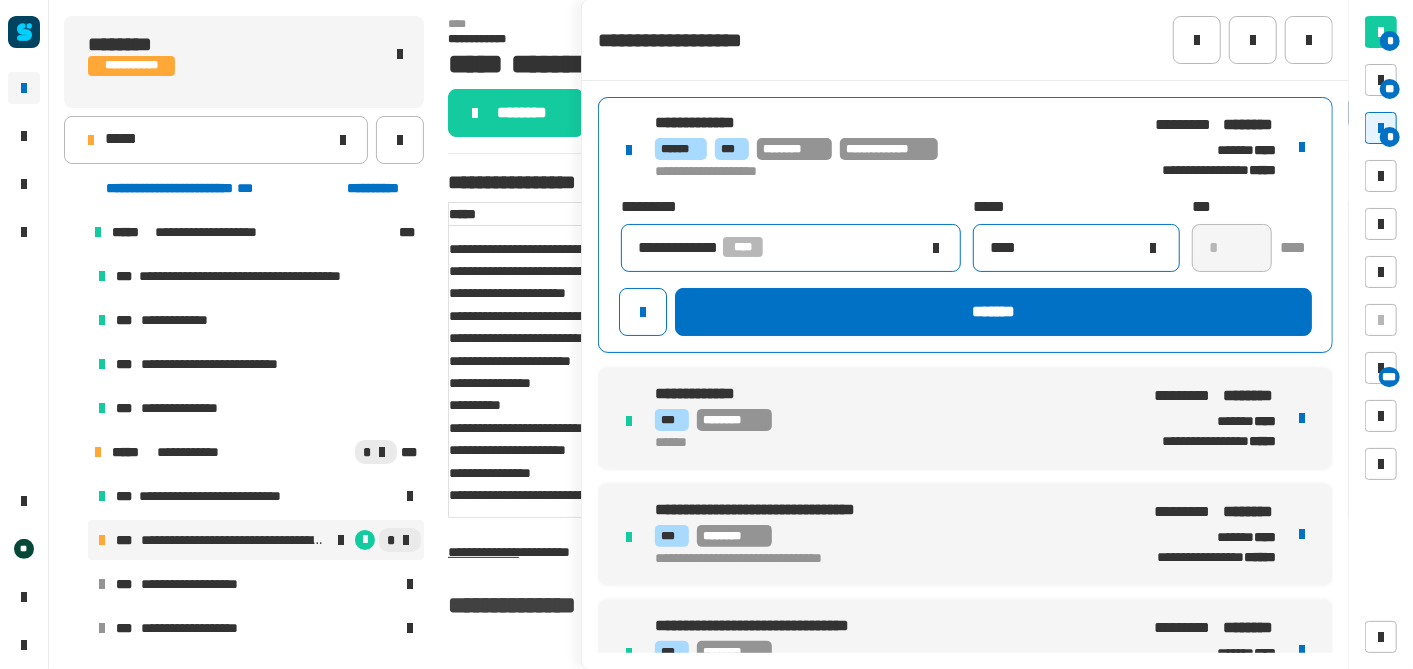 type on "****" 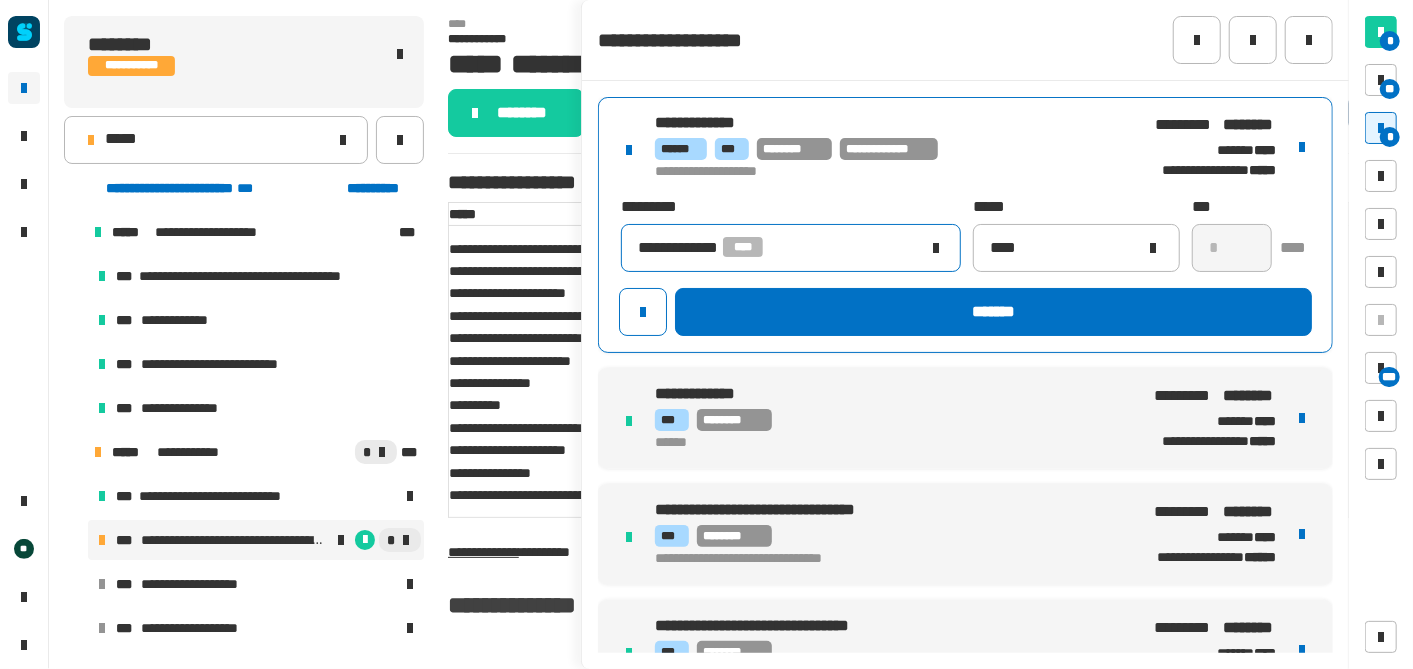 click on "**********" 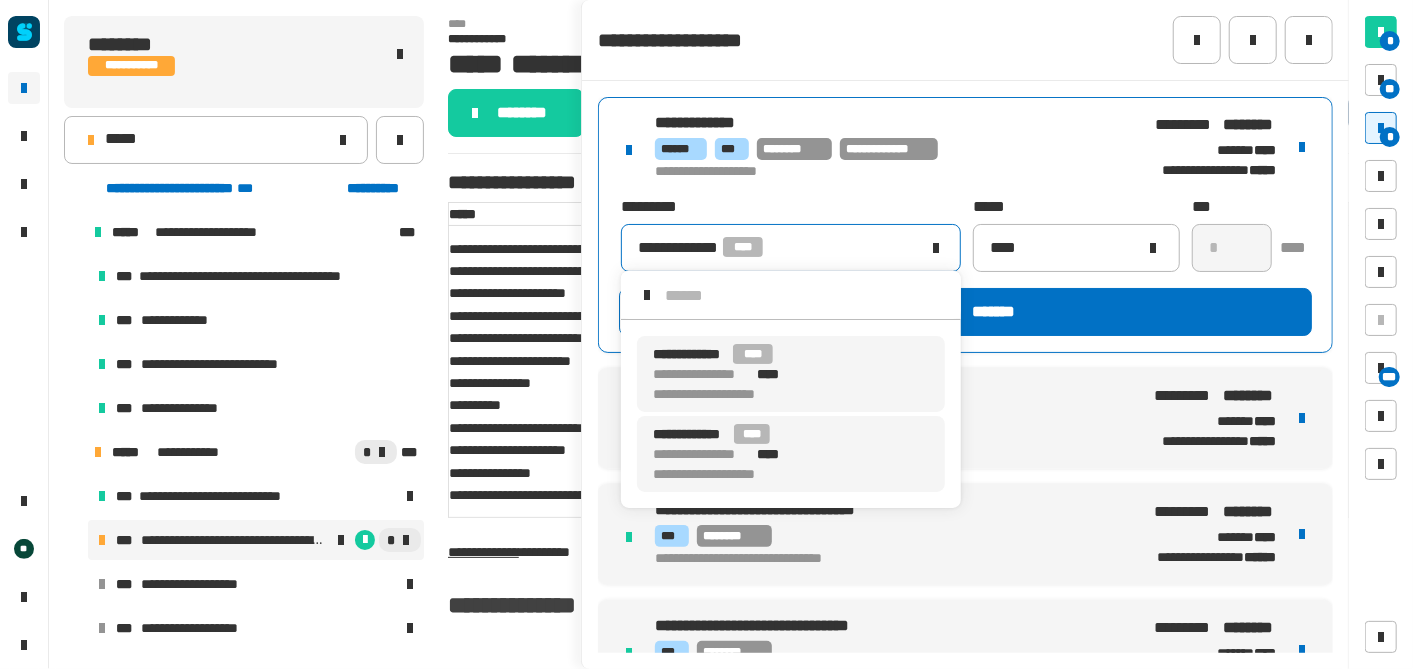 click on "**********" at bounding box center [791, 454] 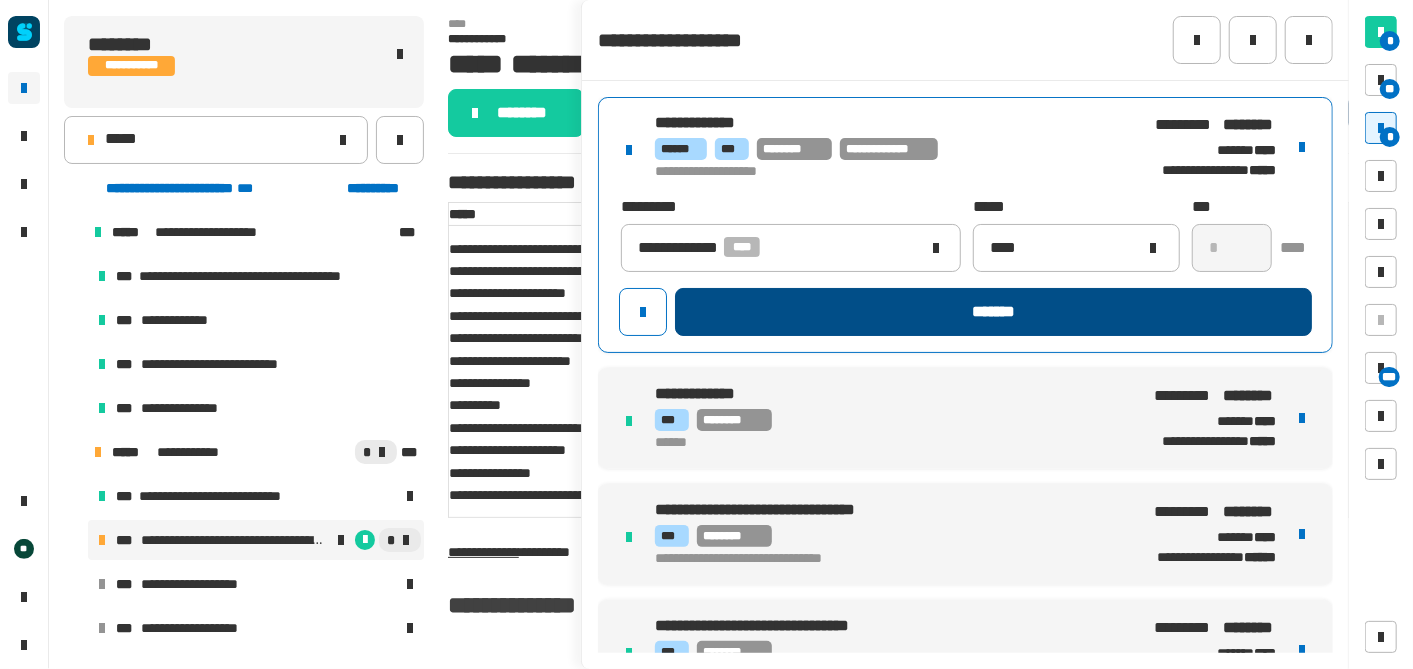 click on "*******" 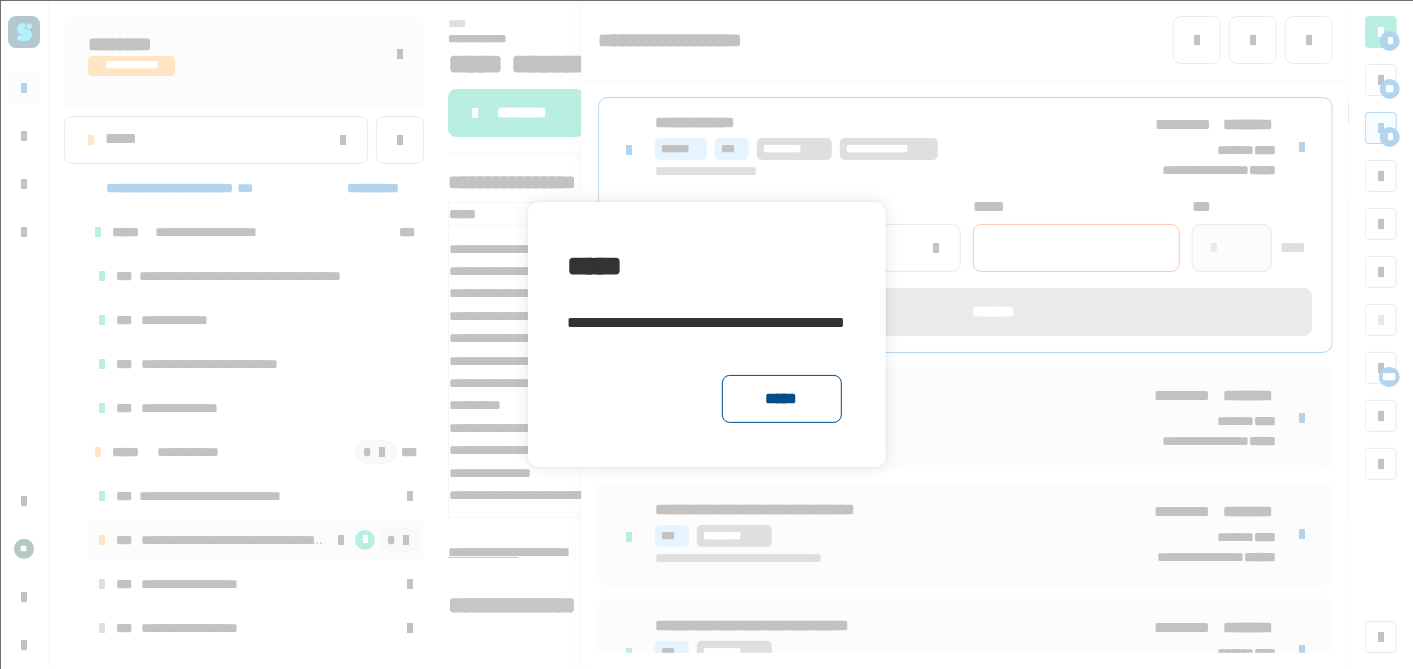 click on "*****" 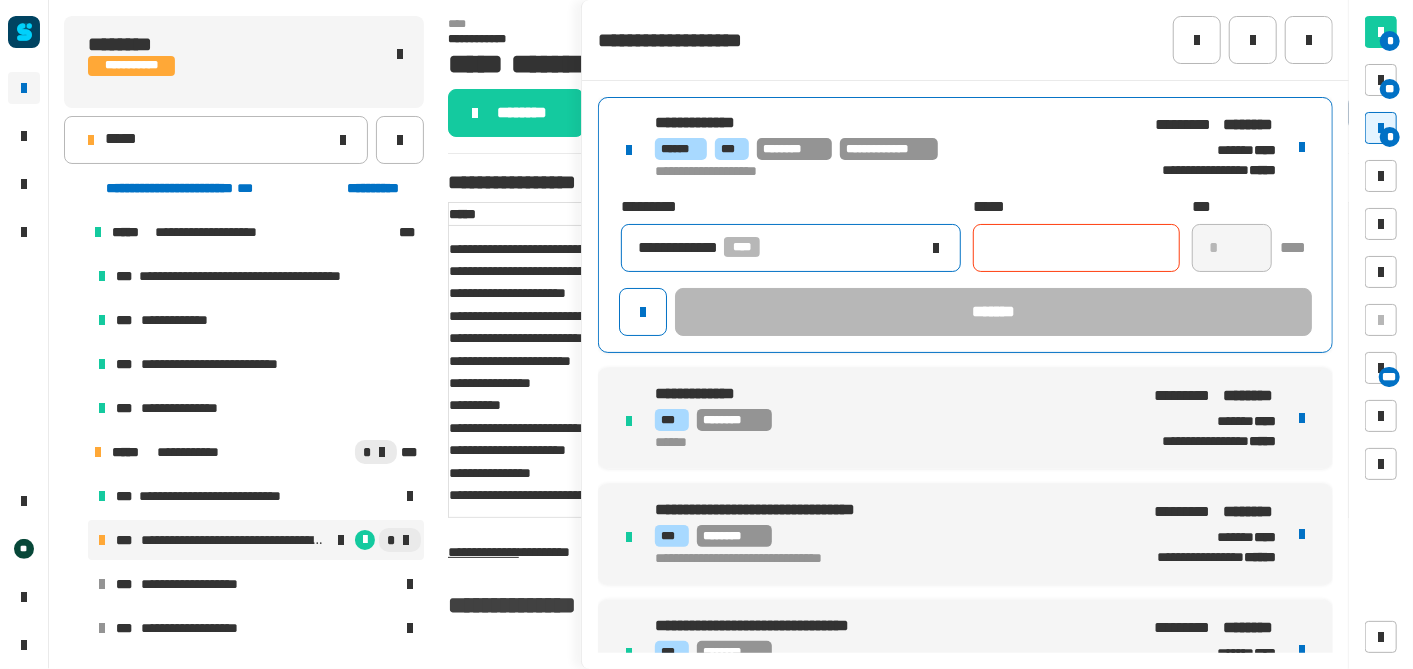 click on "**********" 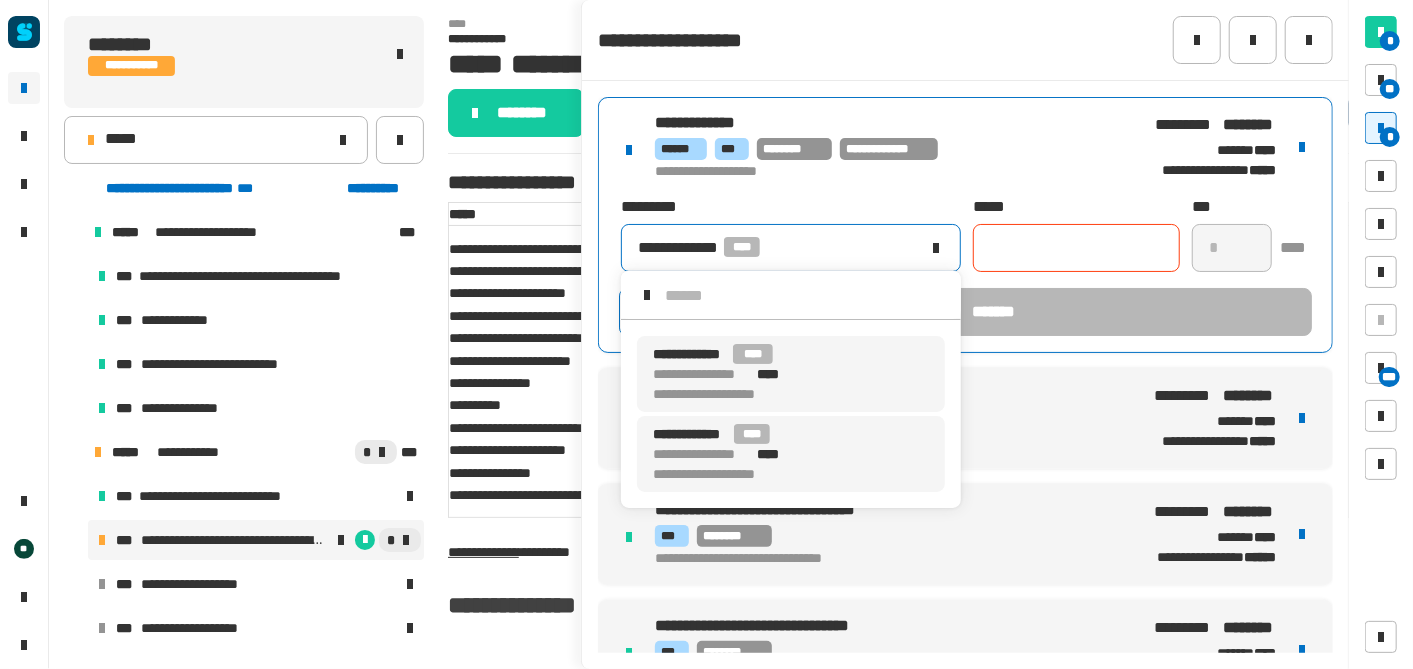 click on "**********" at bounding box center [729, 374] 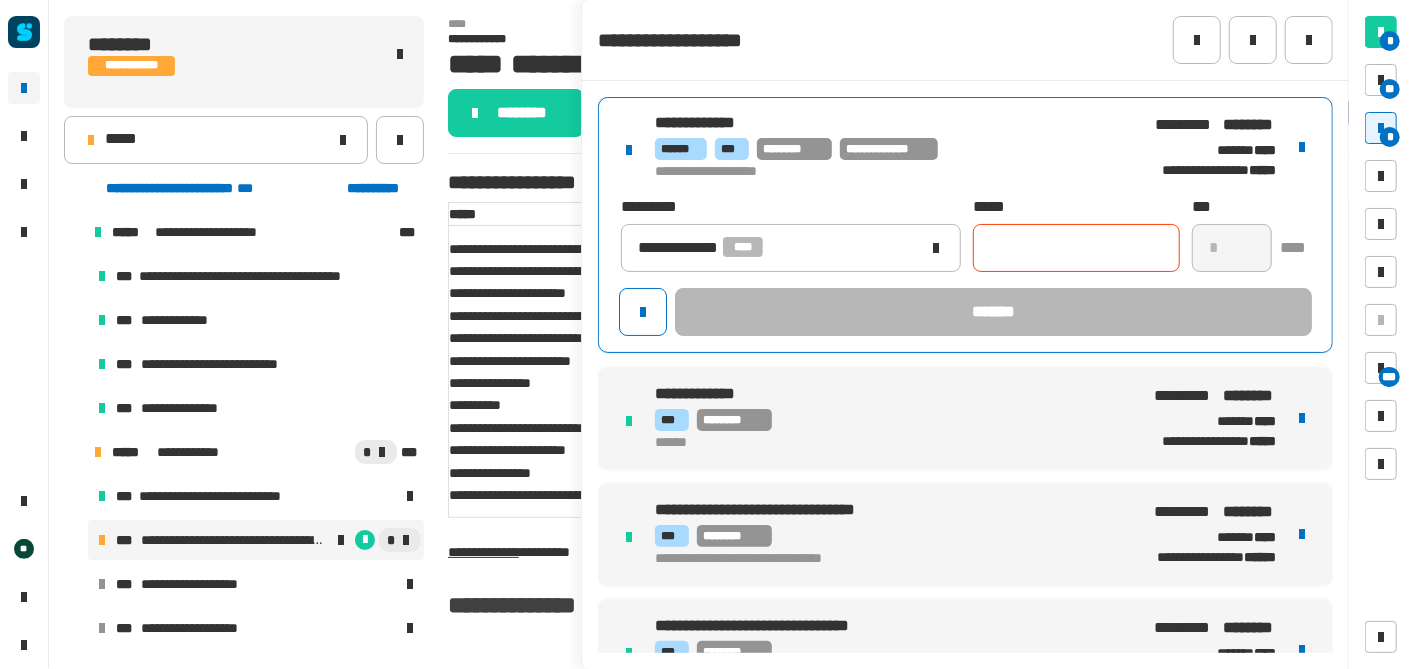 click 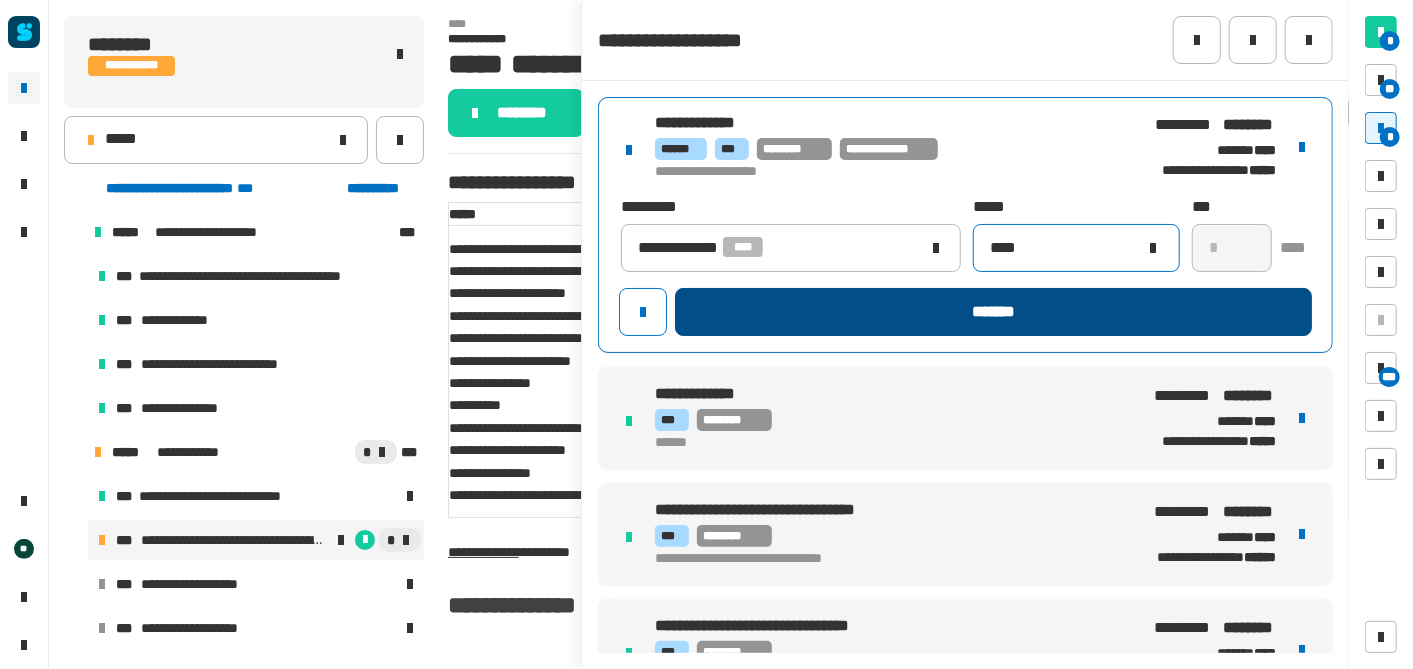 type on "****" 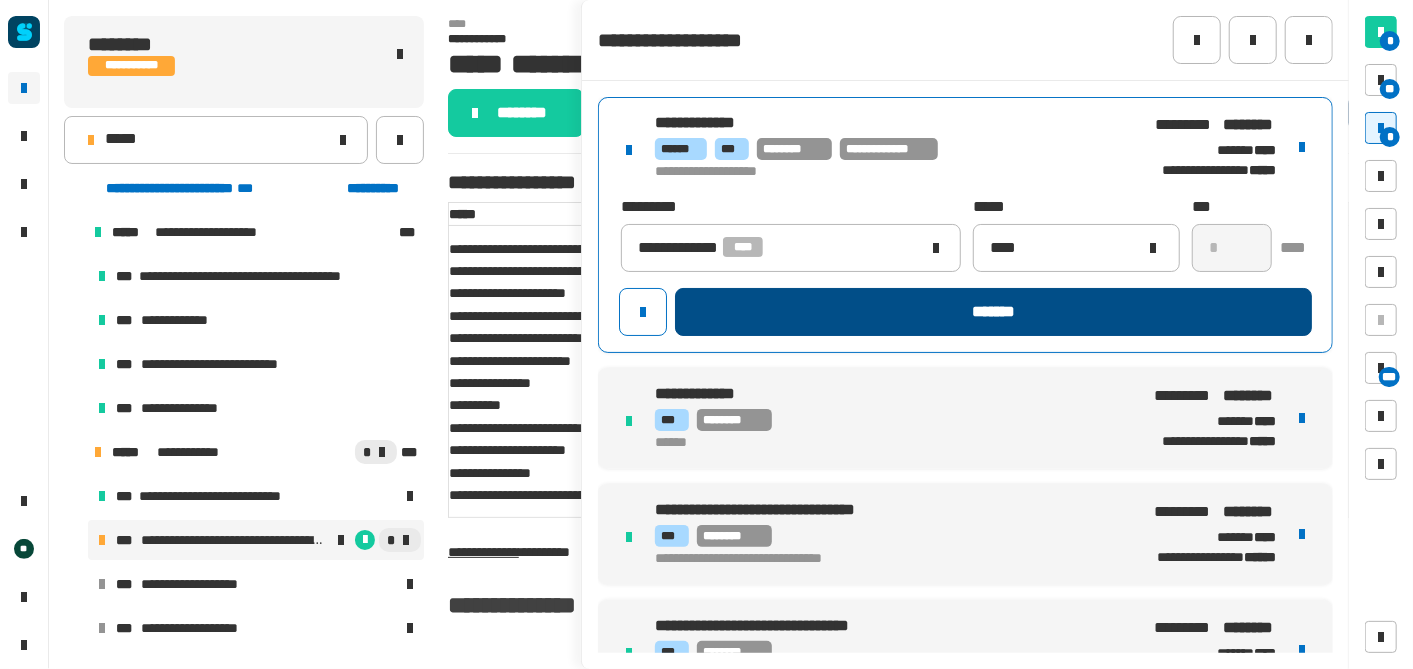 click on "*******" 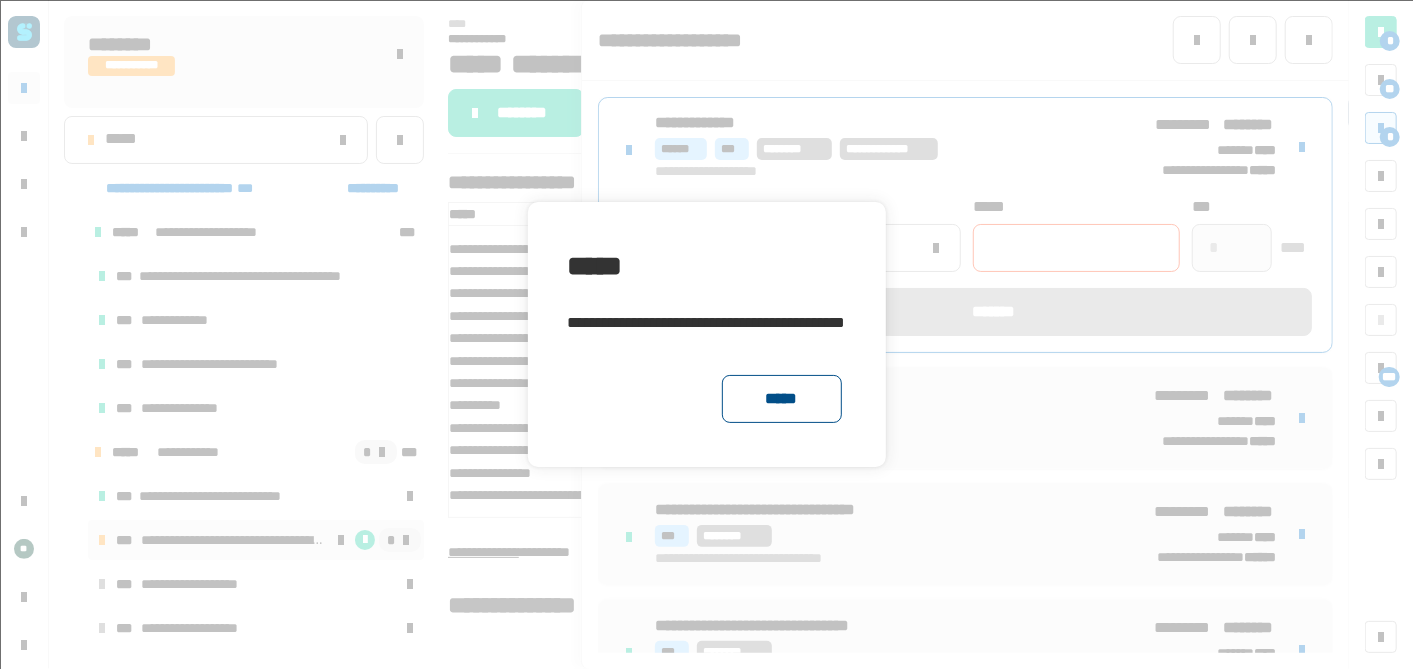 click on "*****" 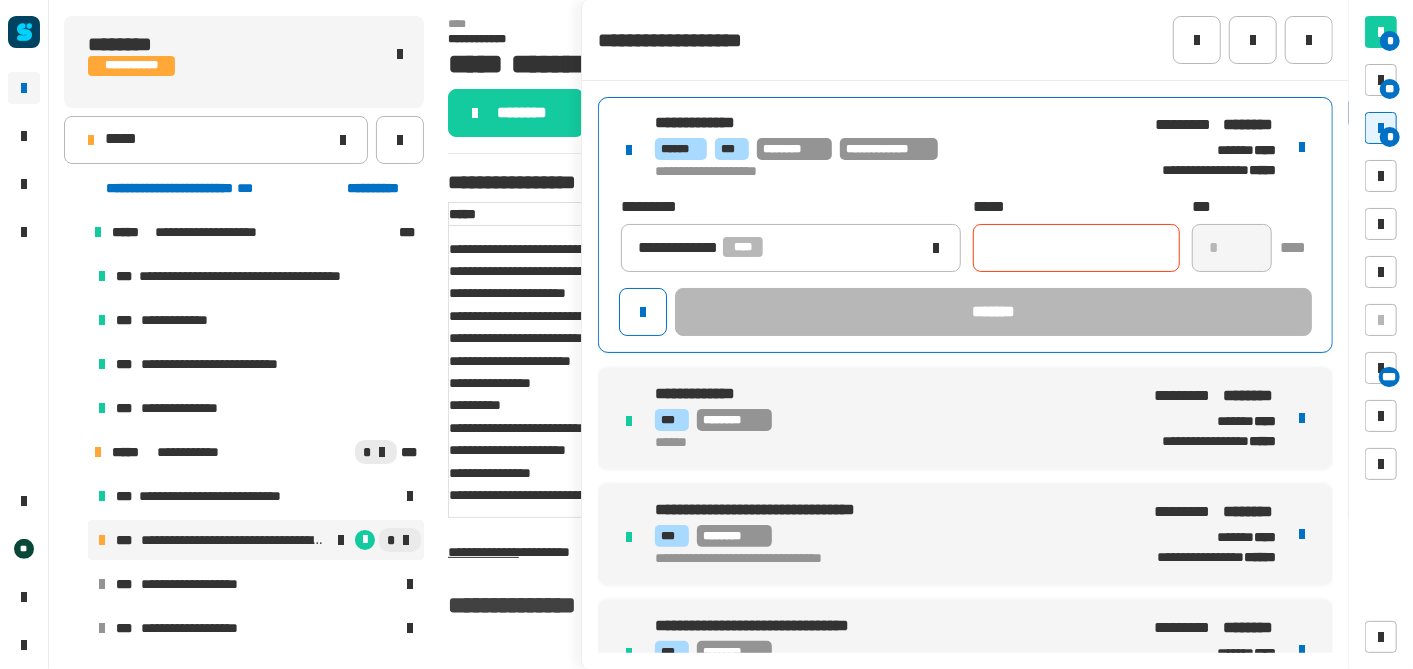 click 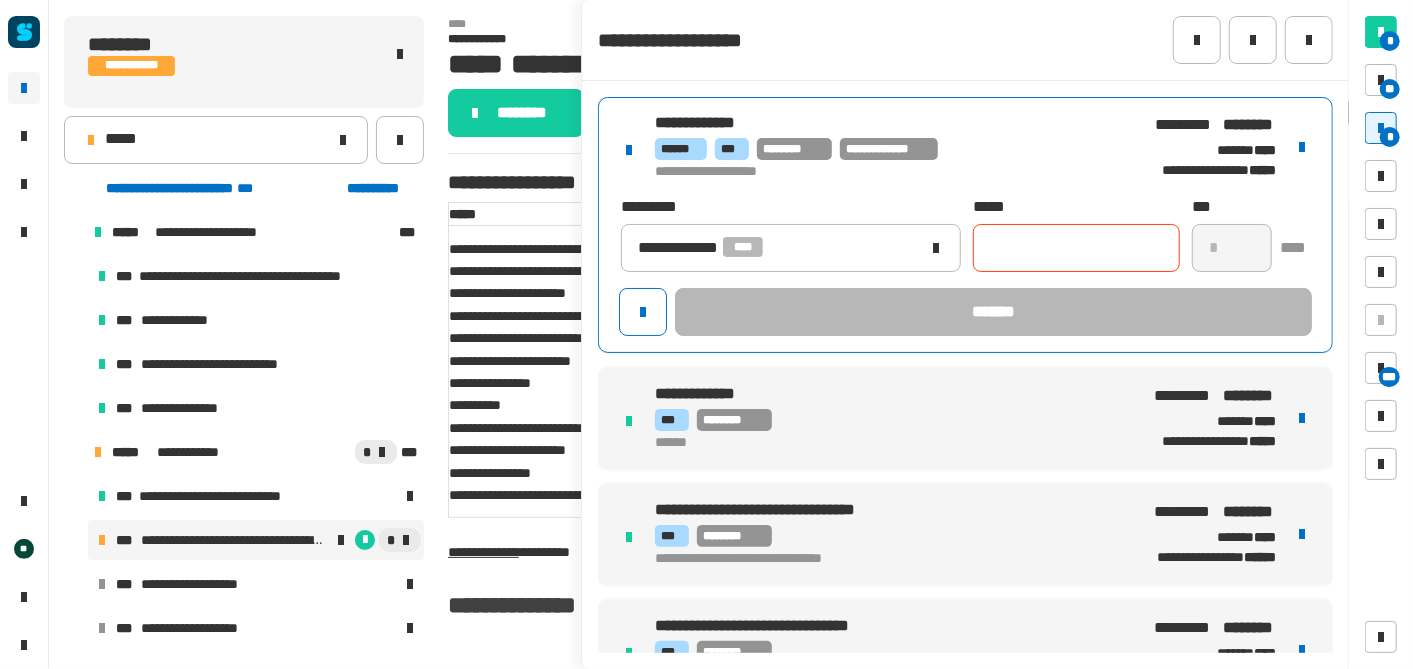 paste on "****" 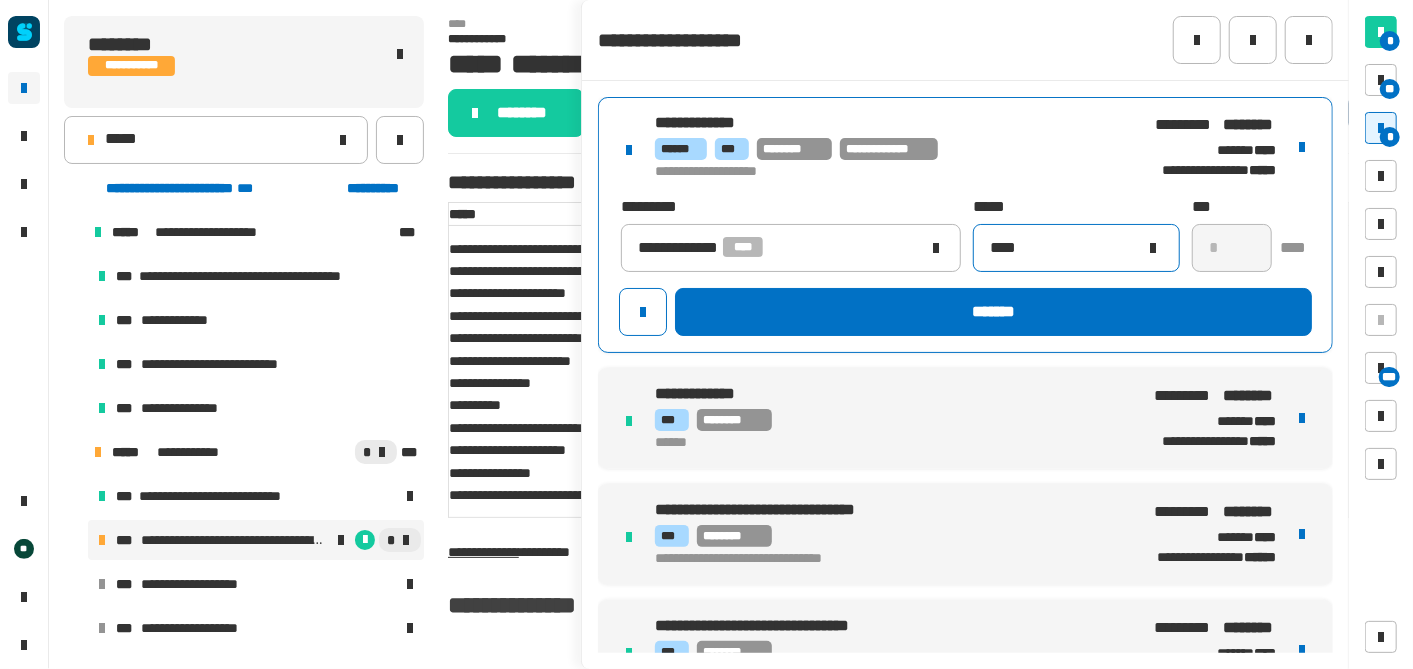 click on "****" 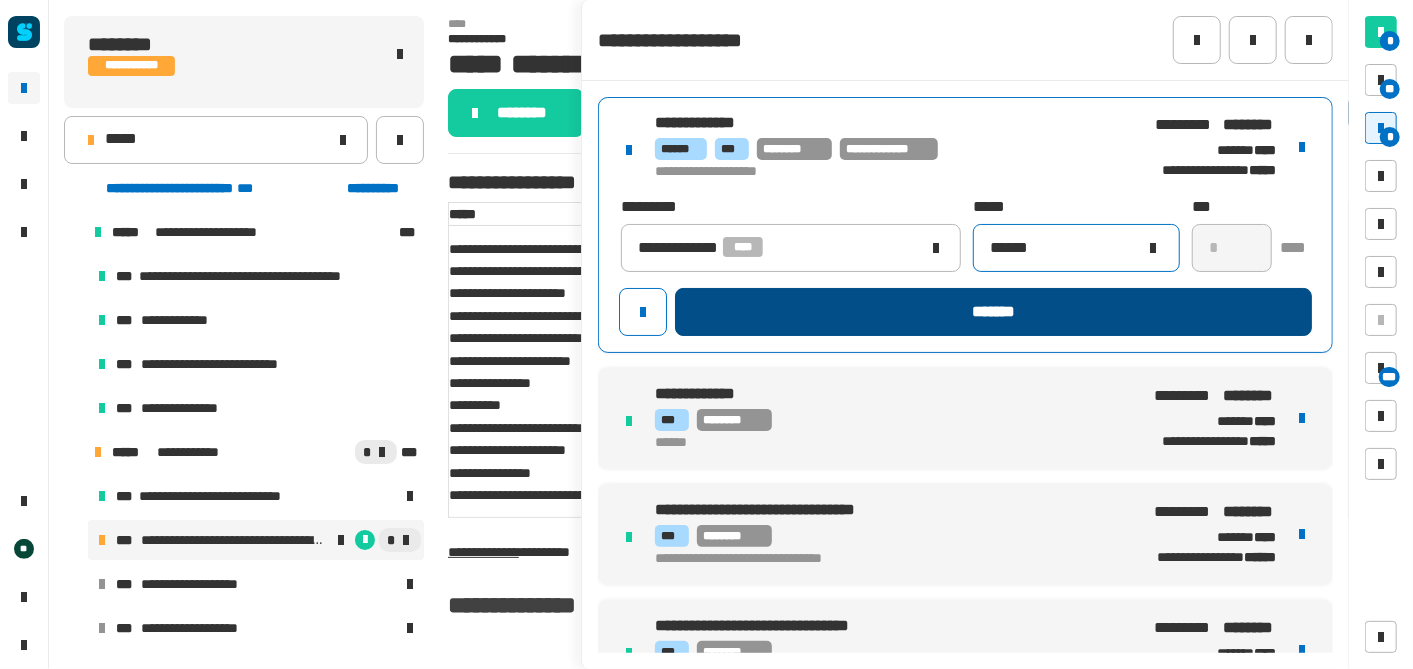 type on "******" 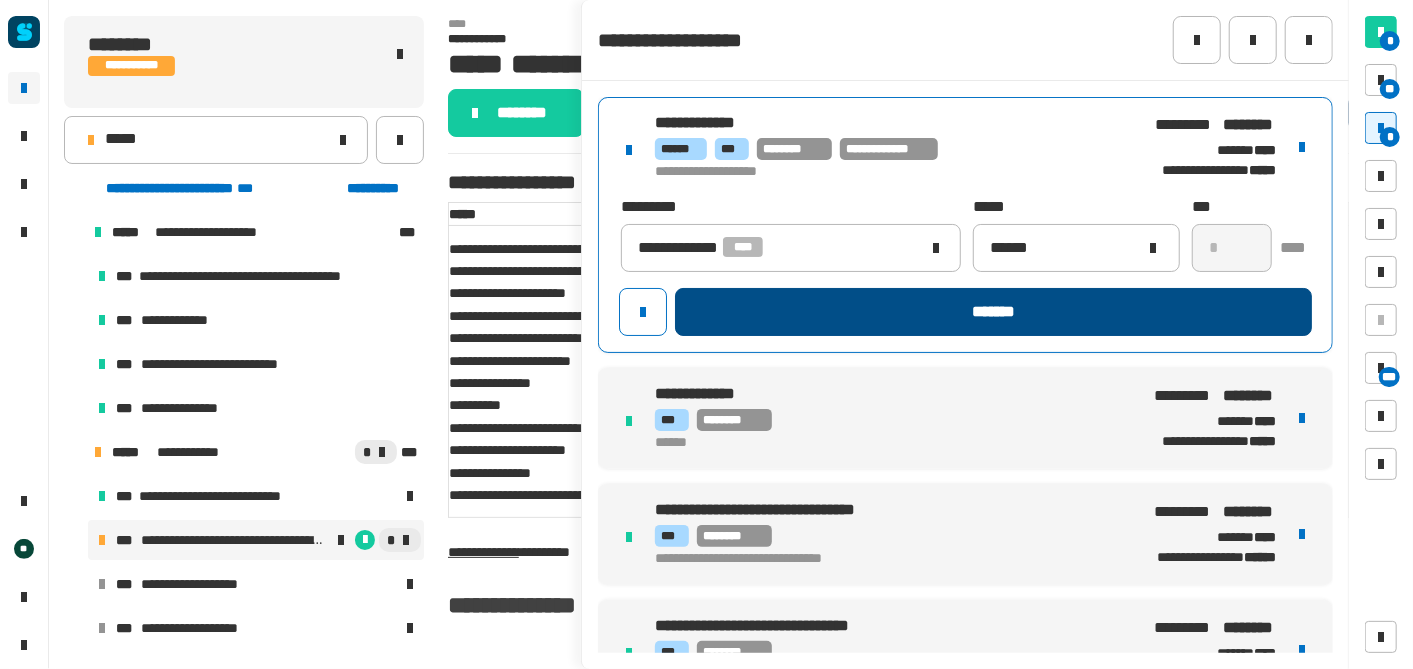 click on "*******" 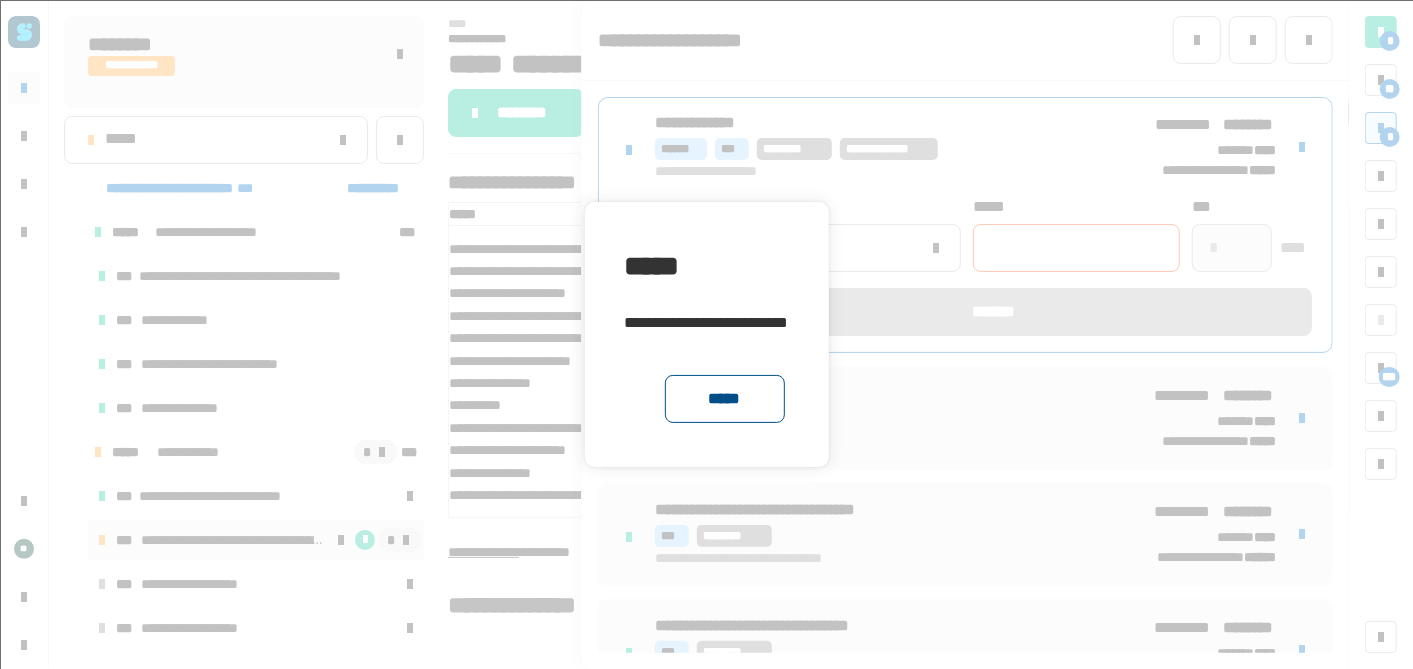 click on "*****" 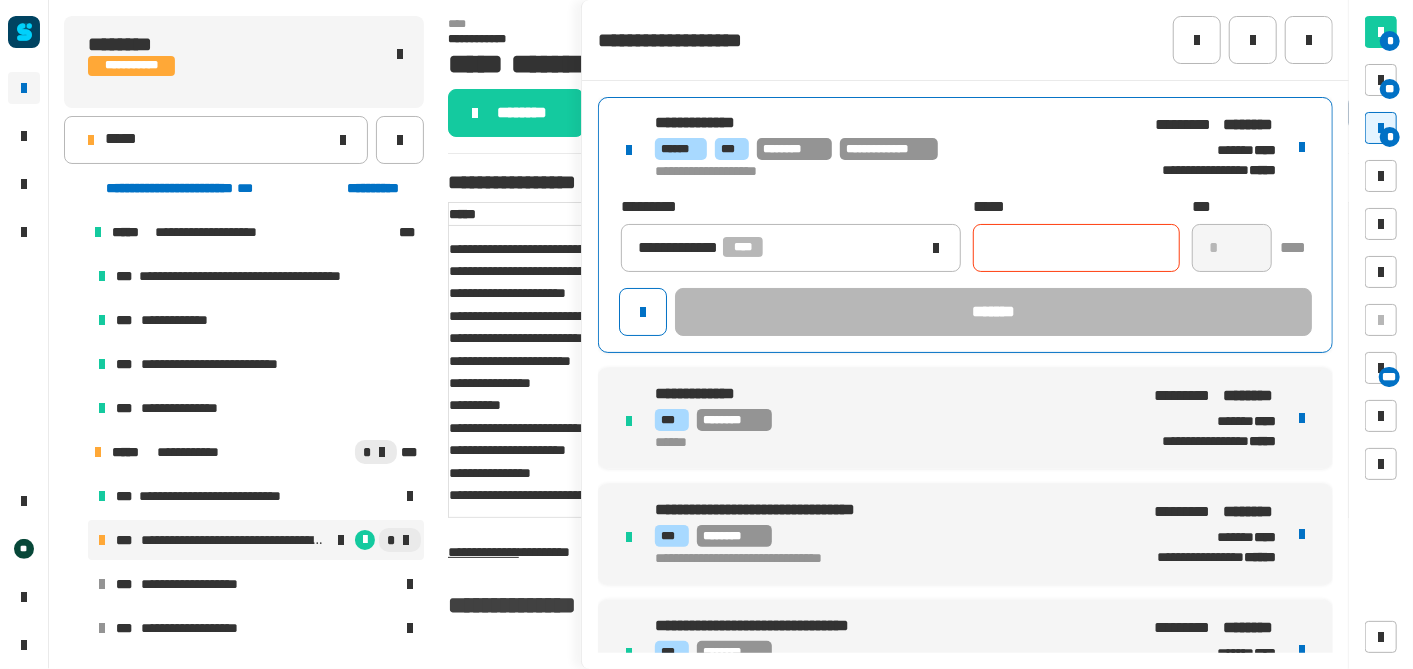 click 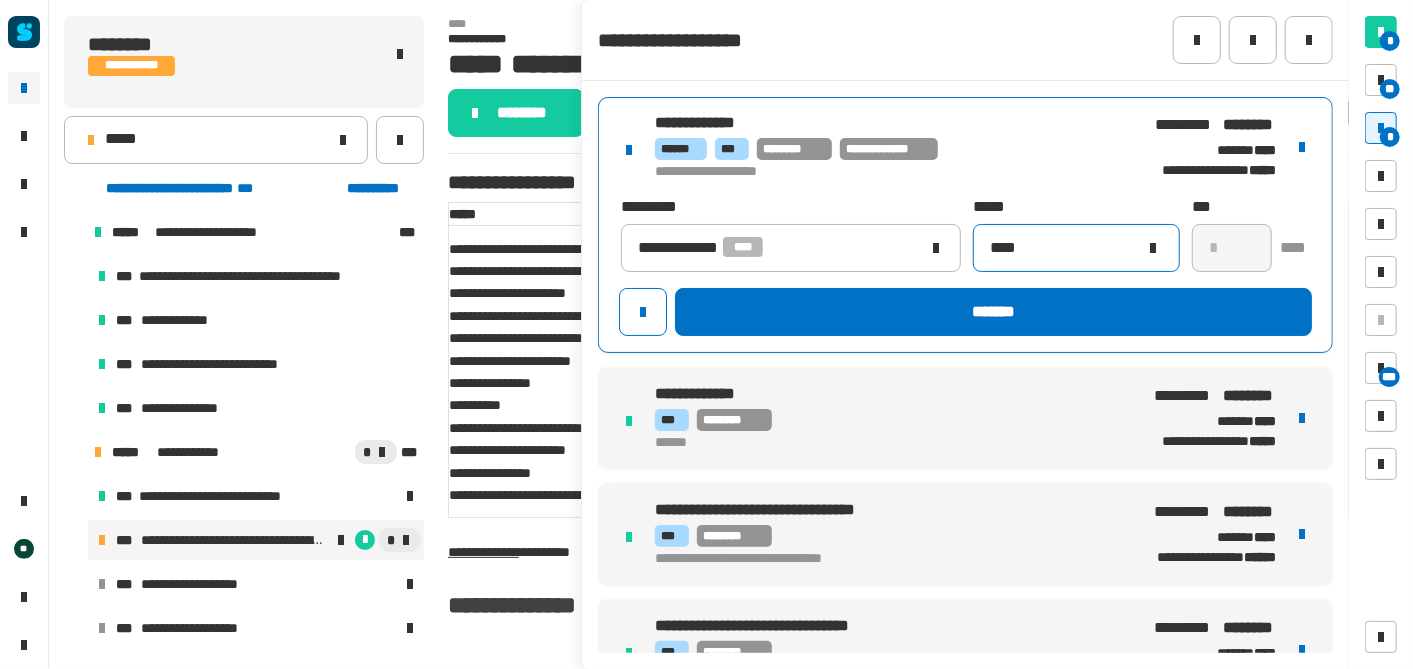 click on "****" 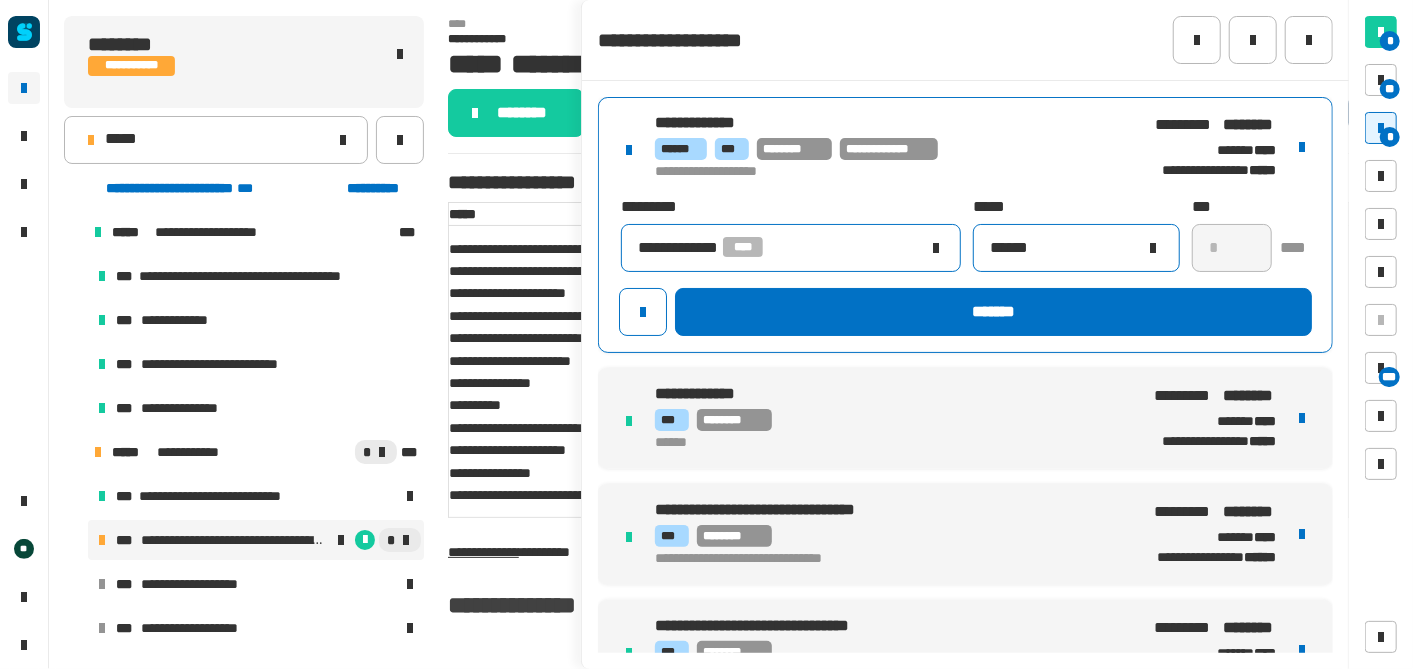 type on "******" 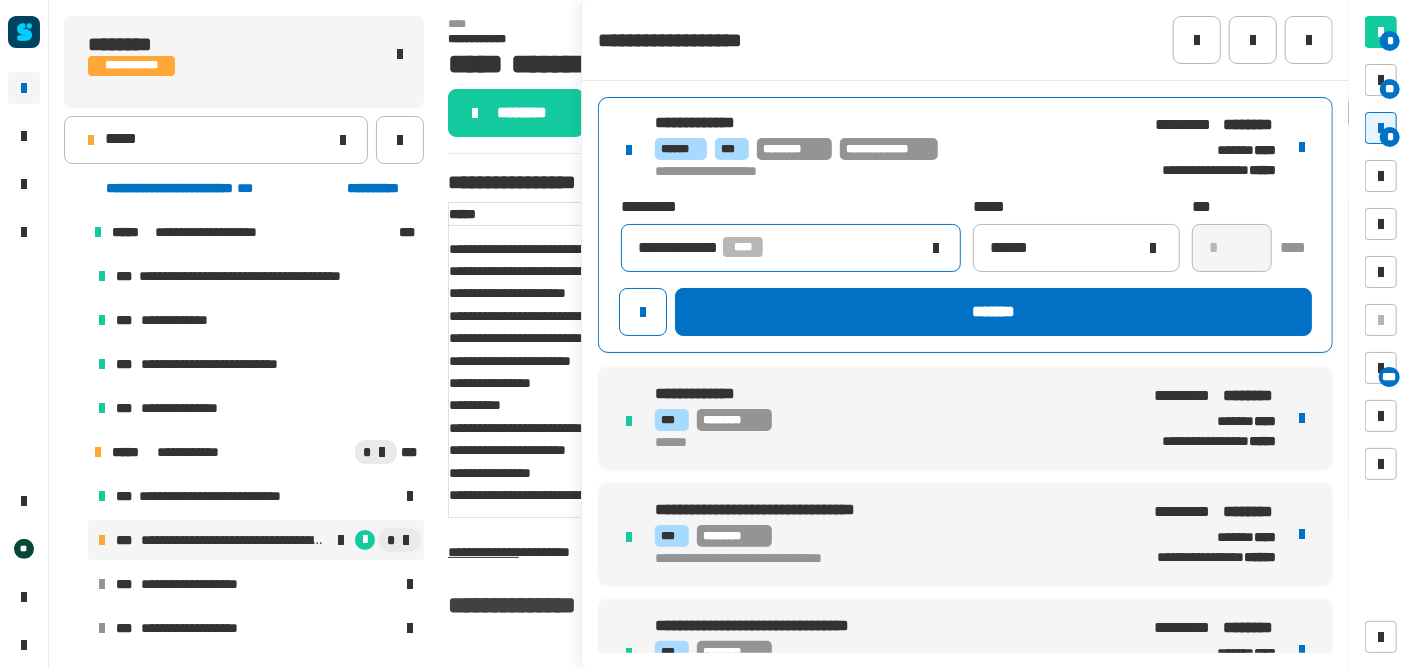 click on "**********" 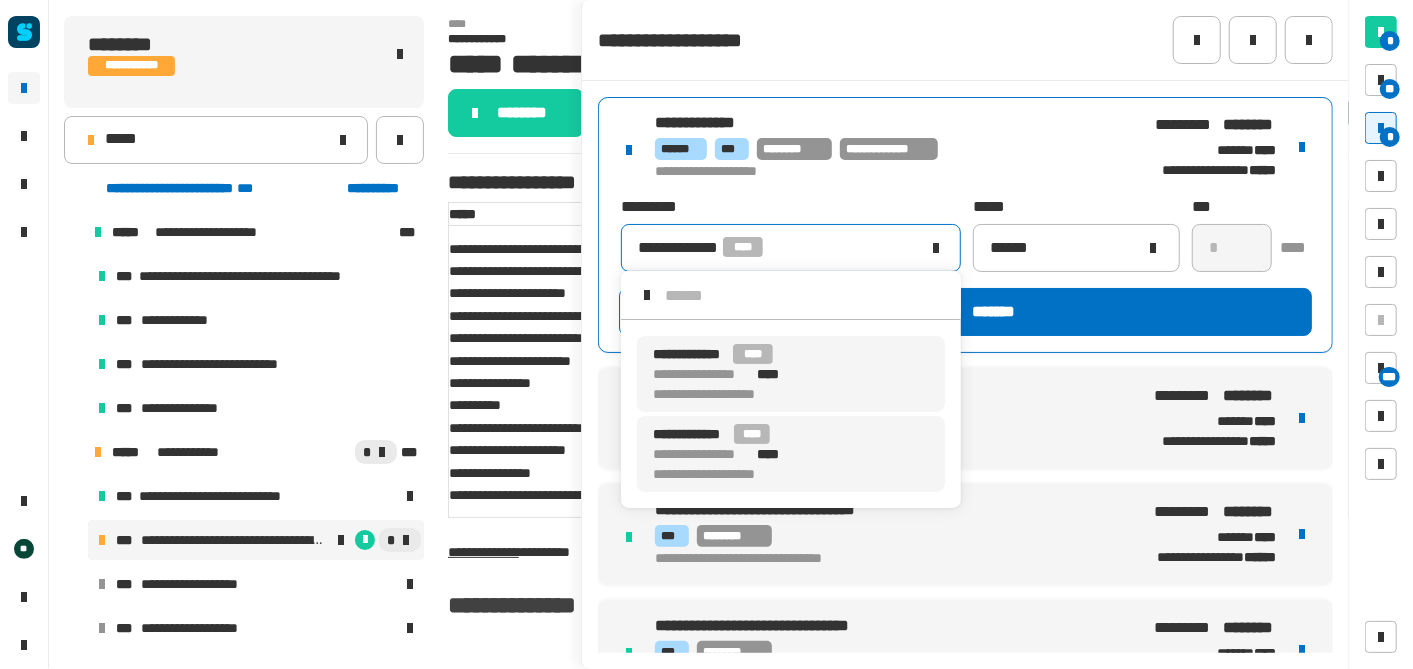 click on "****" at bounding box center (772, 454) 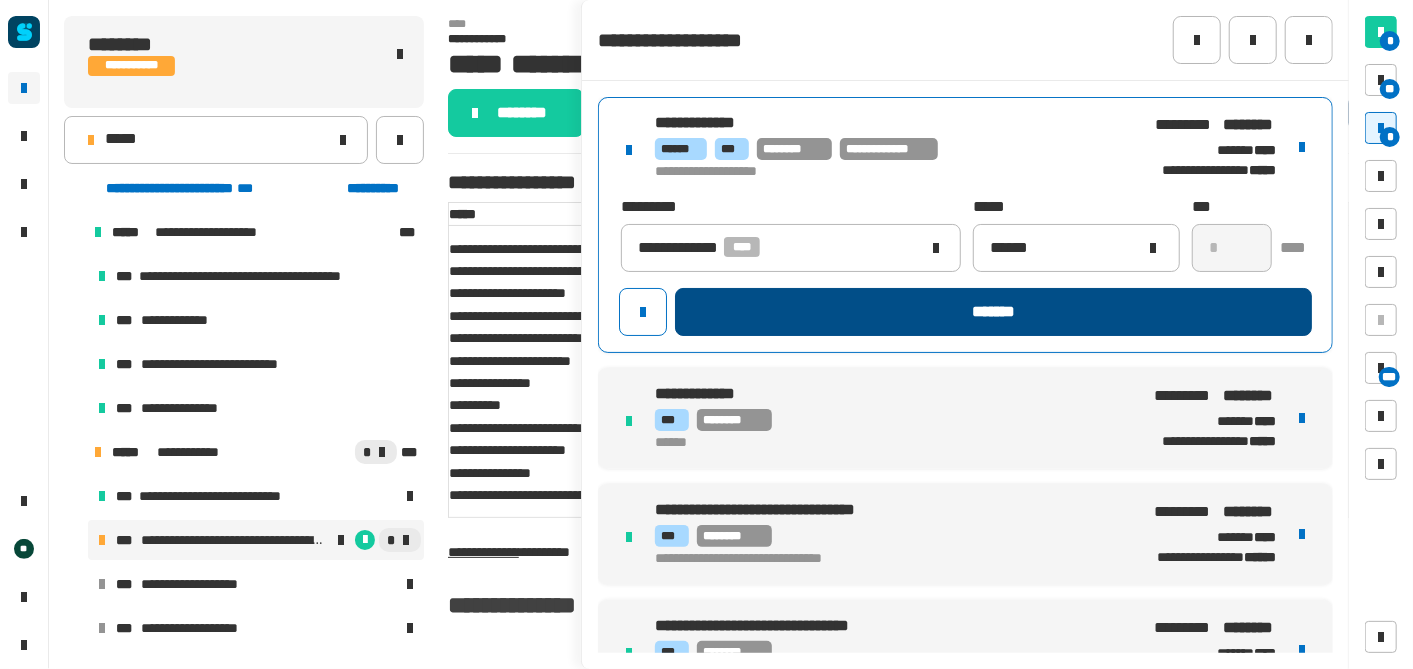 click on "*******" 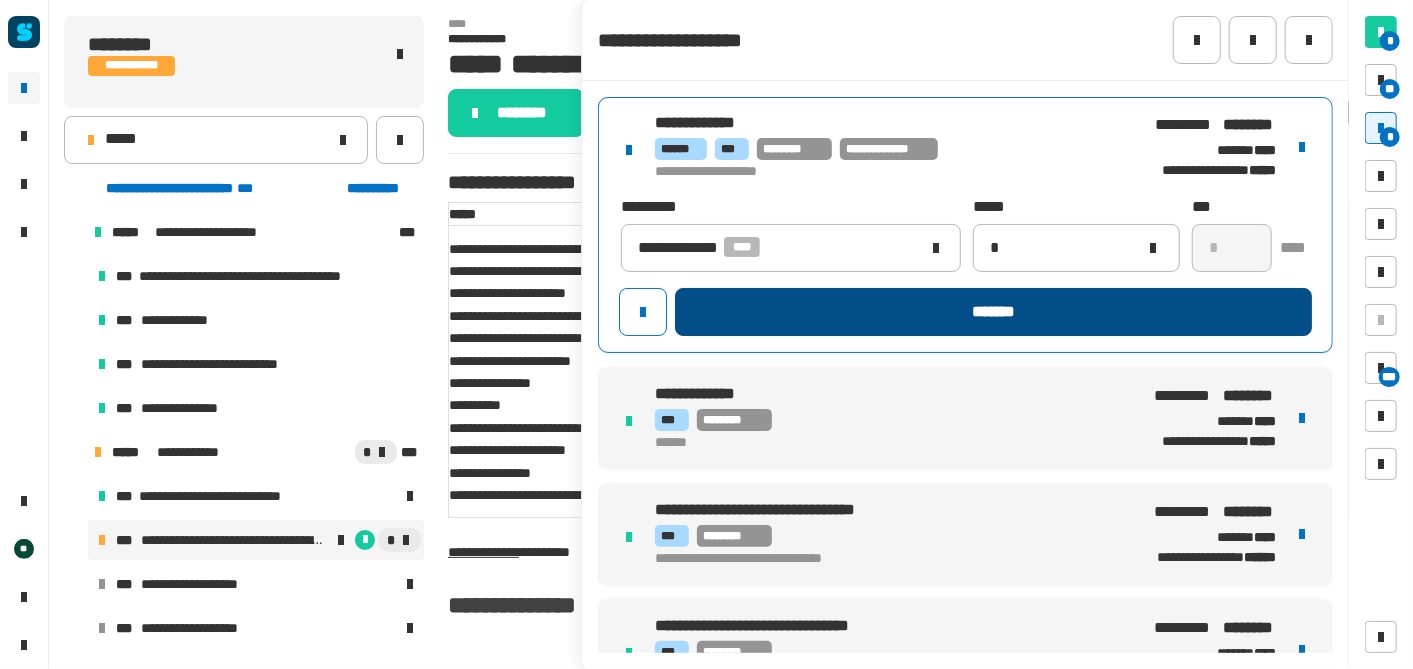 type 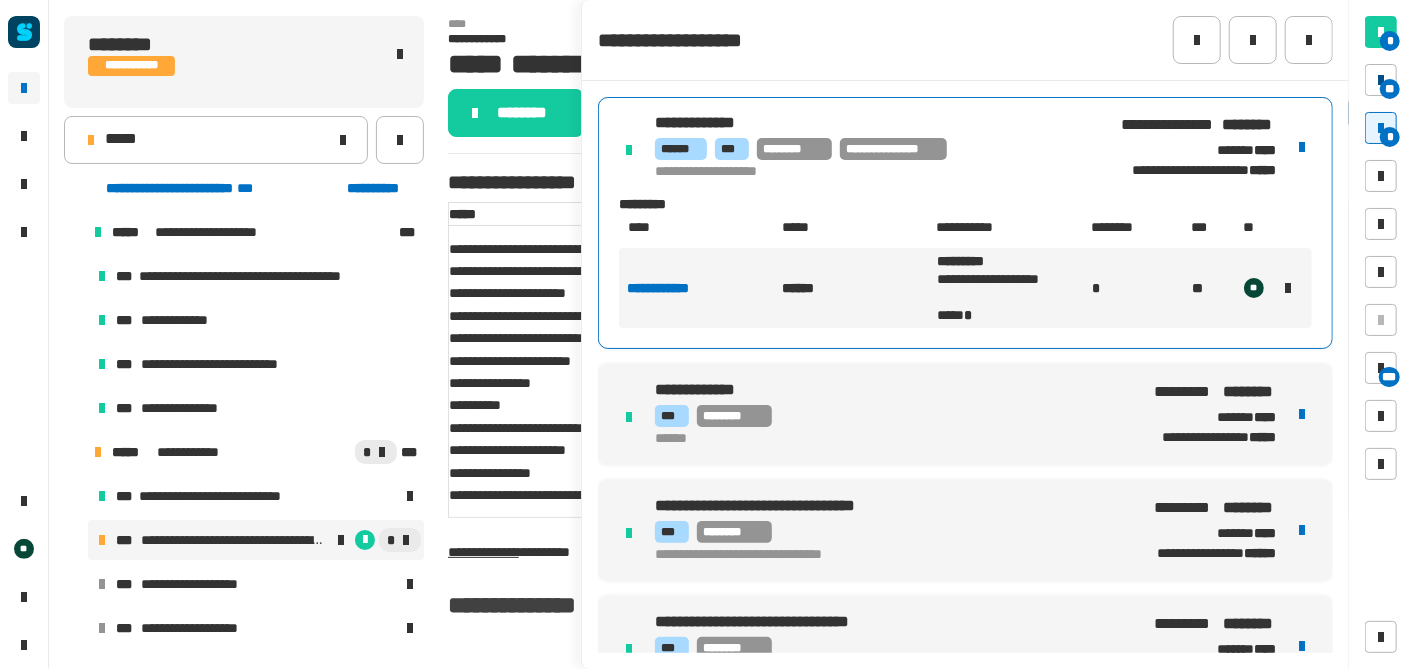 click on "**" at bounding box center [1390, 89] 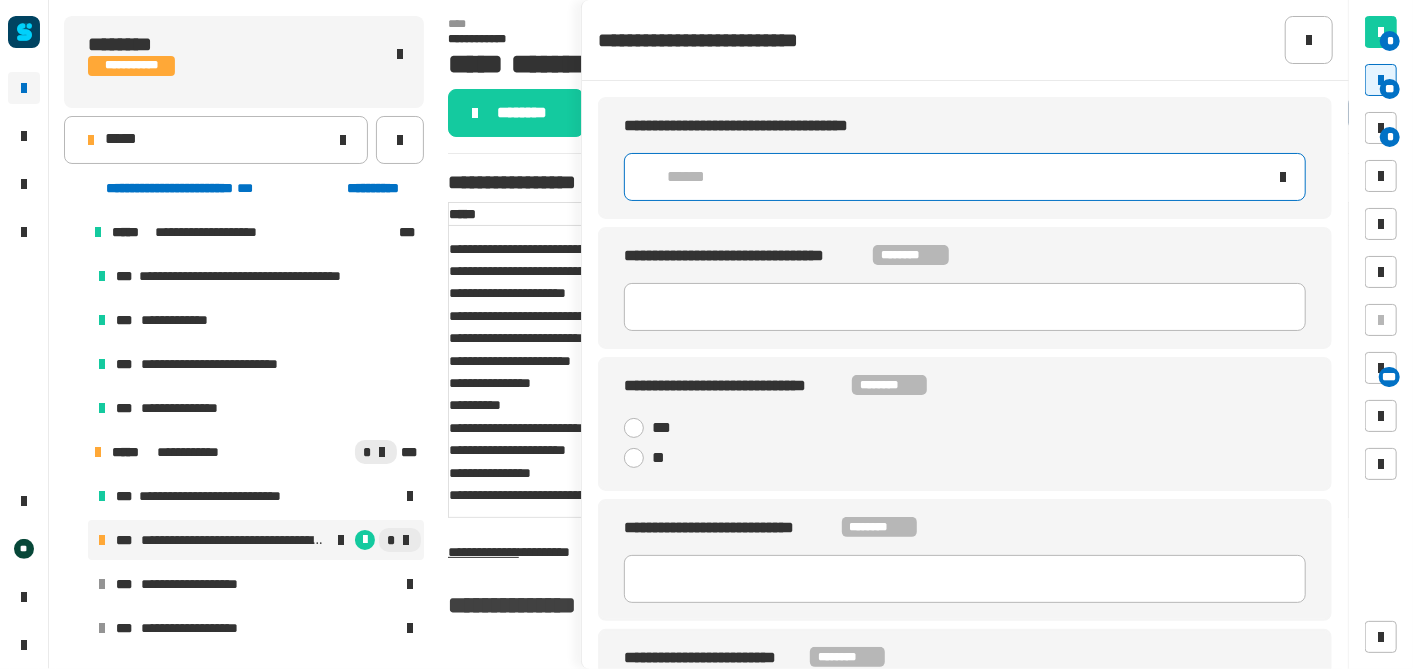 click on "******" 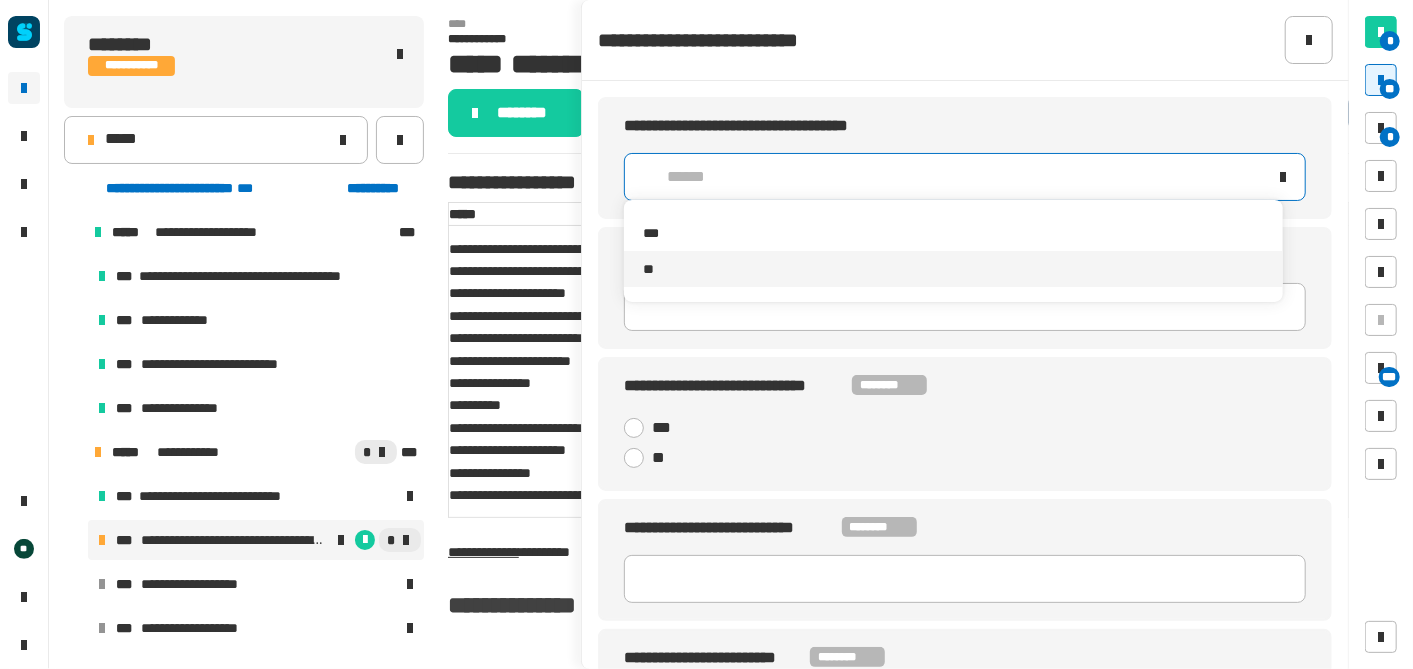 click on "**" at bounding box center (954, 269) 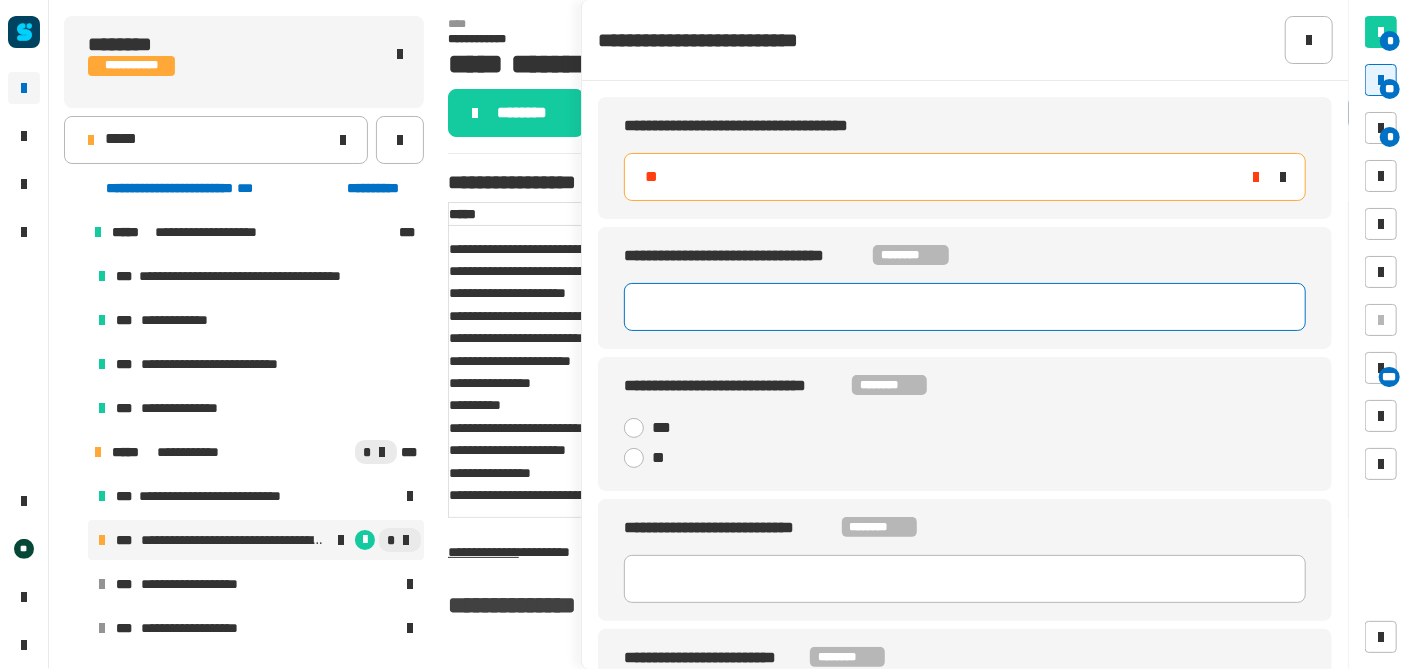 click 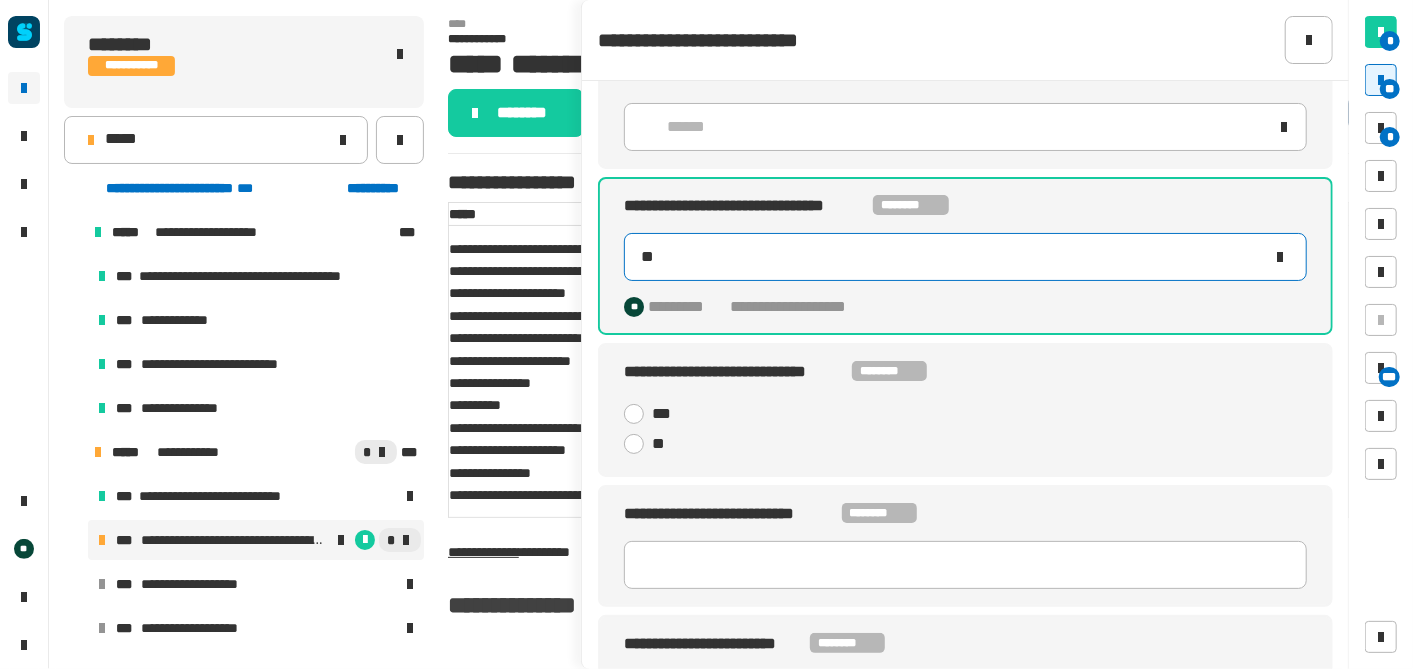 scroll, scrollTop: 51, scrollLeft: 0, axis: vertical 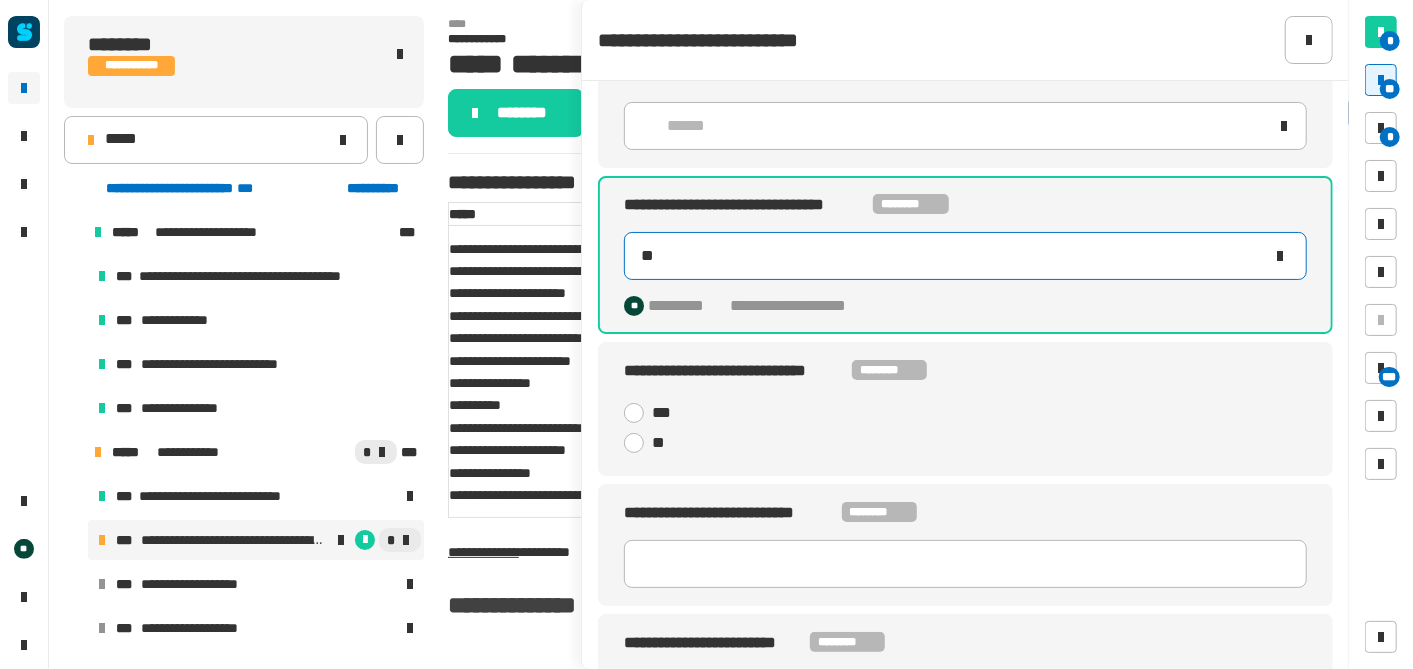 type on "**" 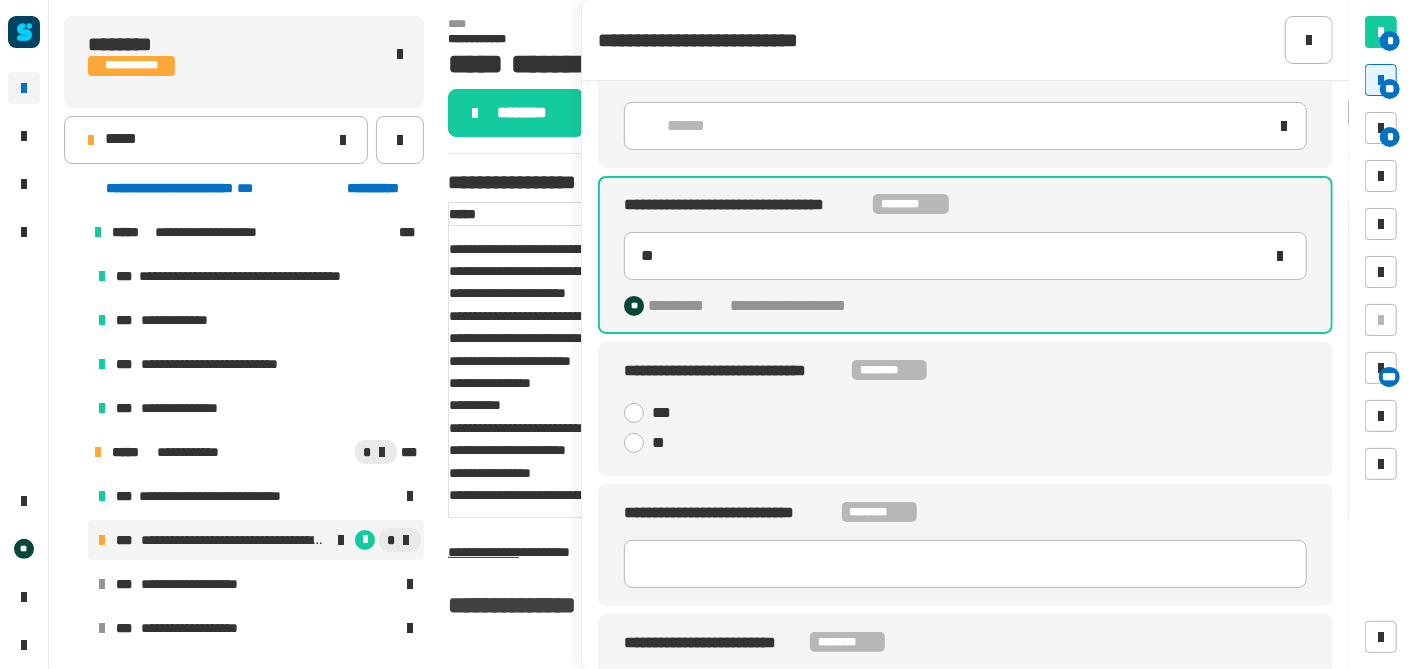 click 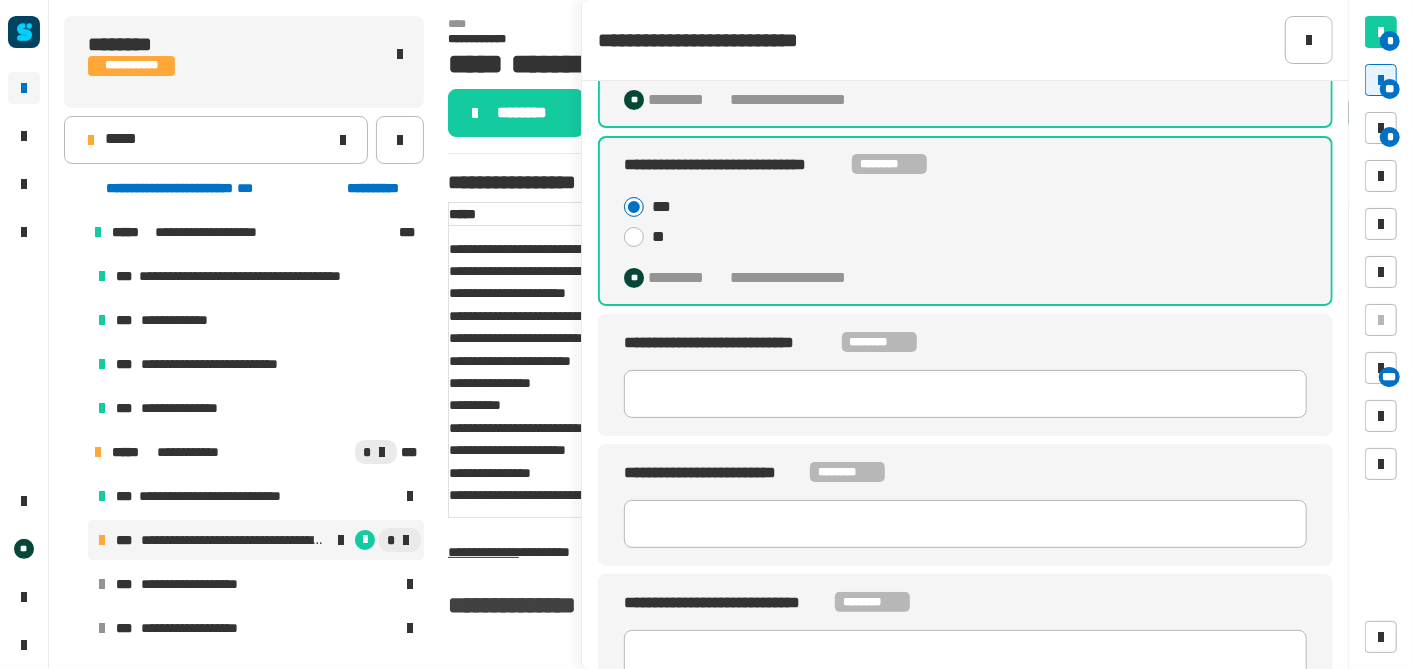 scroll, scrollTop: 260, scrollLeft: 0, axis: vertical 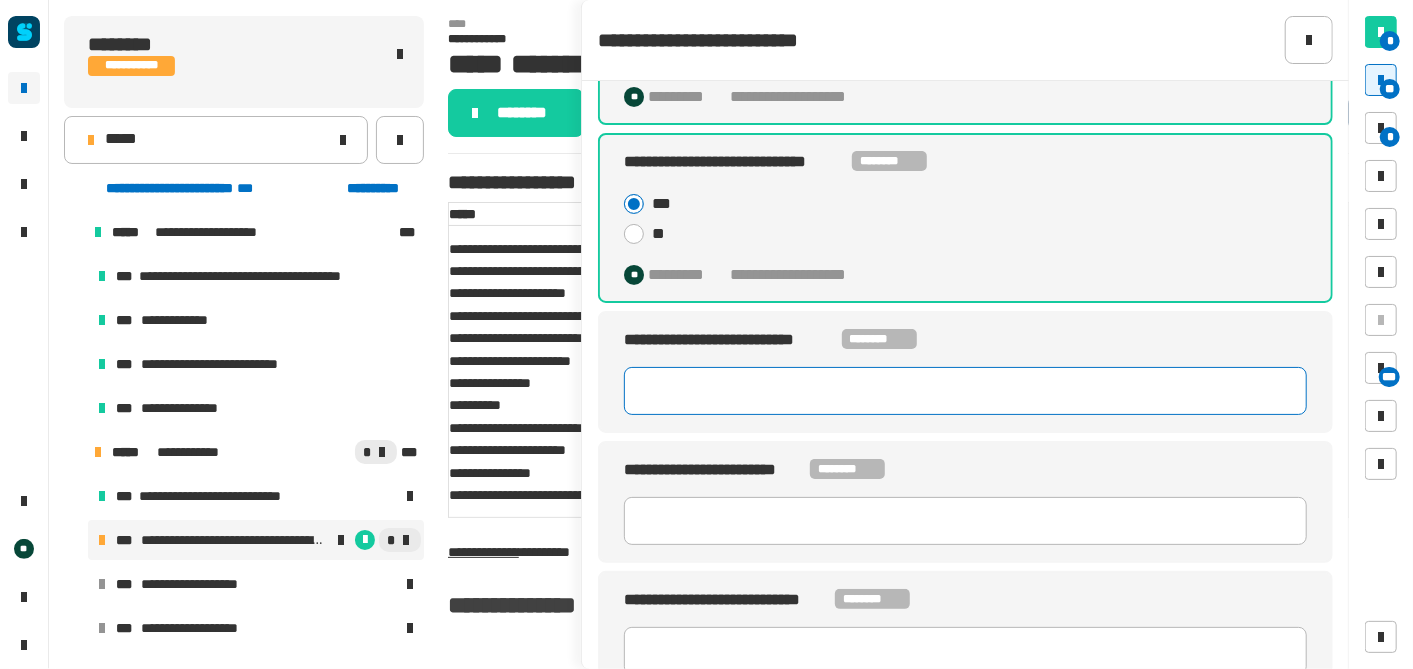 click 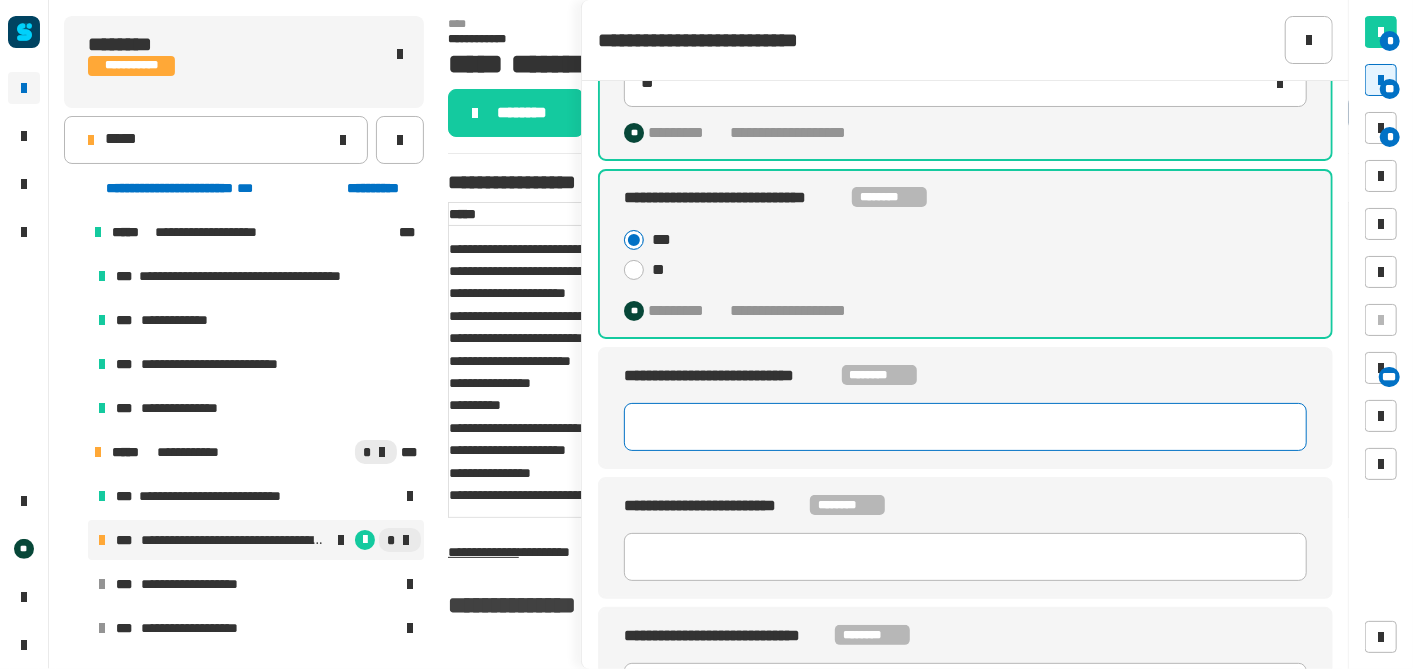 scroll, scrollTop: 296, scrollLeft: 0, axis: vertical 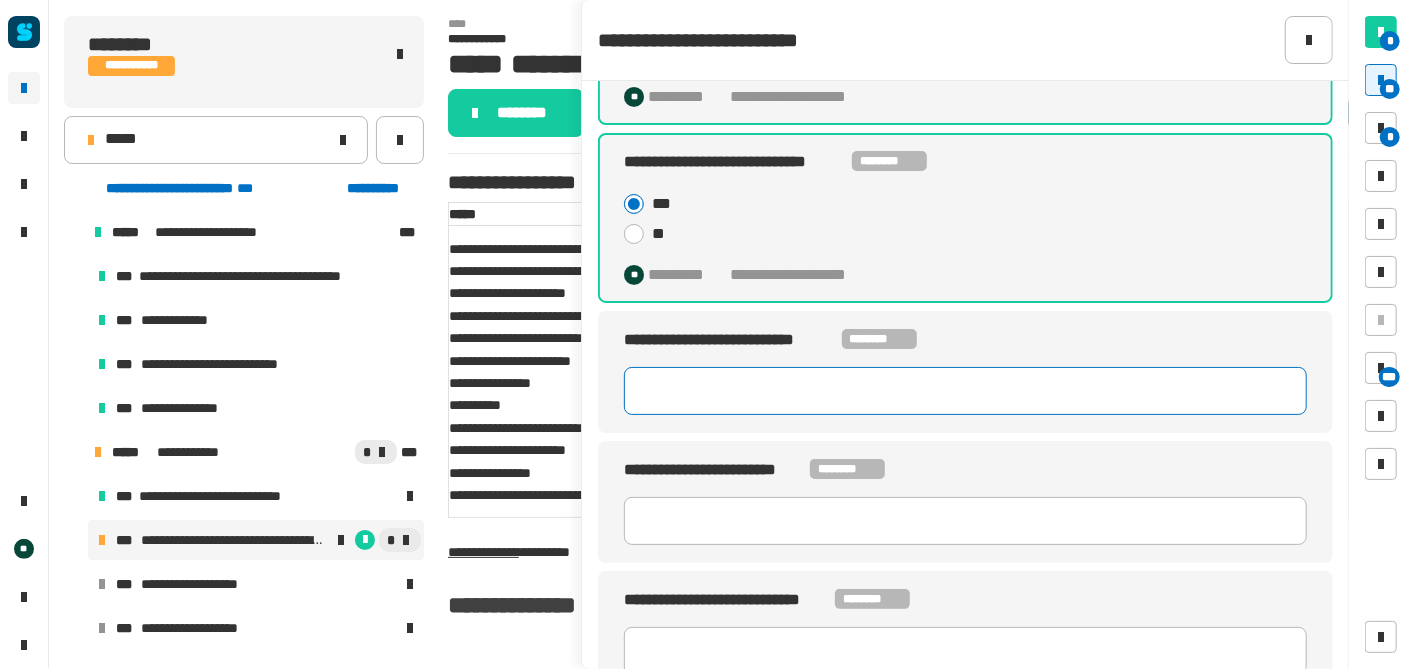 paste on "********" 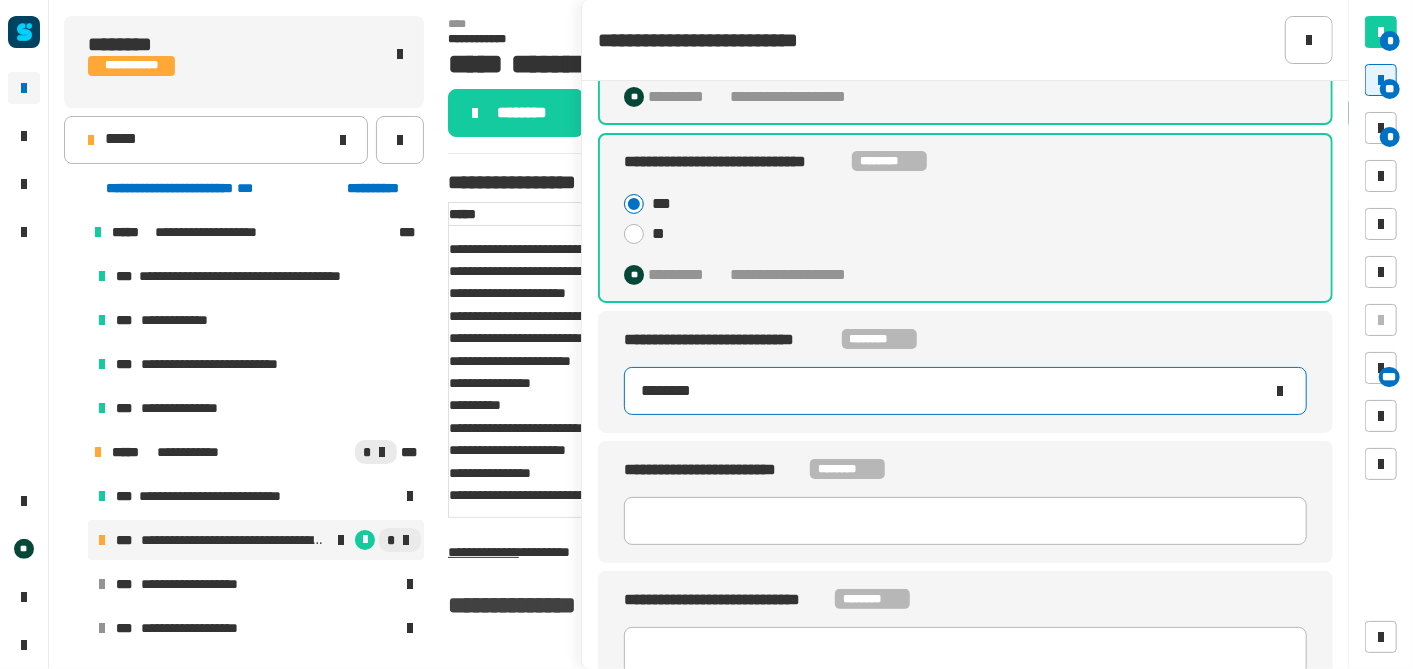 scroll, scrollTop: 335, scrollLeft: 0, axis: vertical 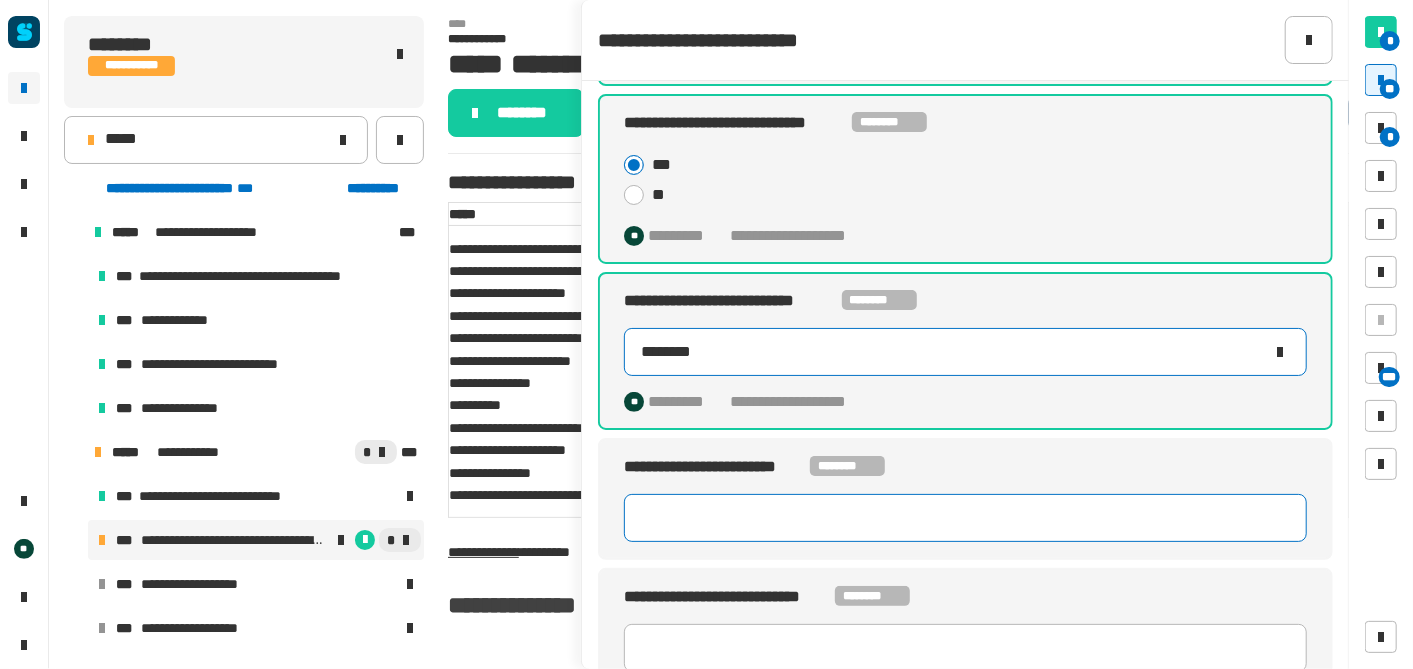 type on "********" 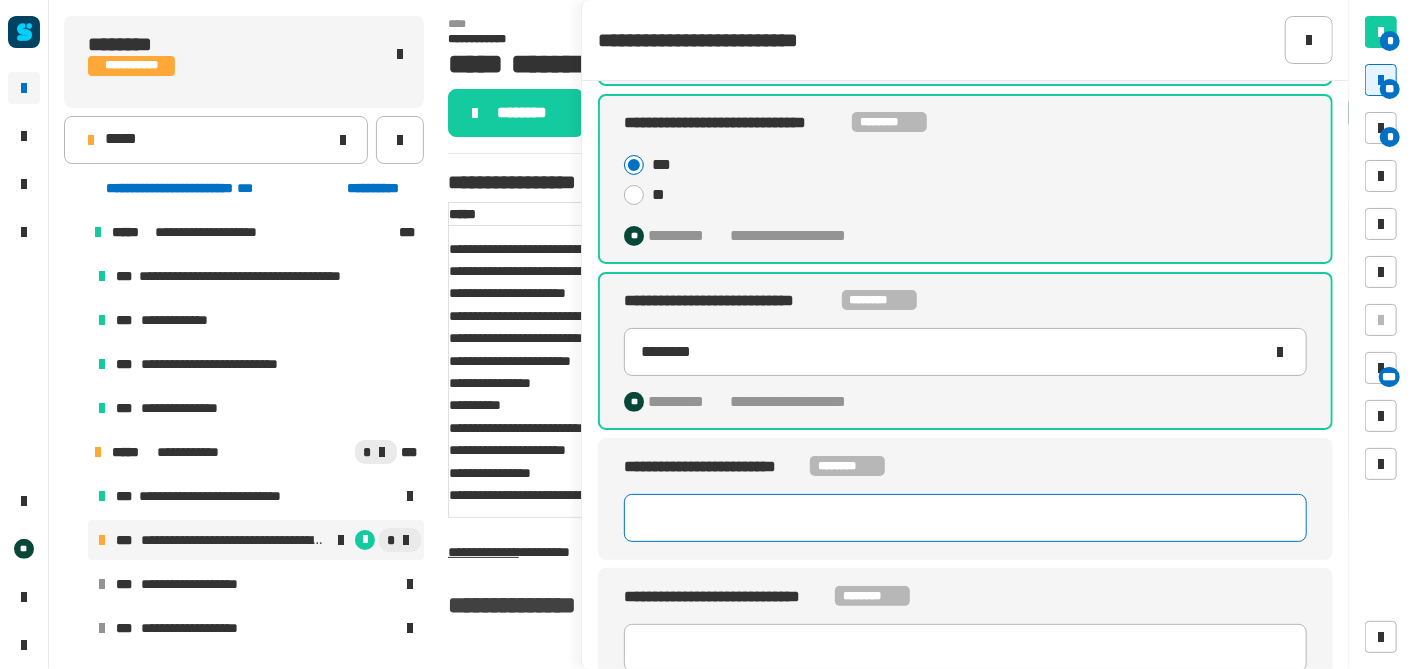 click 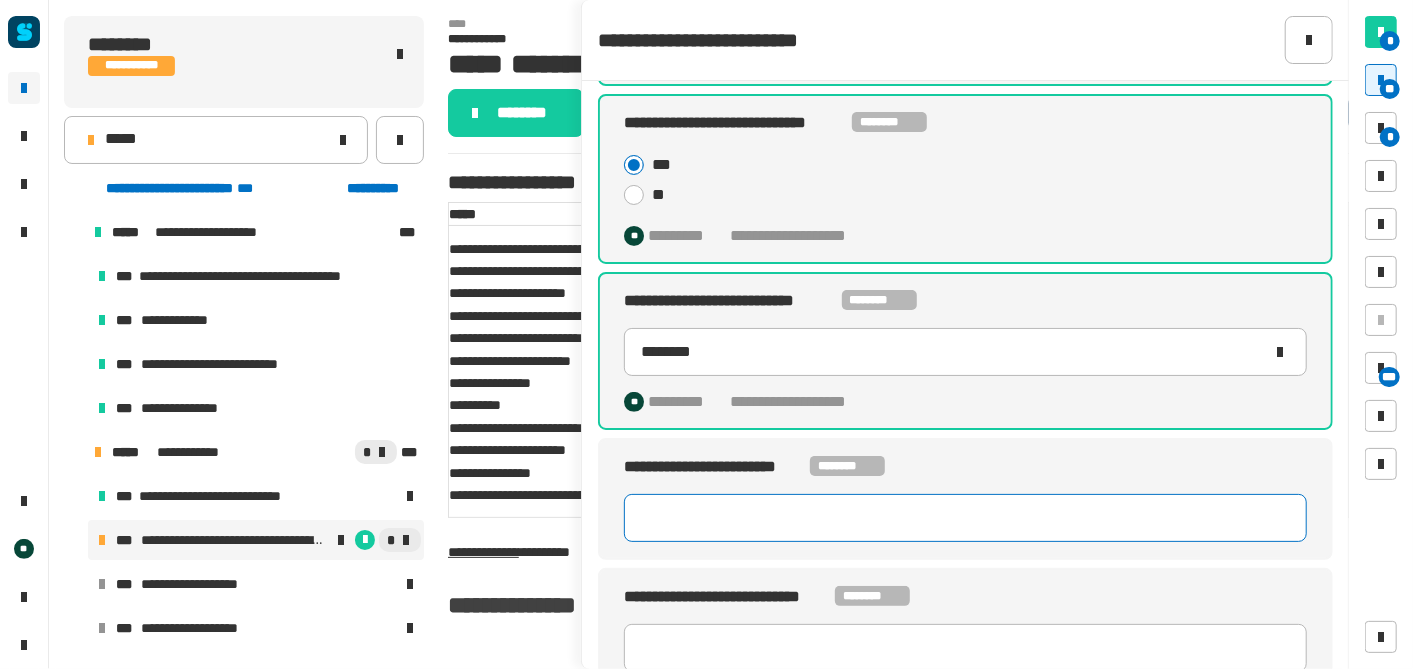 paste on "********" 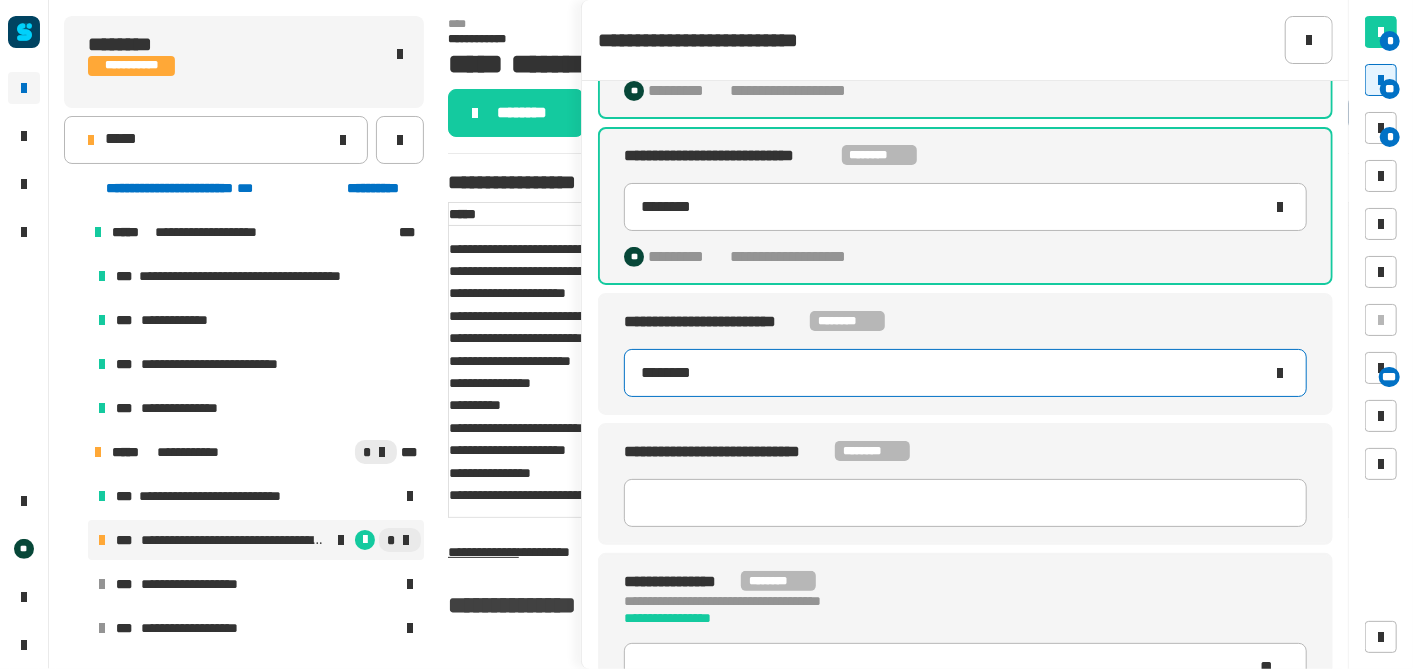 scroll, scrollTop: 516, scrollLeft: 0, axis: vertical 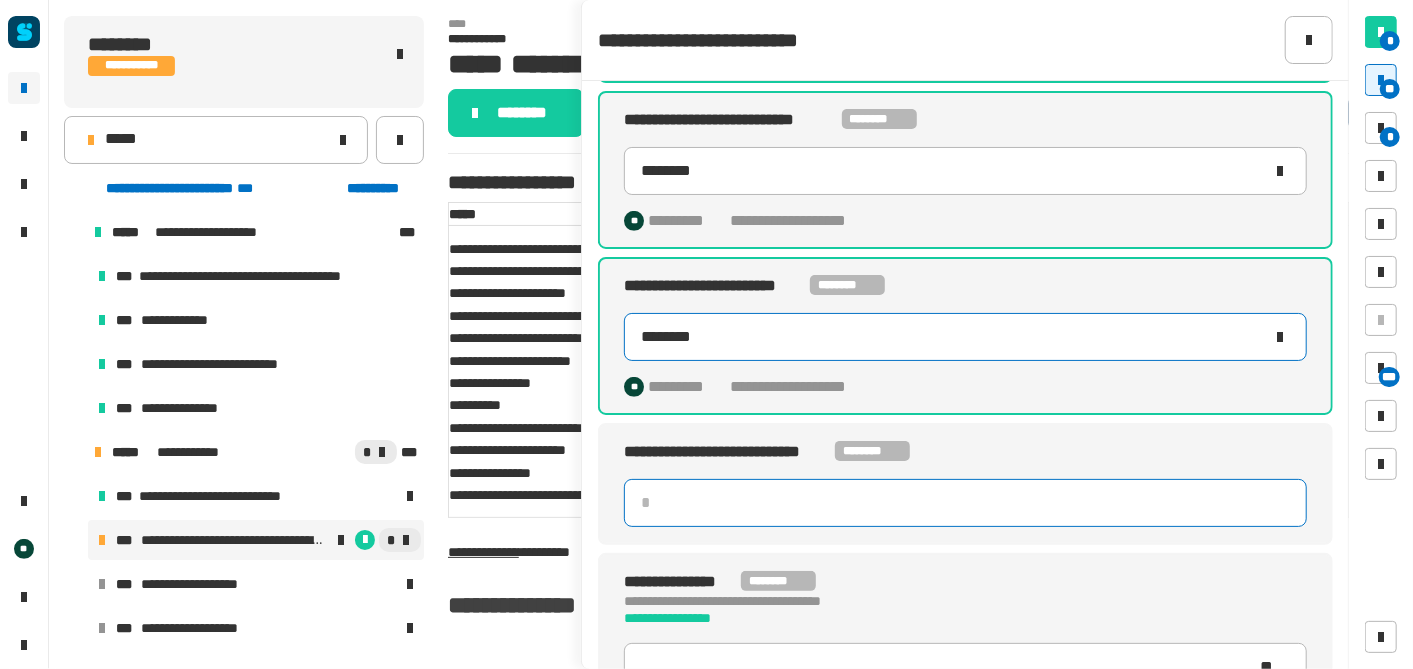 type on "********" 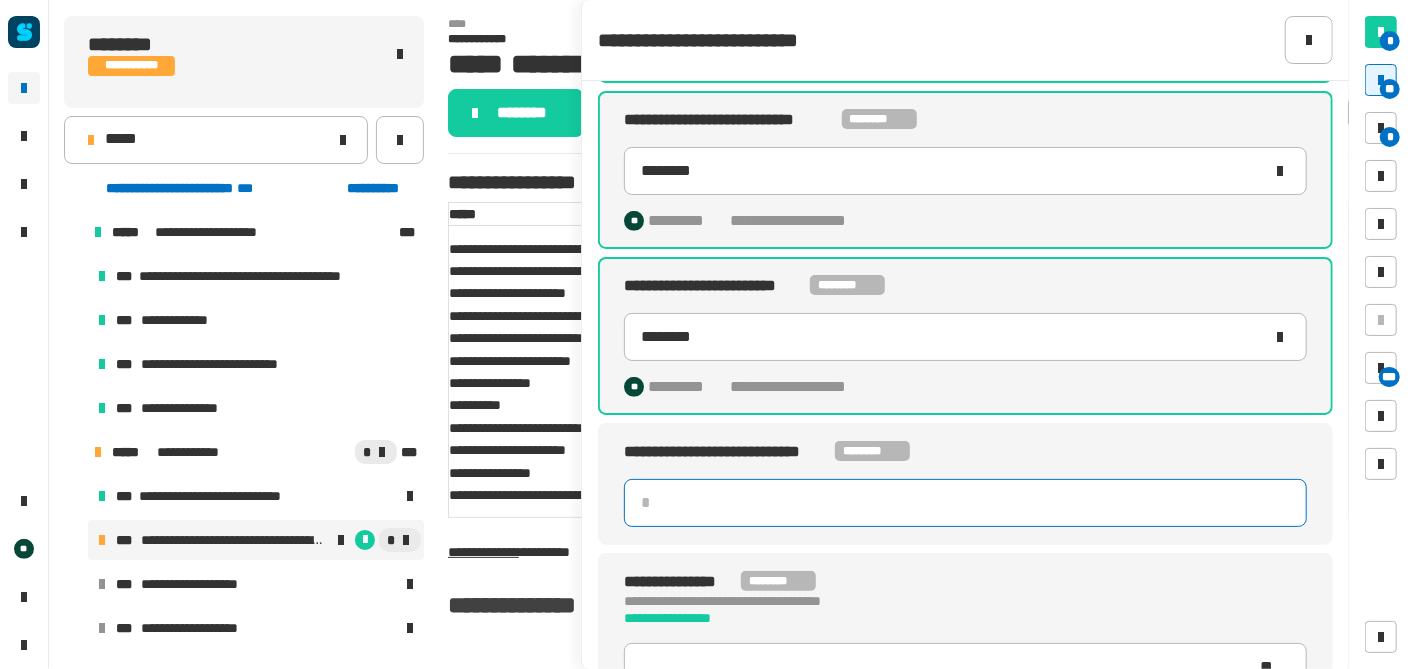 click 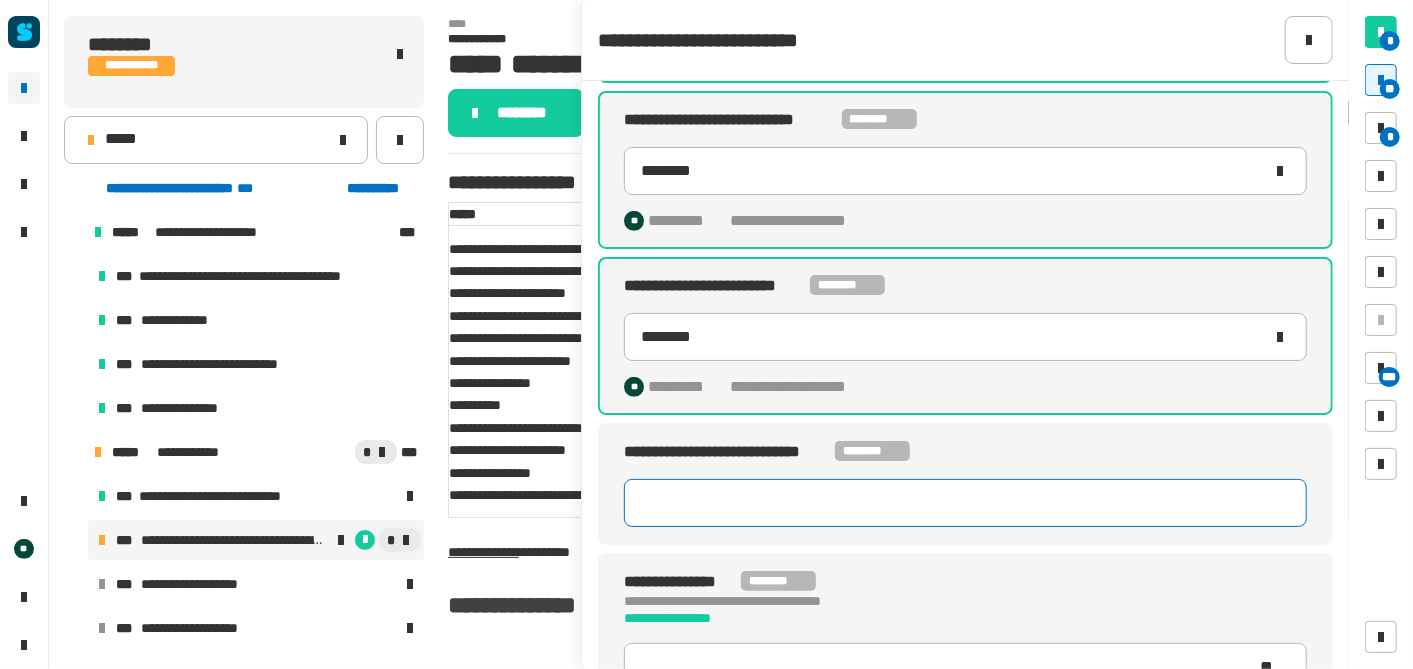 paste on "********" 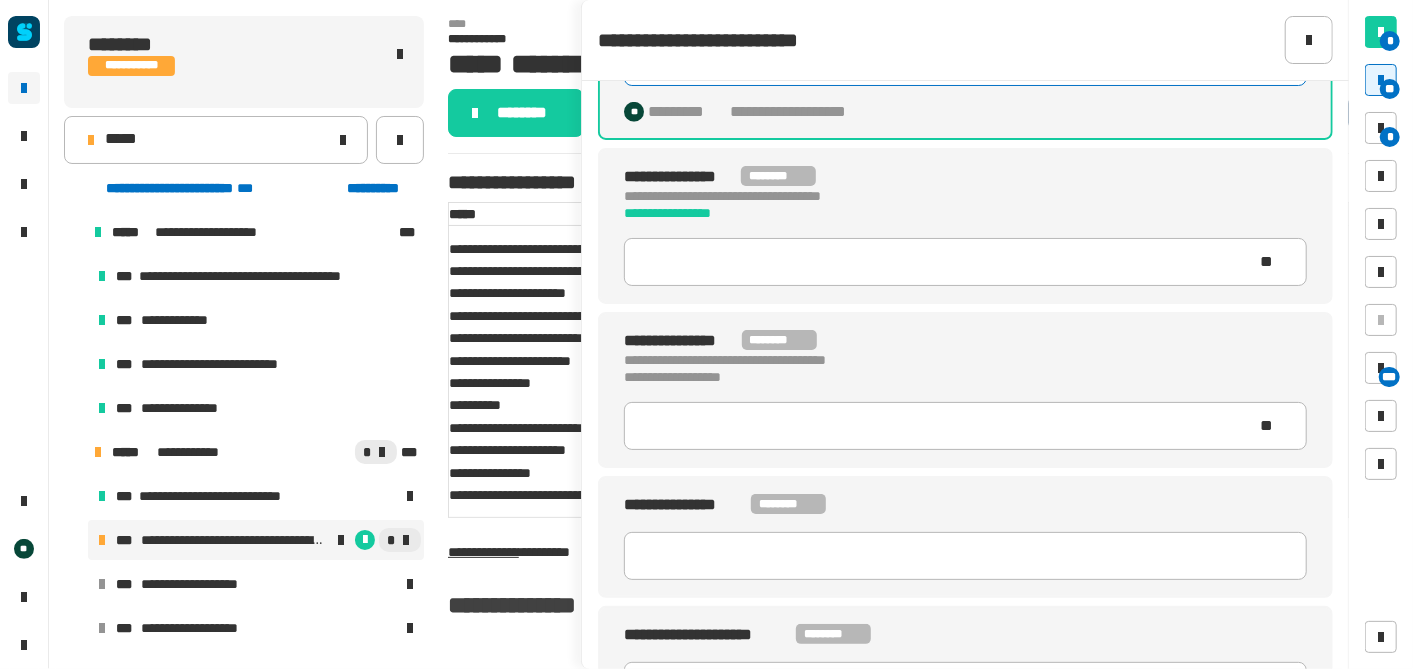 scroll, scrollTop: 962, scrollLeft: 0, axis: vertical 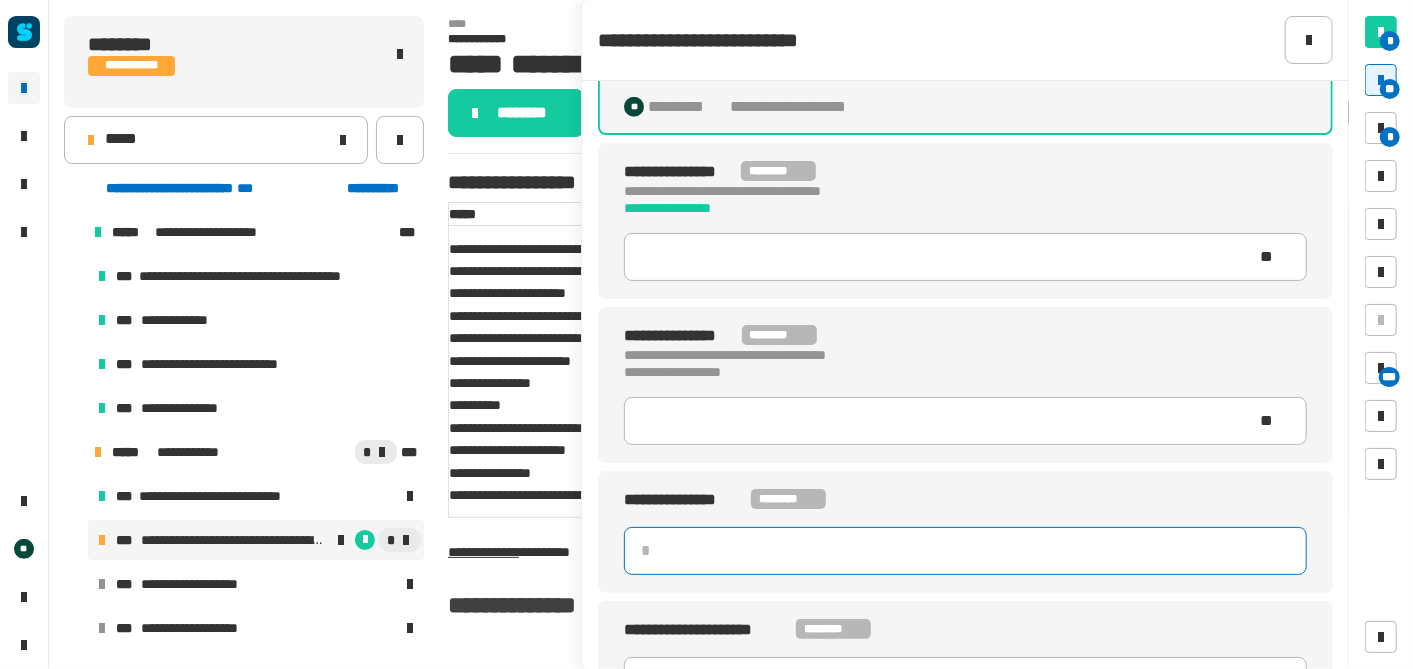 click 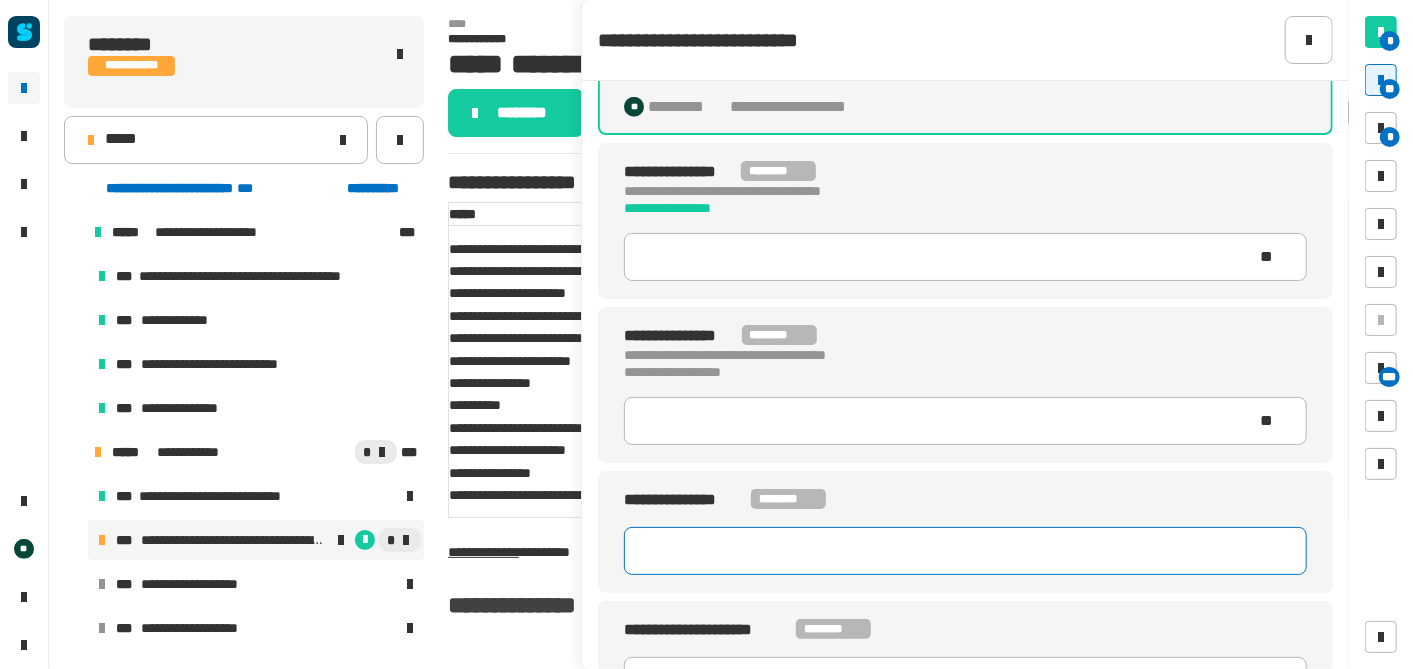 paste on "**********" 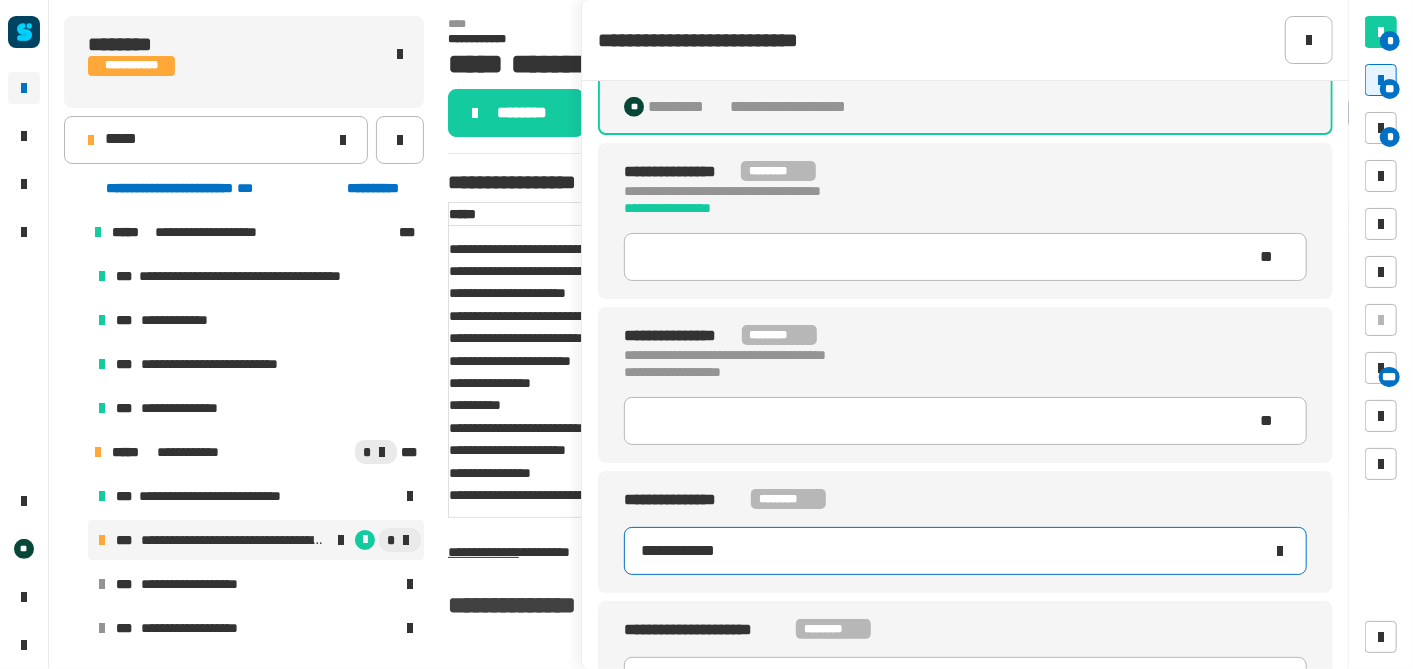 scroll, scrollTop: 1005, scrollLeft: 0, axis: vertical 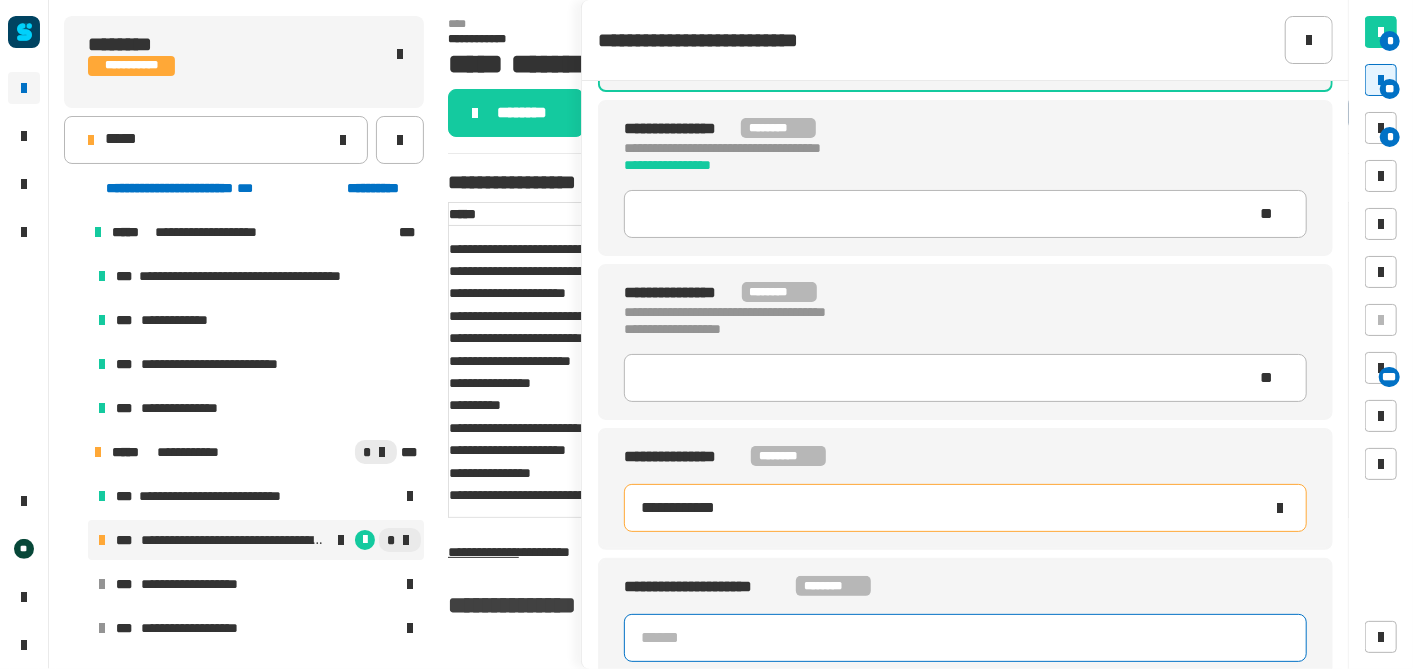 type on "********" 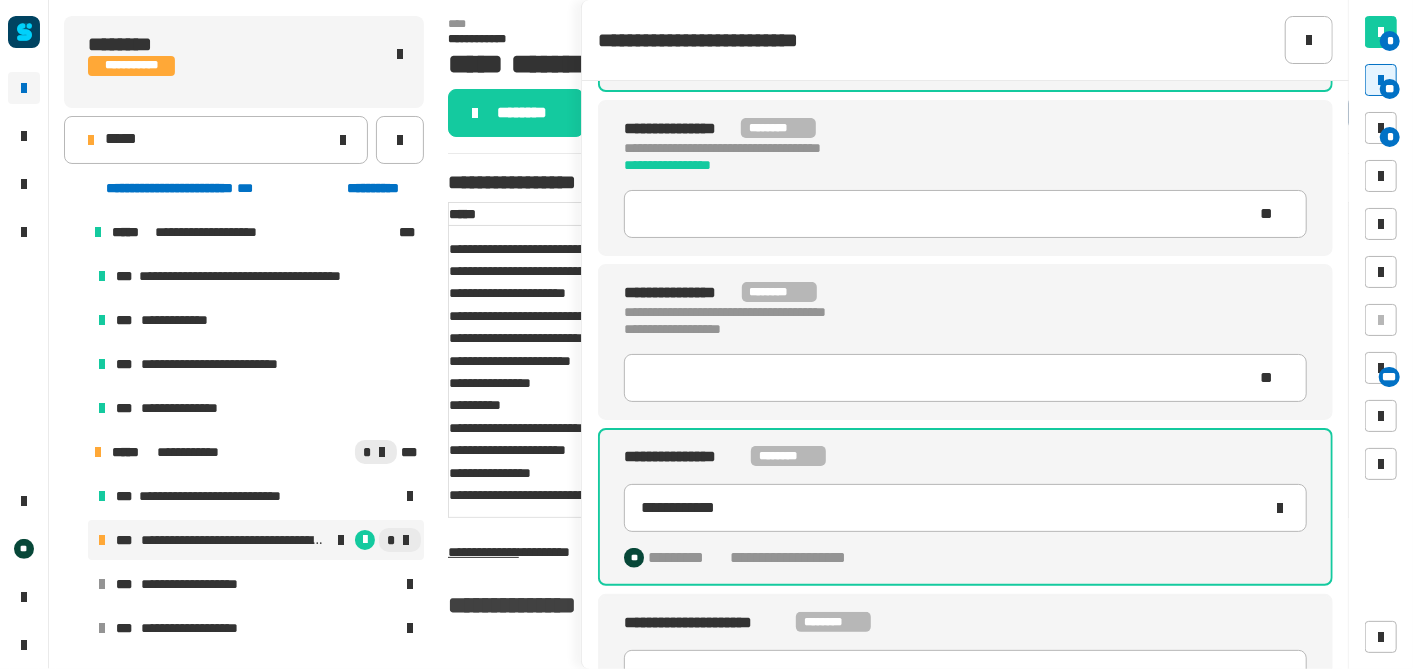 click on "**********" 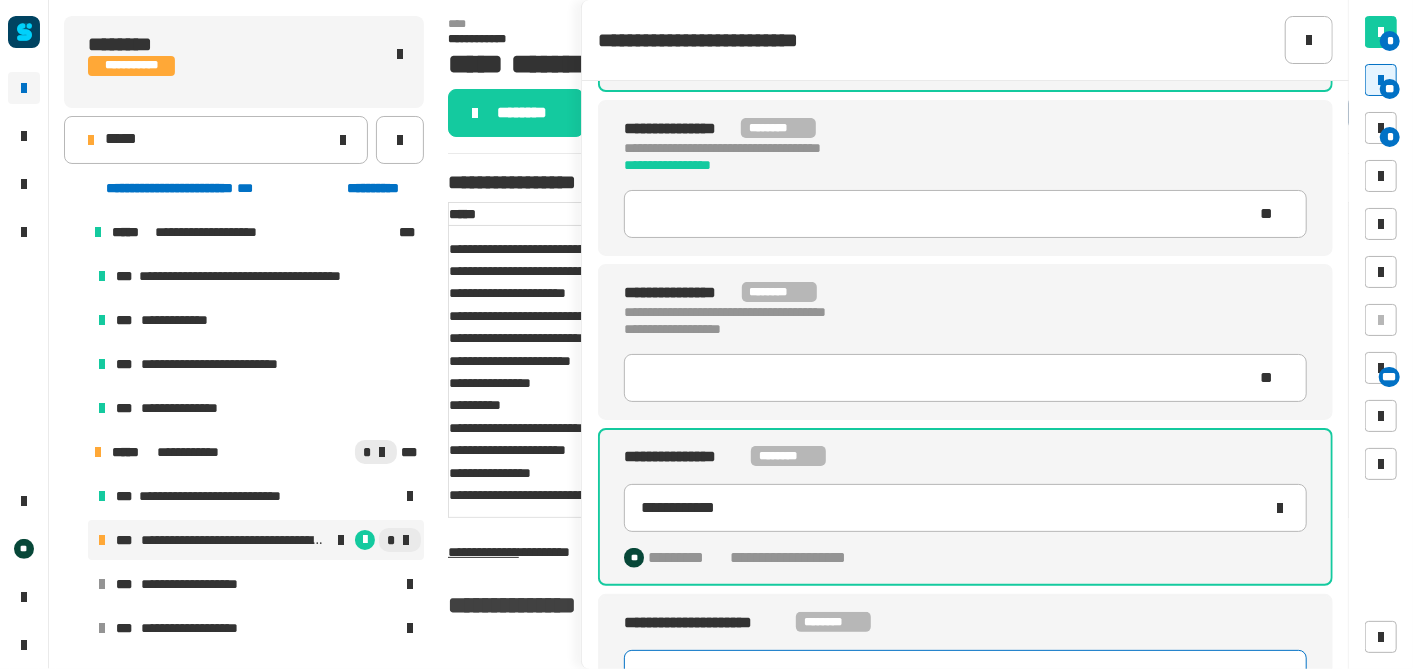click 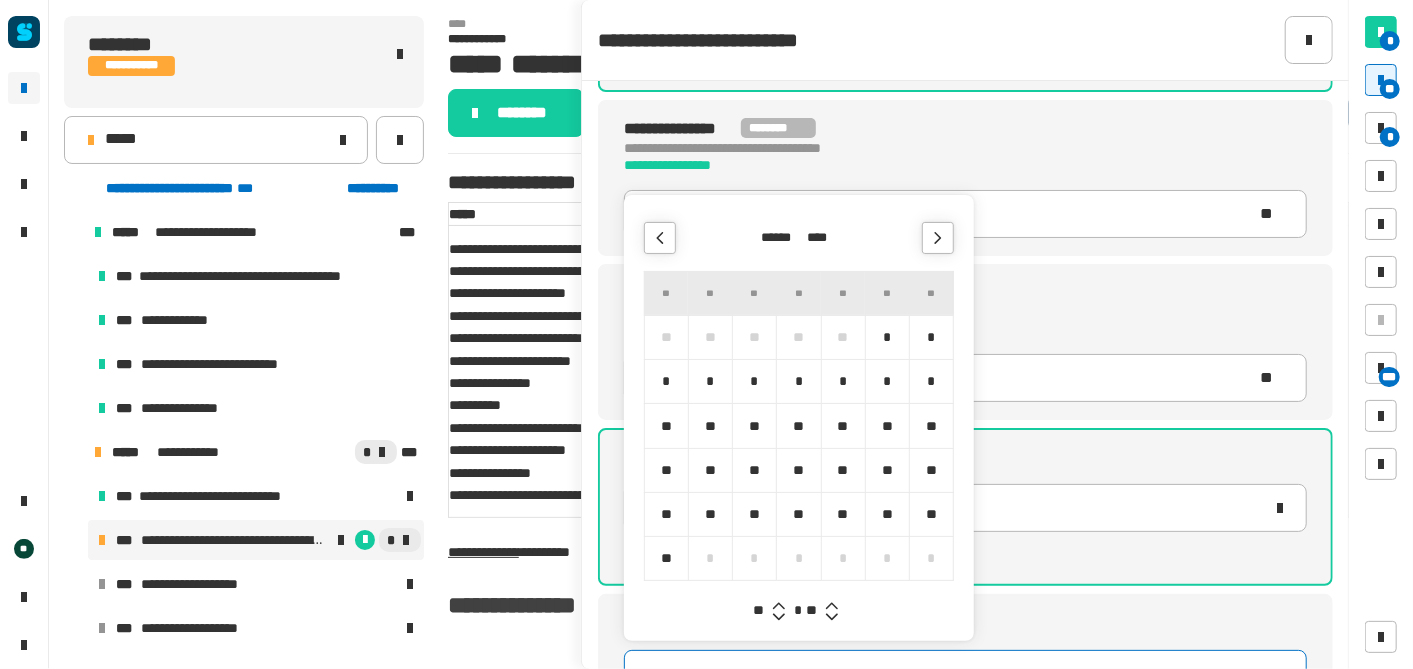 click on "****" at bounding box center (822, 237) 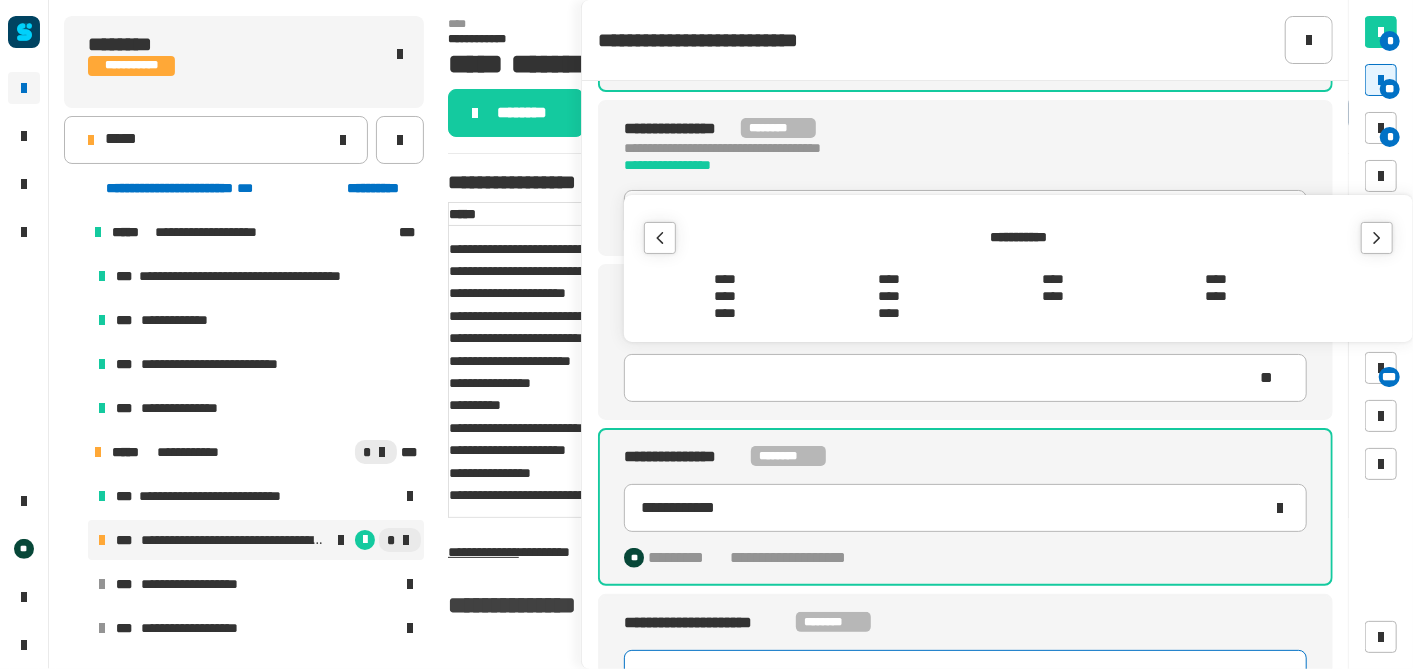 click 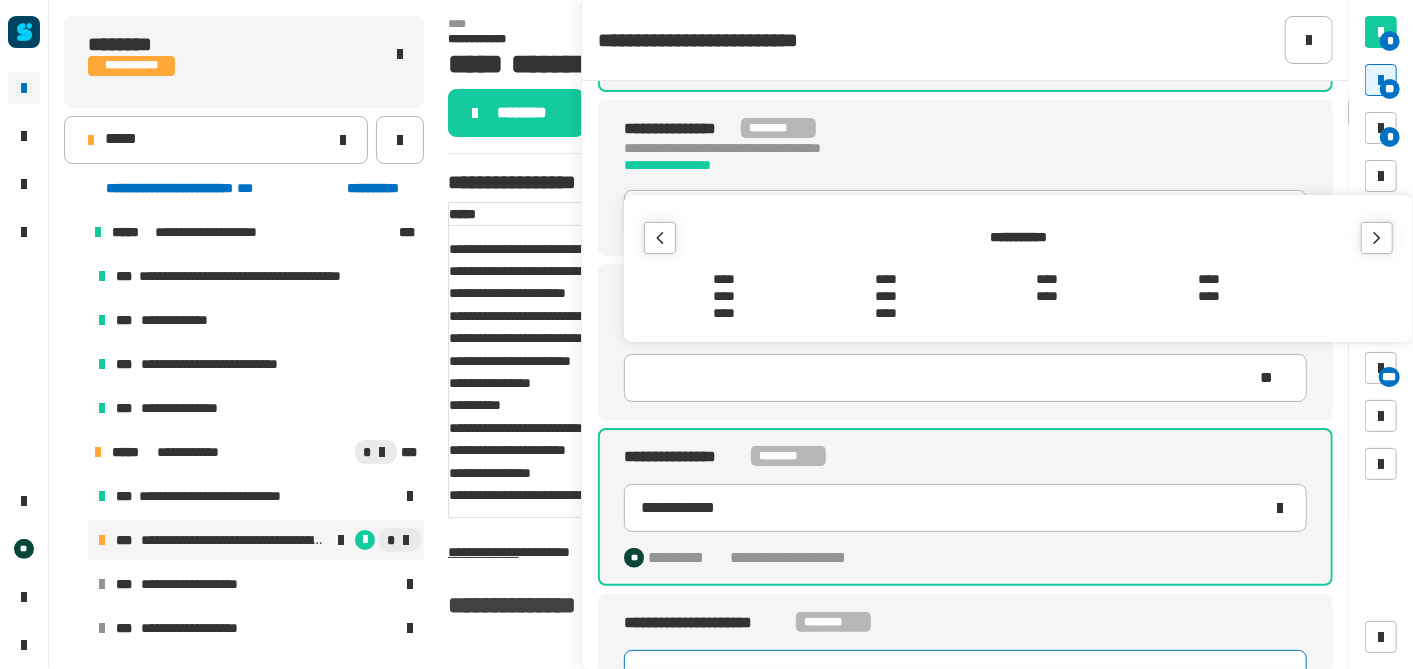 click on "****" at bounding box center [1209, 279] 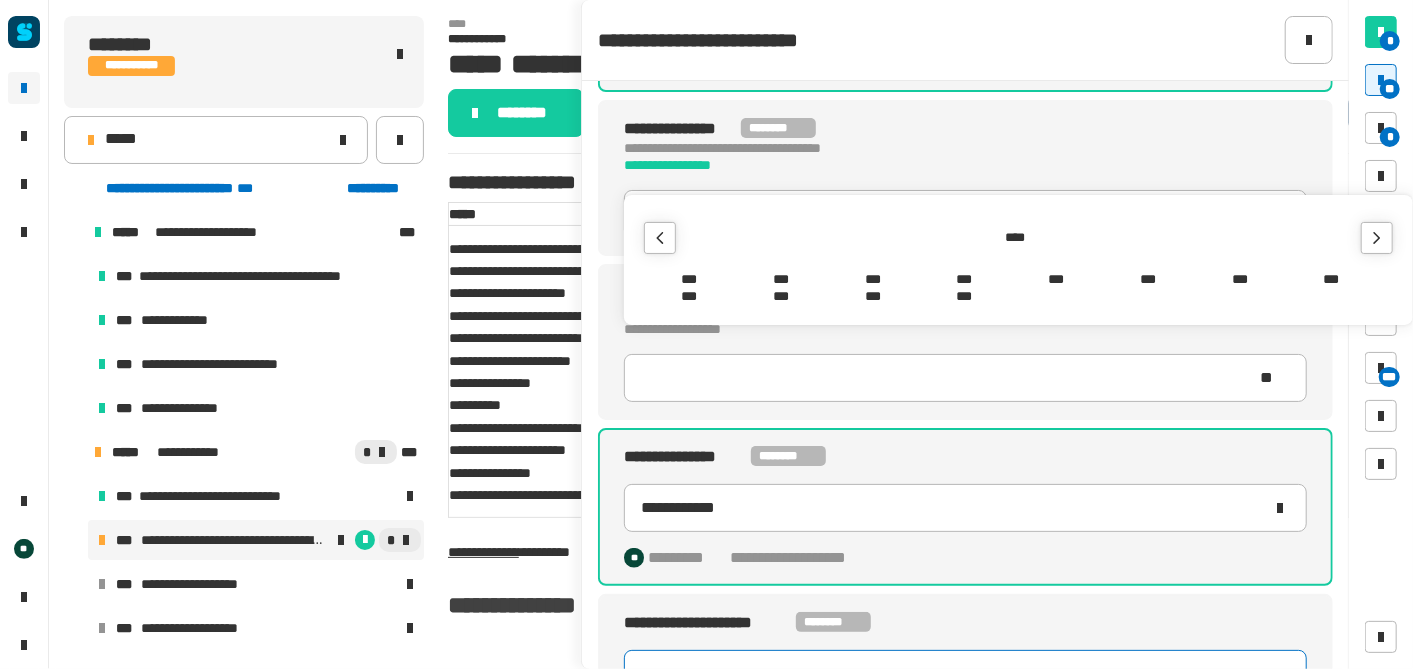 click on "***" at bounding box center (1057, 279) 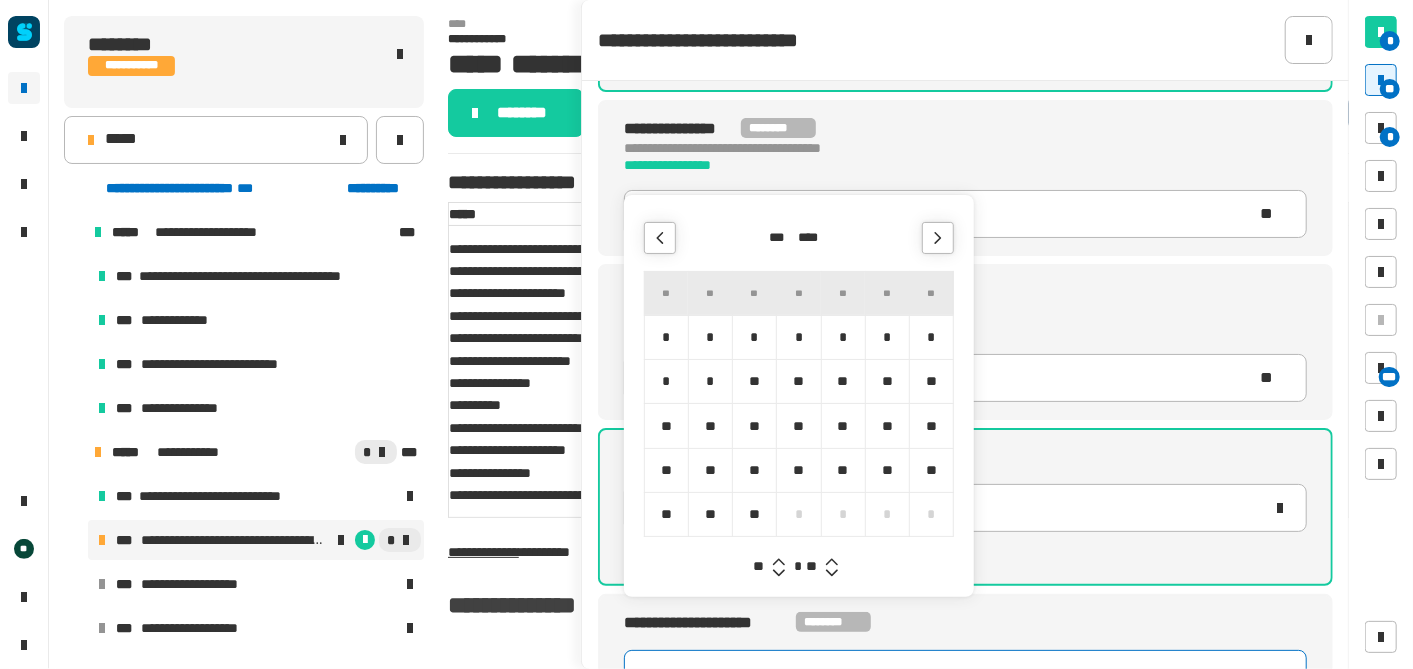 click on "**" at bounding box center [710, 470] 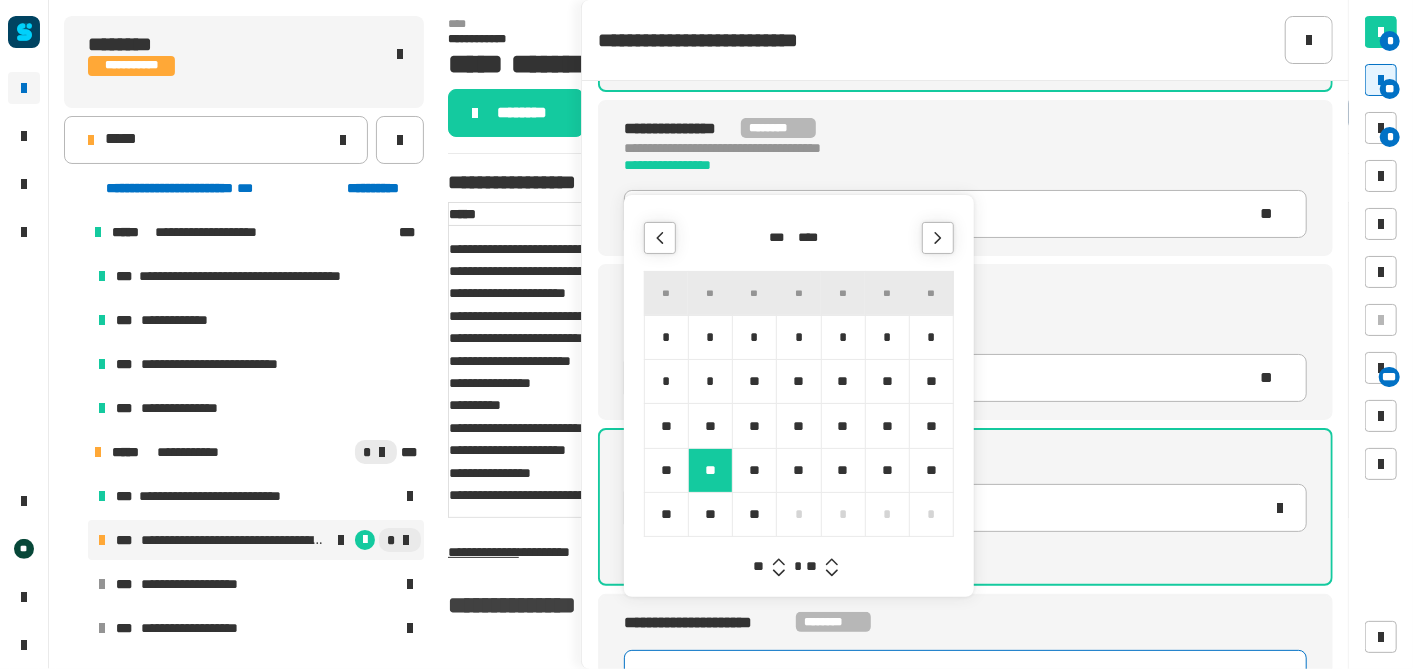 click on "**********" 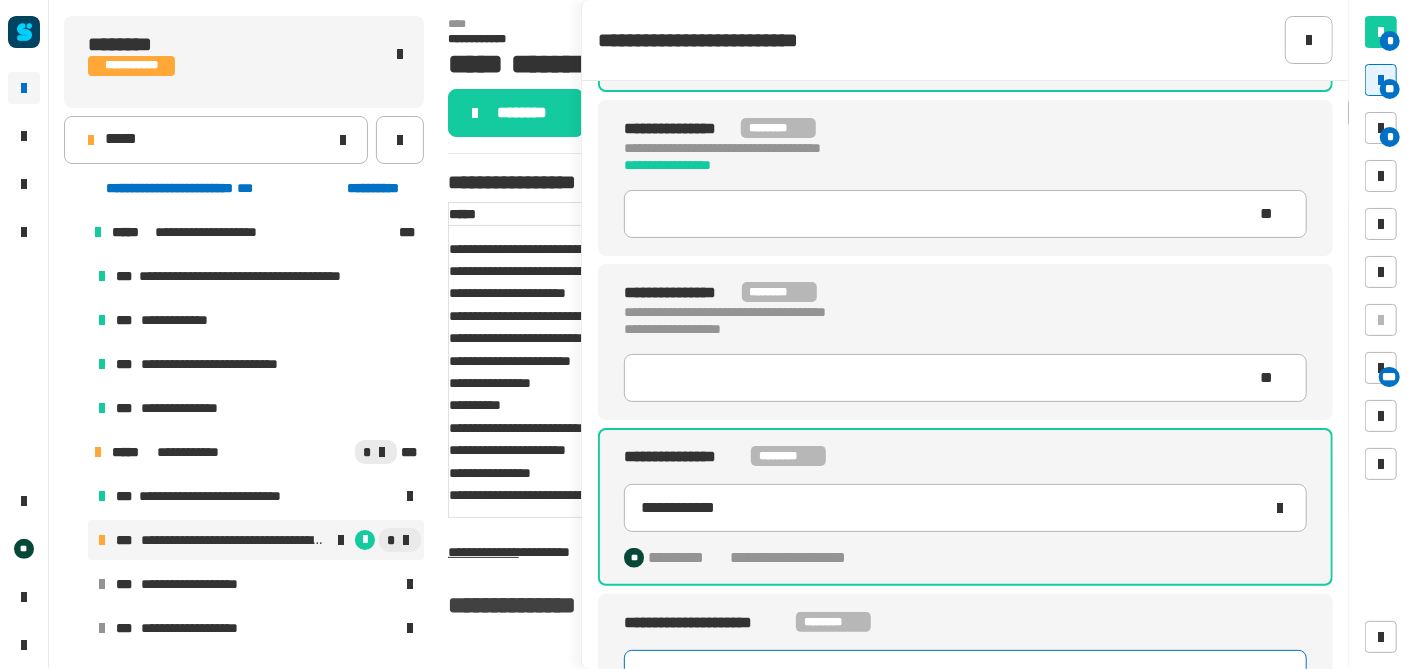 type on "**********" 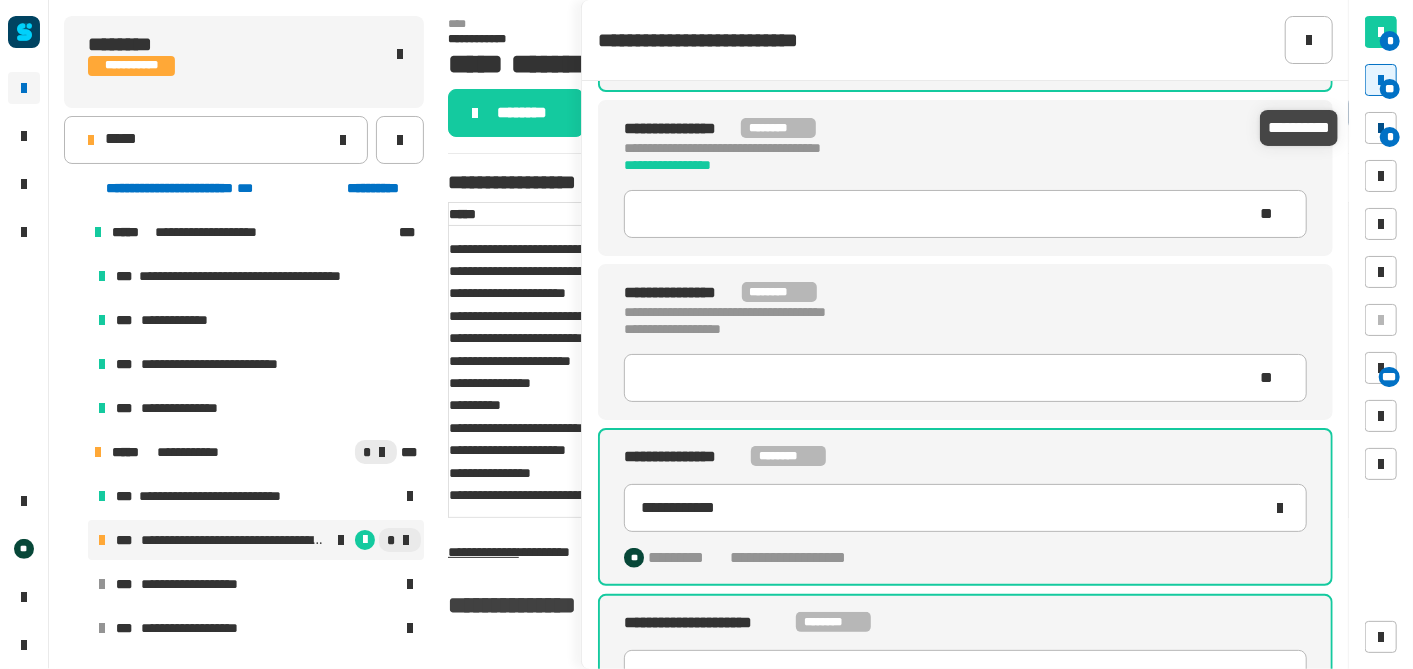 click on "*" at bounding box center (1390, 137) 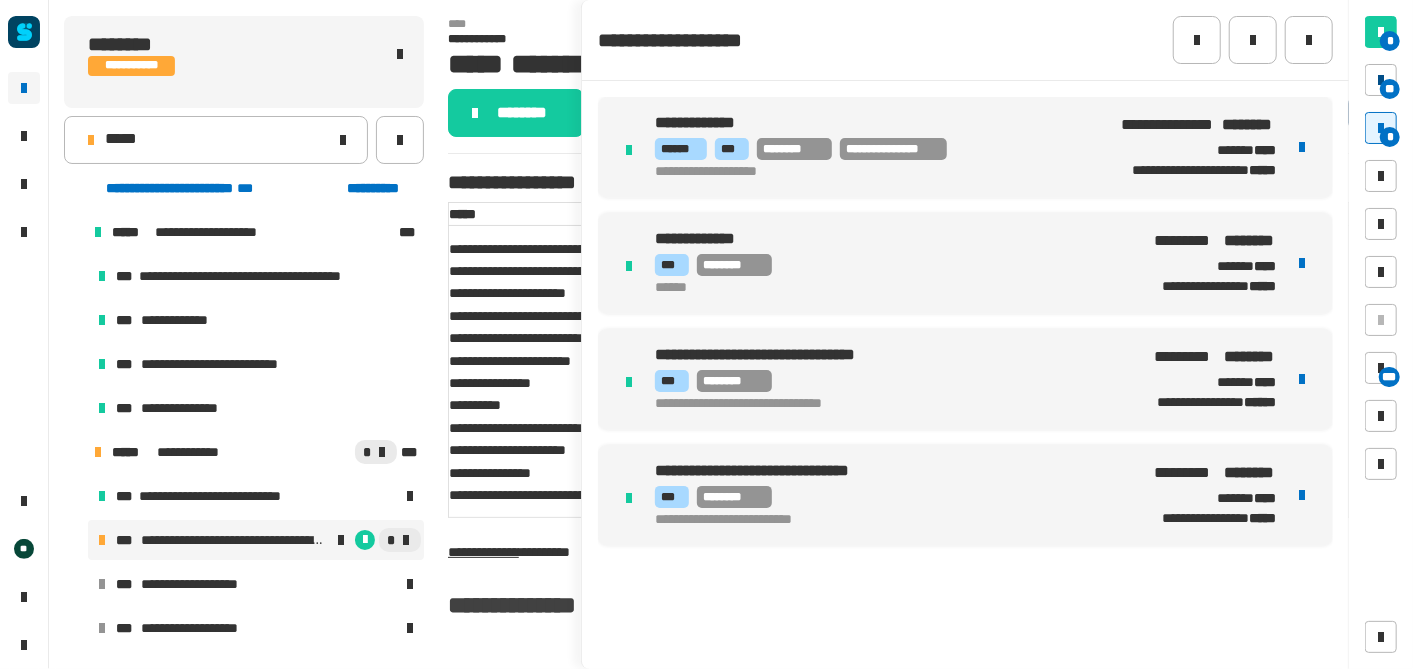 click on "**" at bounding box center (1390, 89) 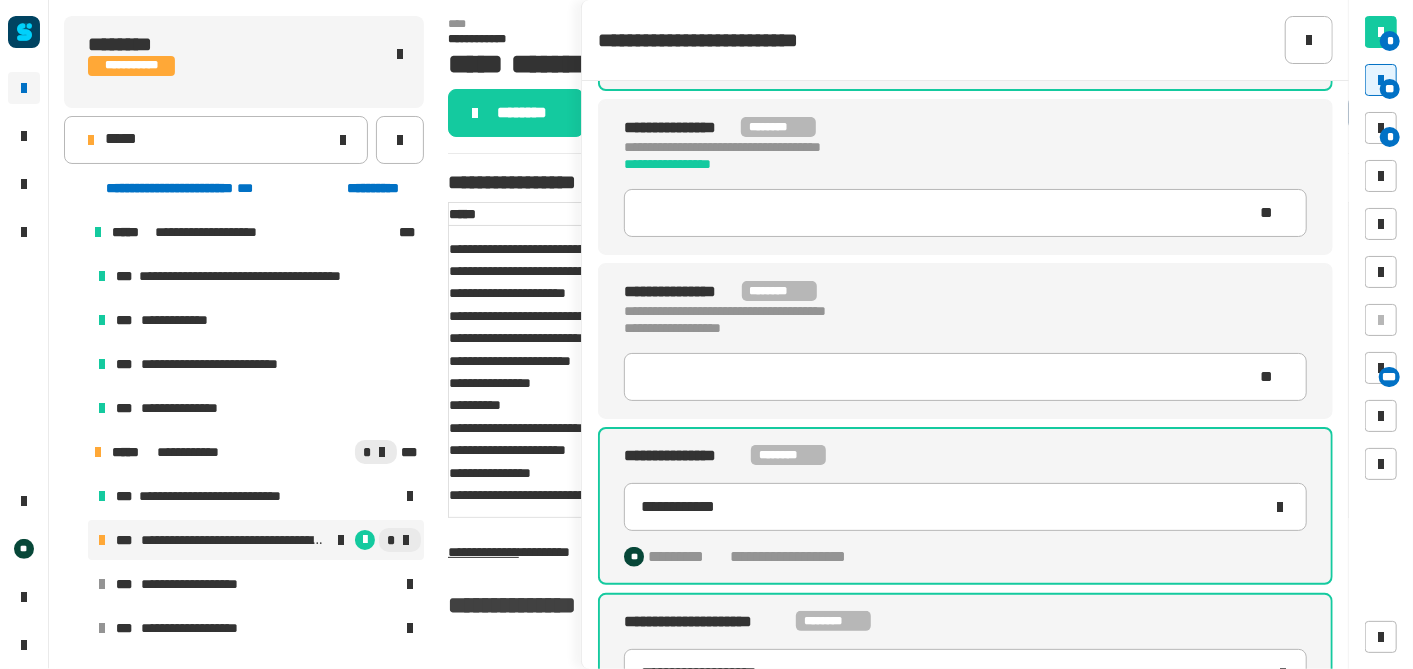 scroll, scrollTop: 1077, scrollLeft: 0, axis: vertical 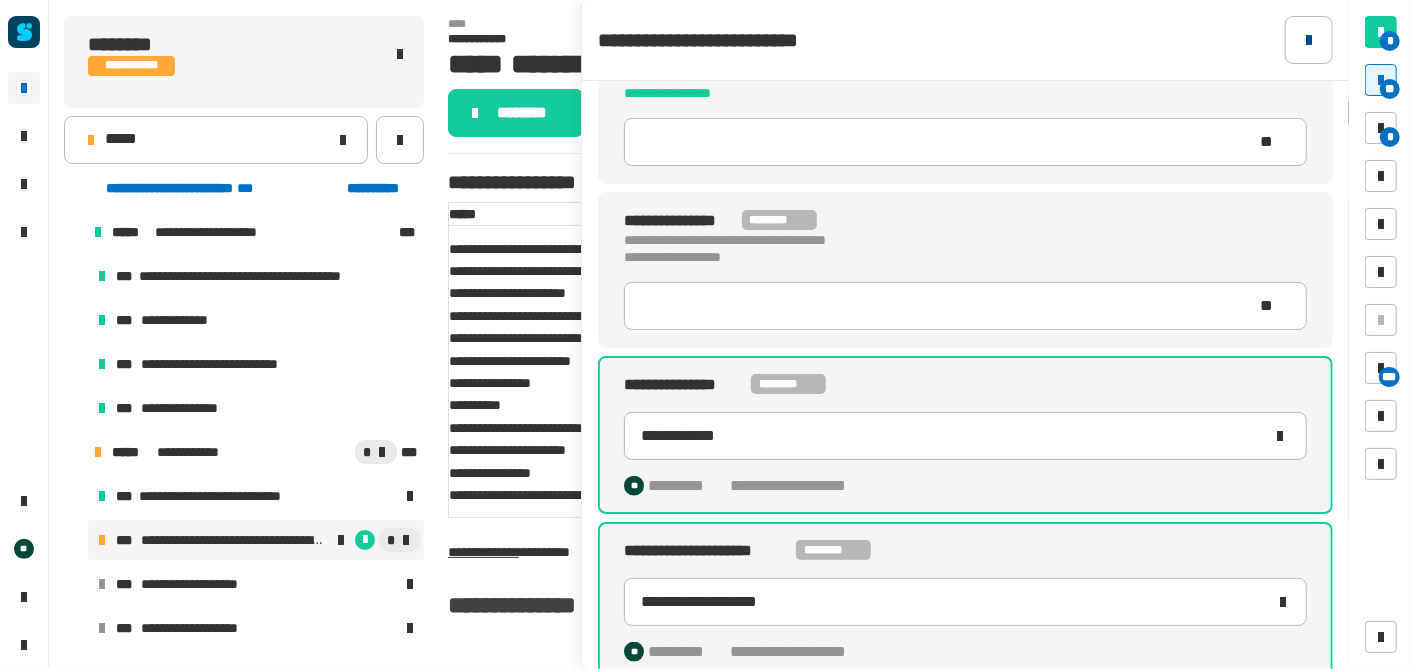 click 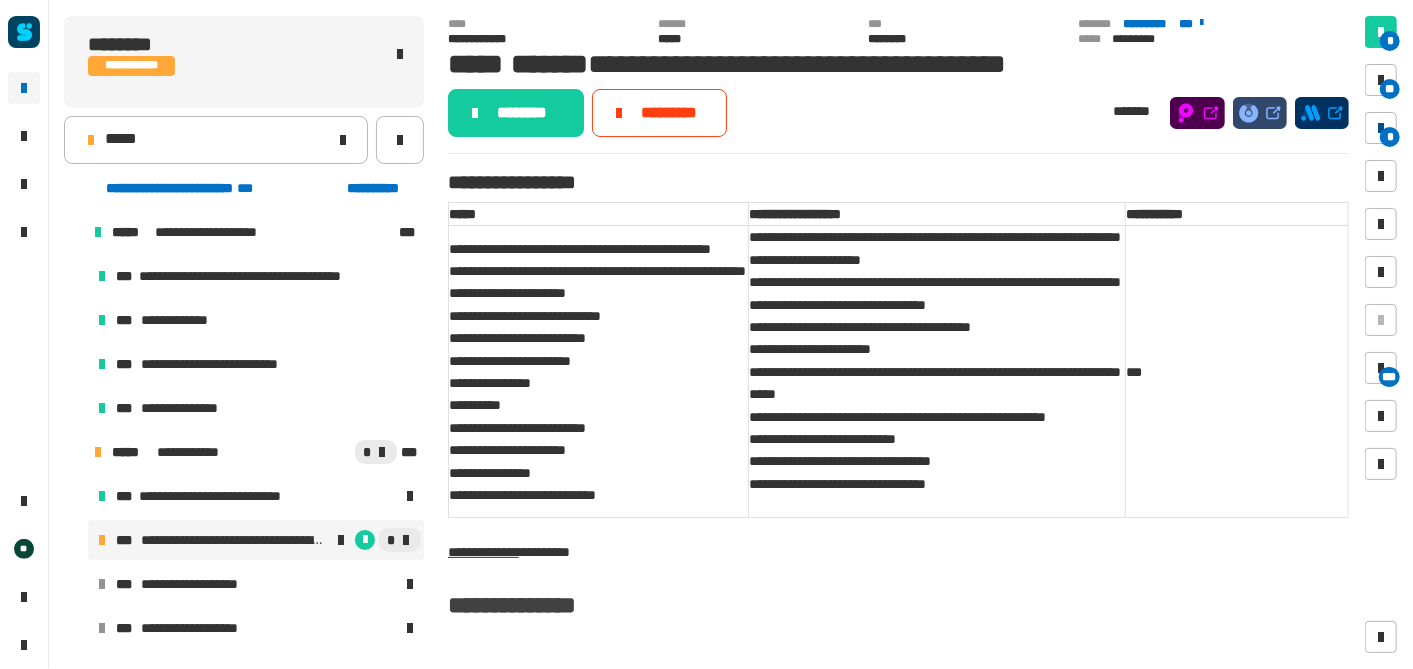 click on "*" at bounding box center [1390, 137] 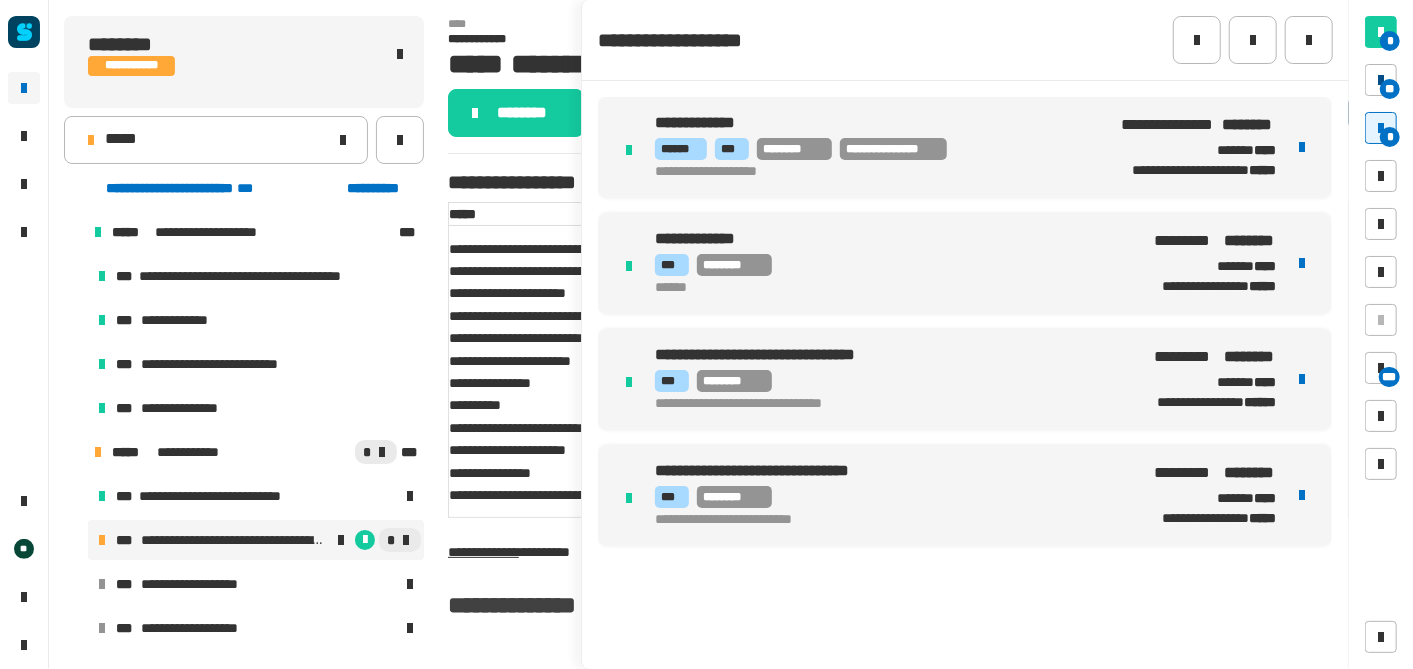click on "**" at bounding box center (1390, 89) 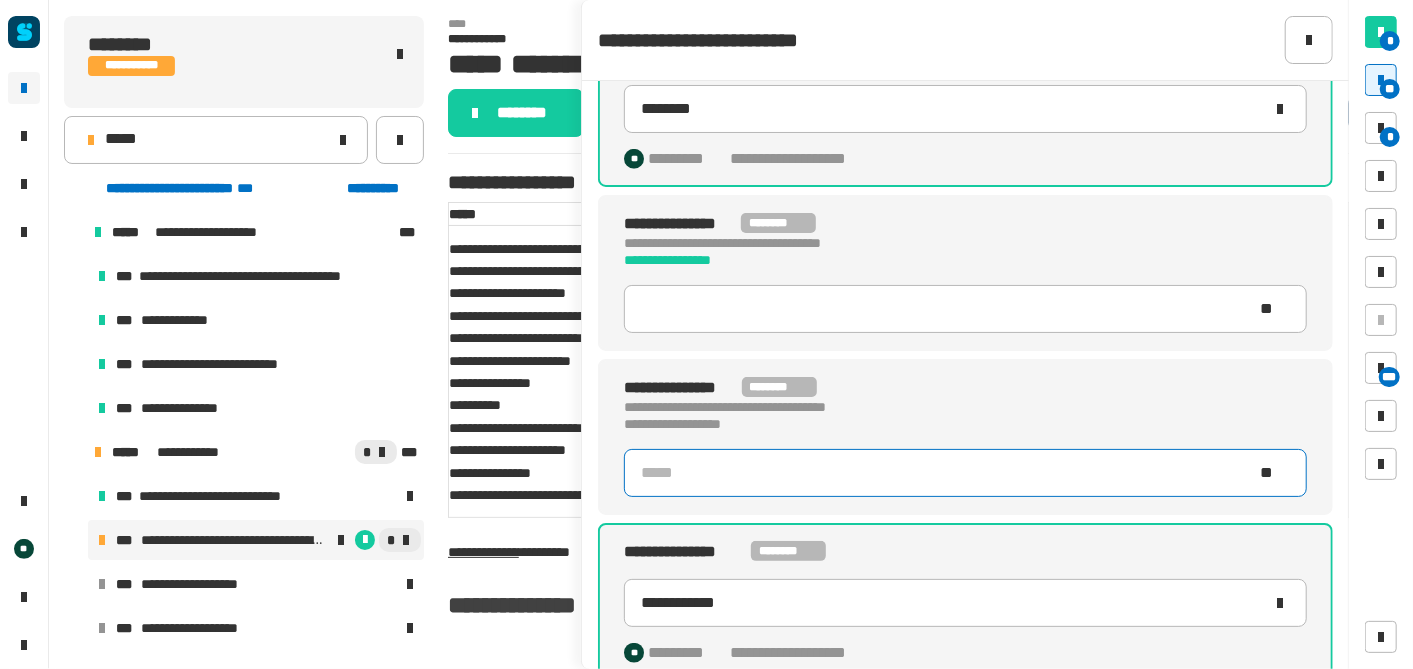 scroll, scrollTop: 0, scrollLeft: 0, axis: both 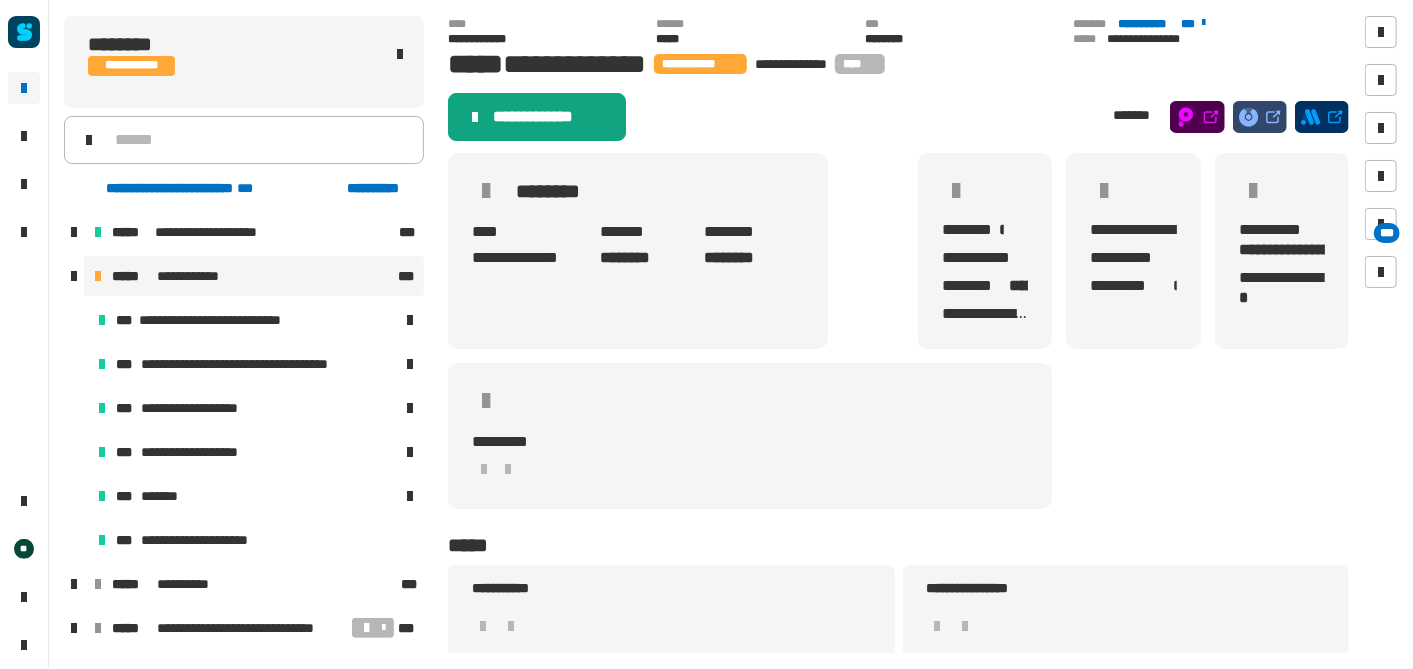 click on "**********" 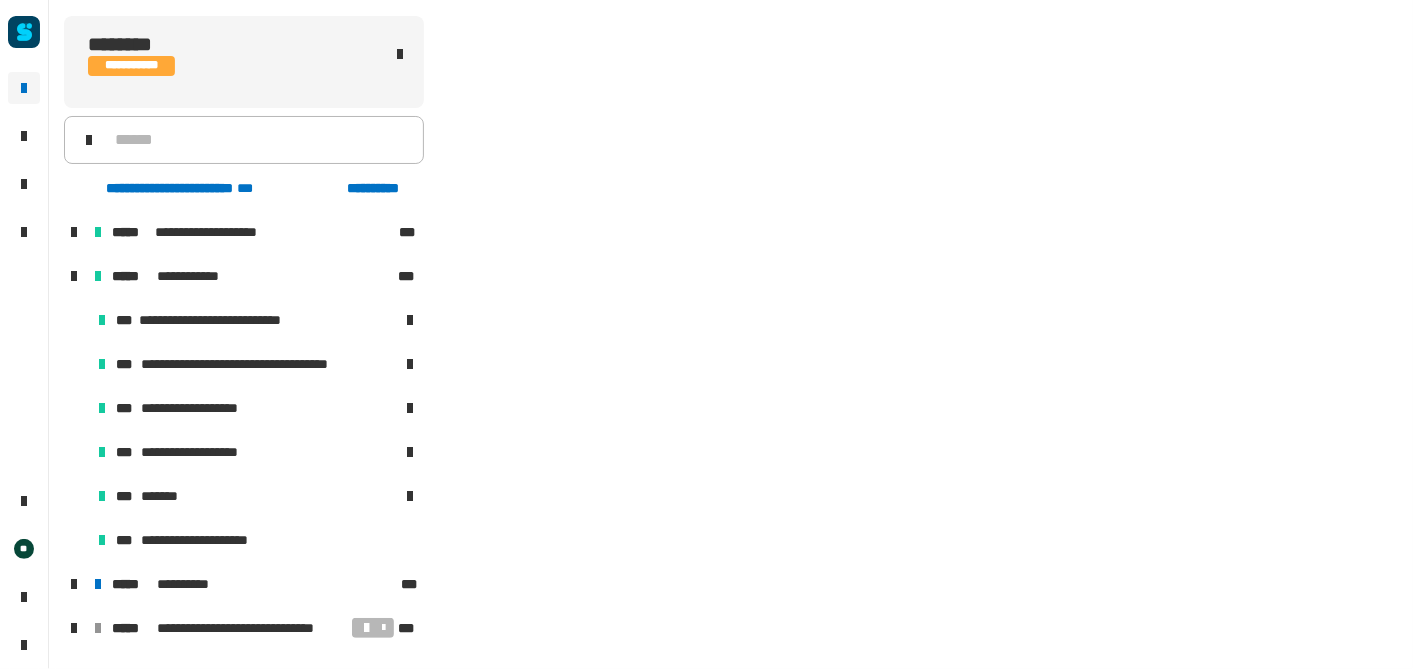 scroll, scrollTop: 38, scrollLeft: 0, axis: vertical 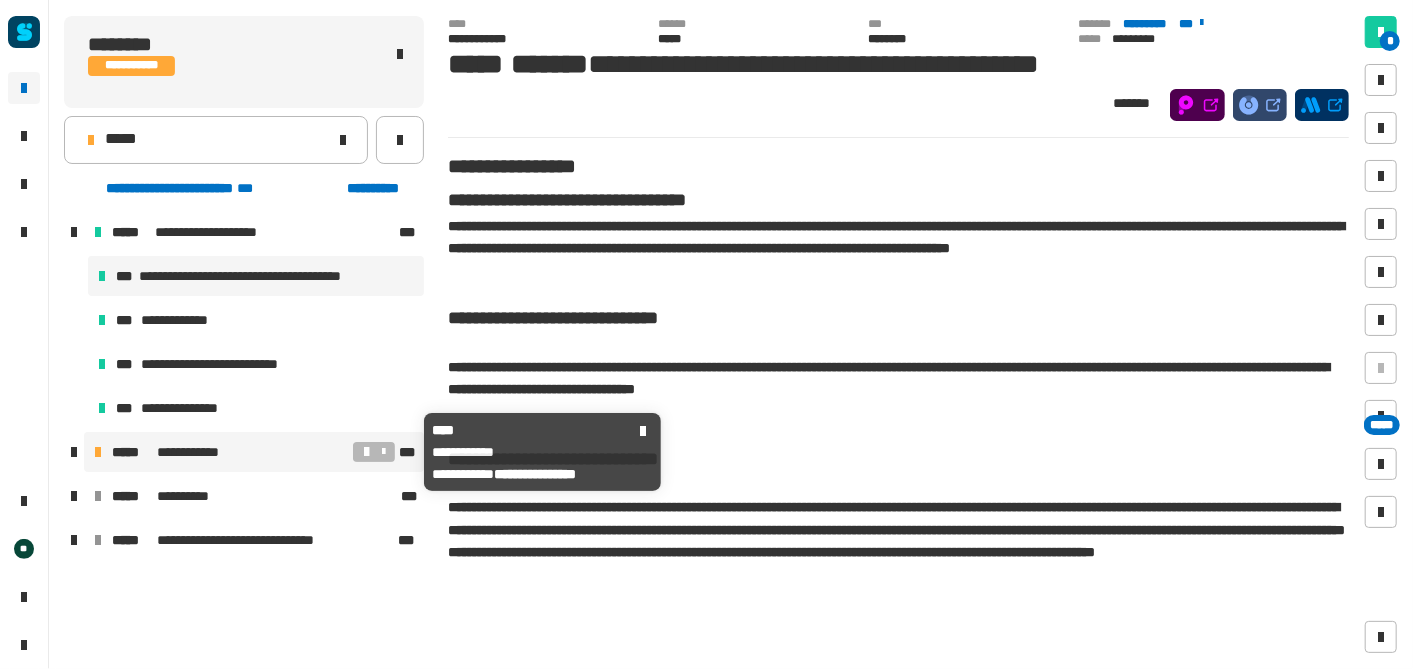 click on "*****" at bounding box center (132, 452) 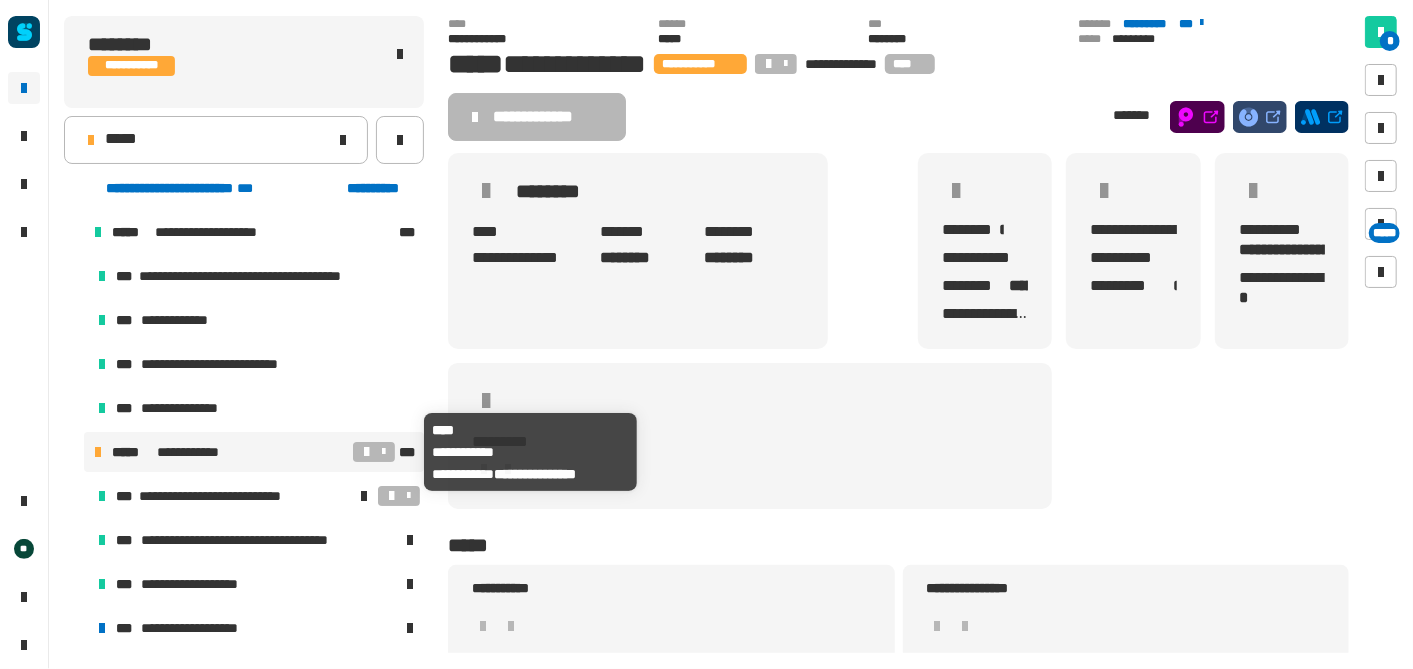 scroll, scrollTop: 170, scrollLeft: 0, axis: vertical 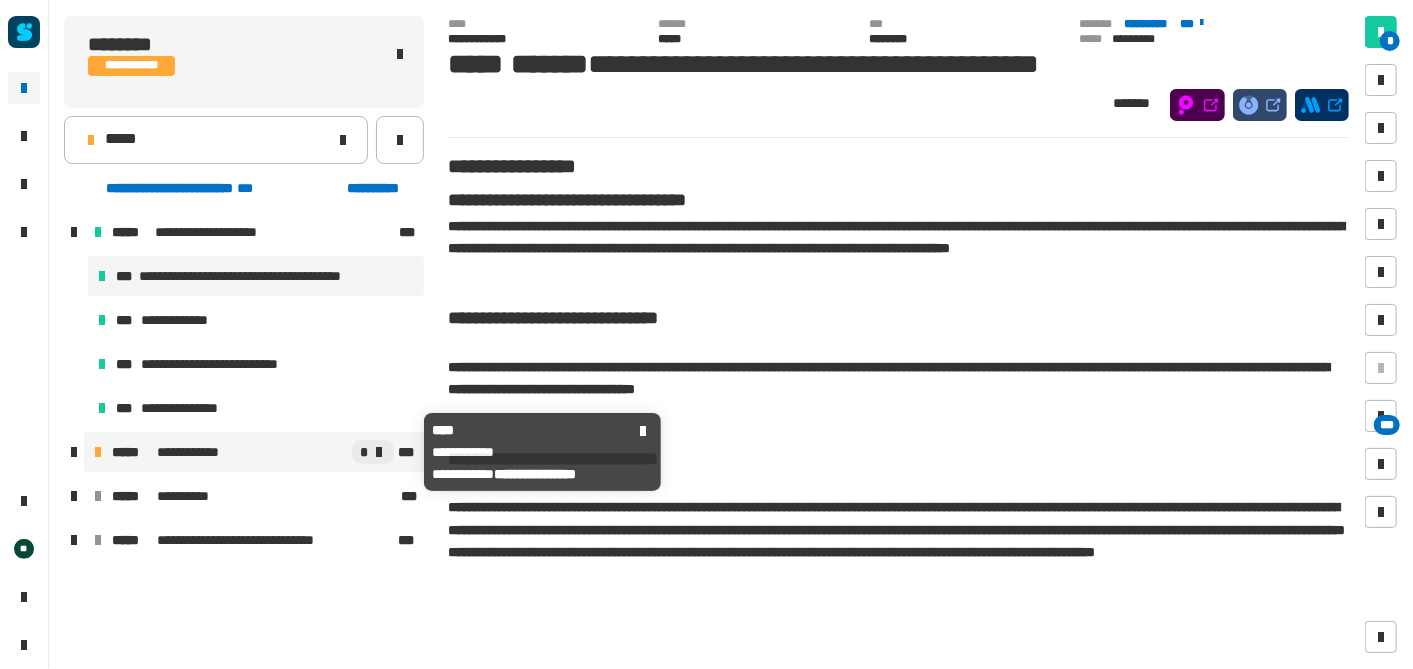 click on "**********" at bounding box center (200, 452) 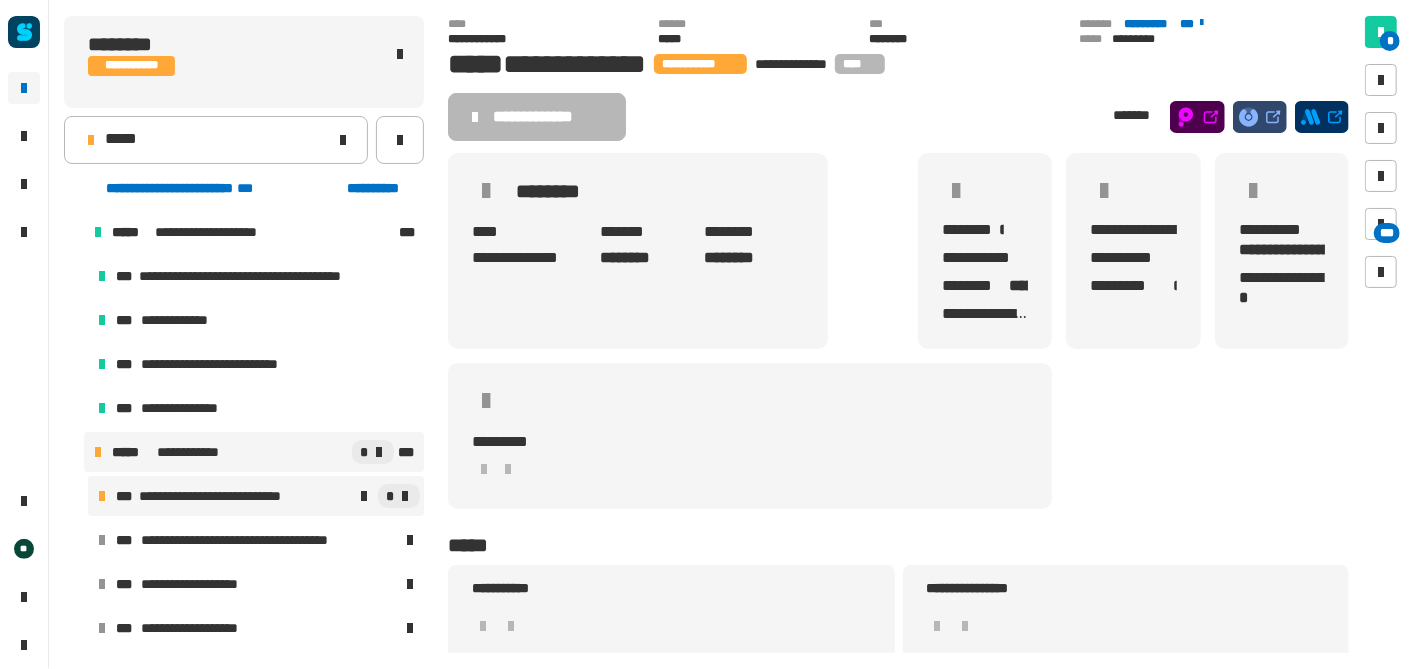 click on "**********" at bounding box center [220, 496] 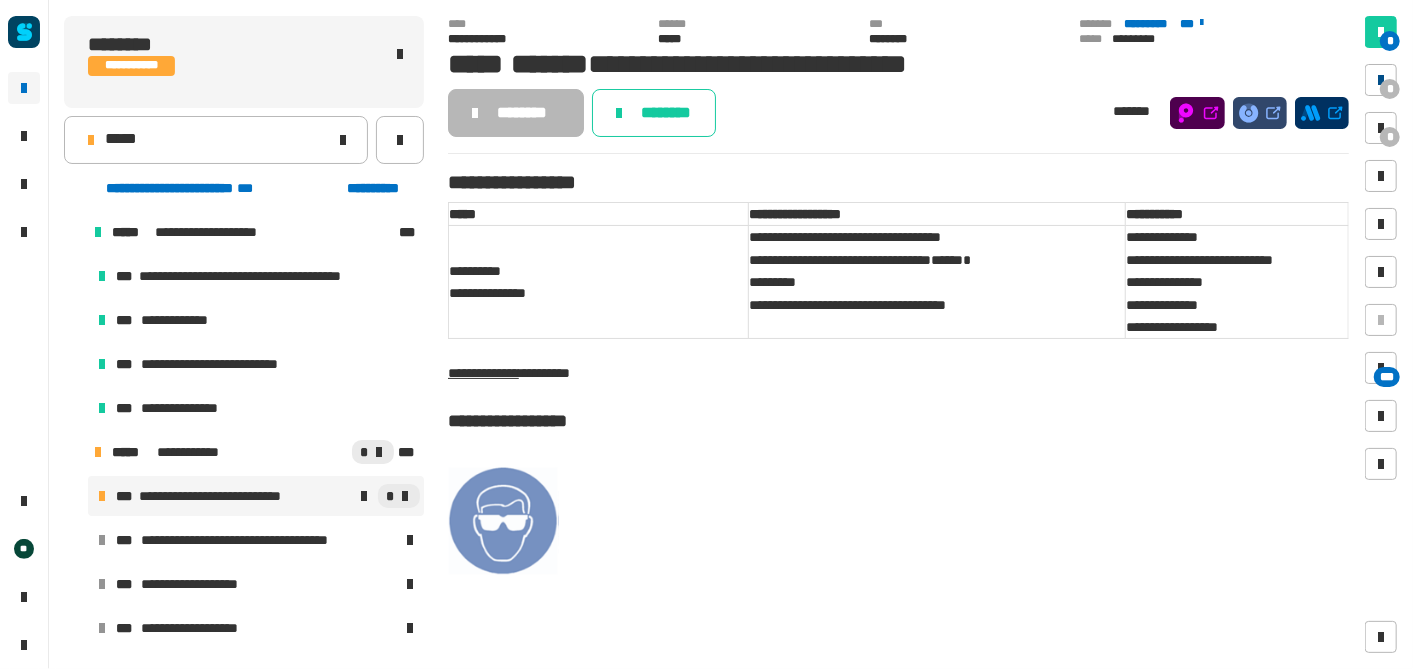 click on "*" at bounding box center (1390, 89) 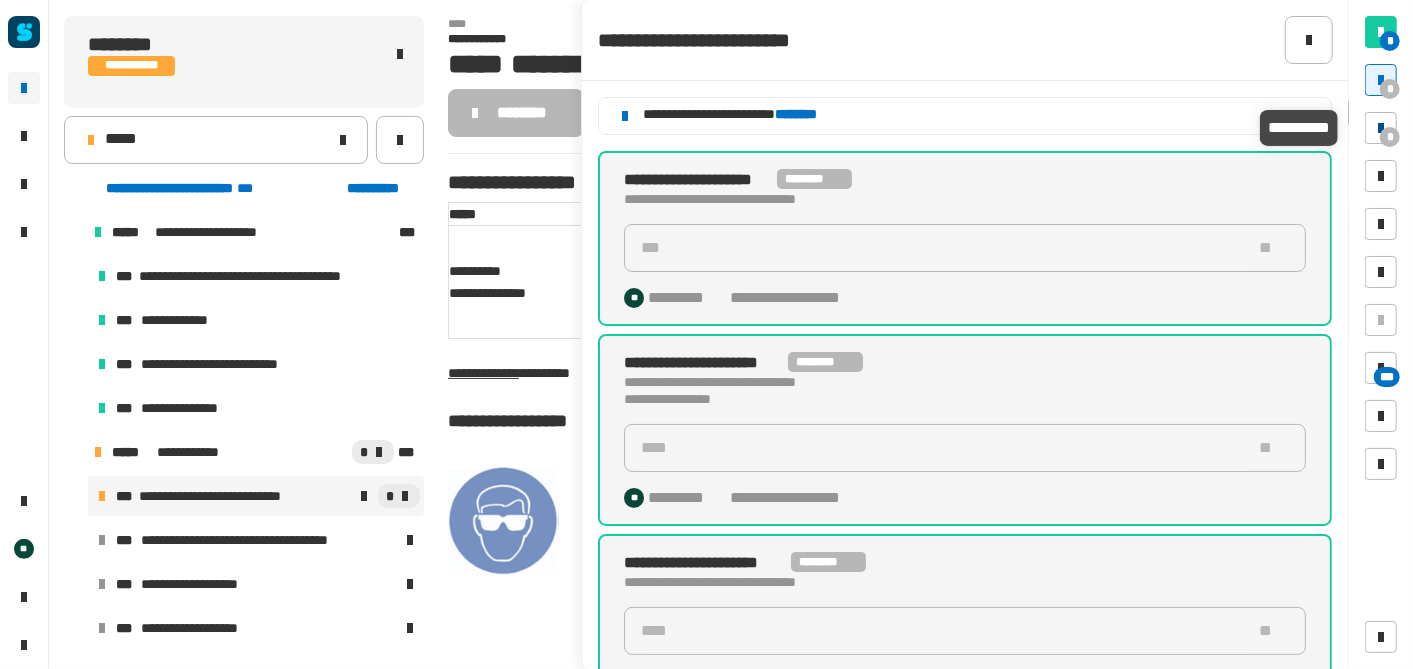 click on "*" at bounding box center (1390, 137) 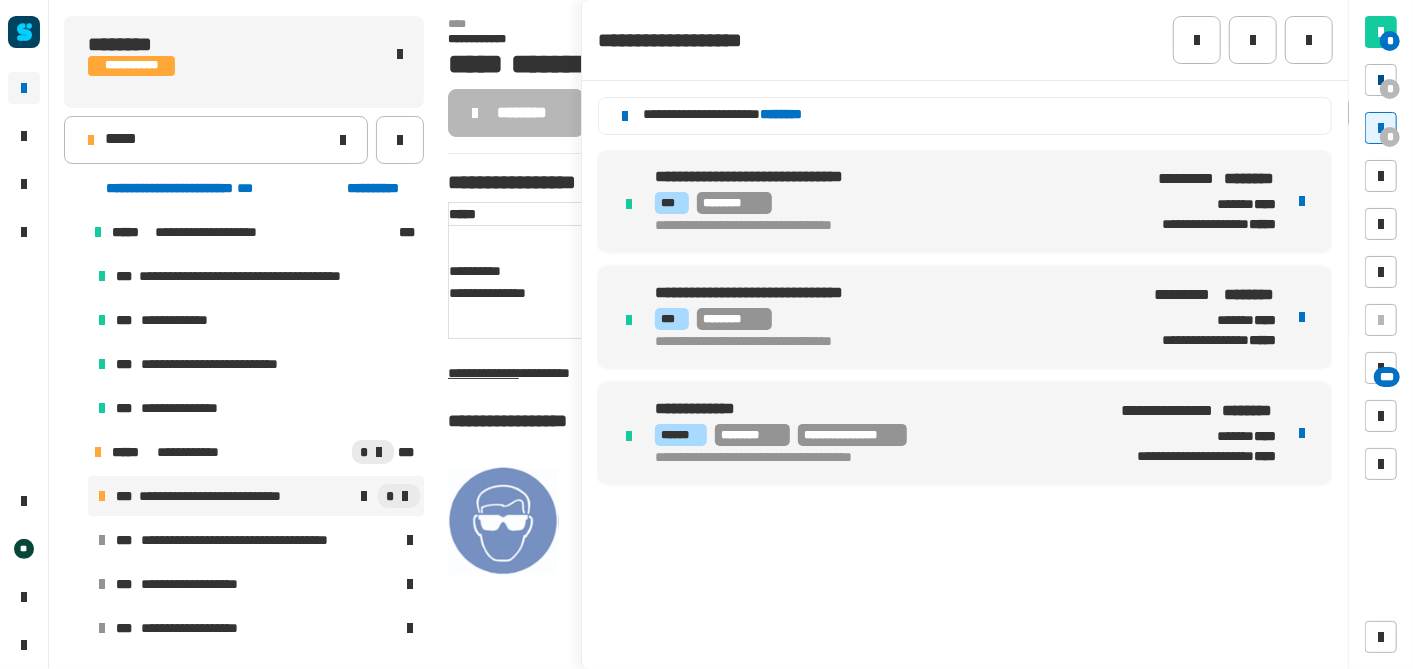 click on "*" at bounding box center [1390, 89] 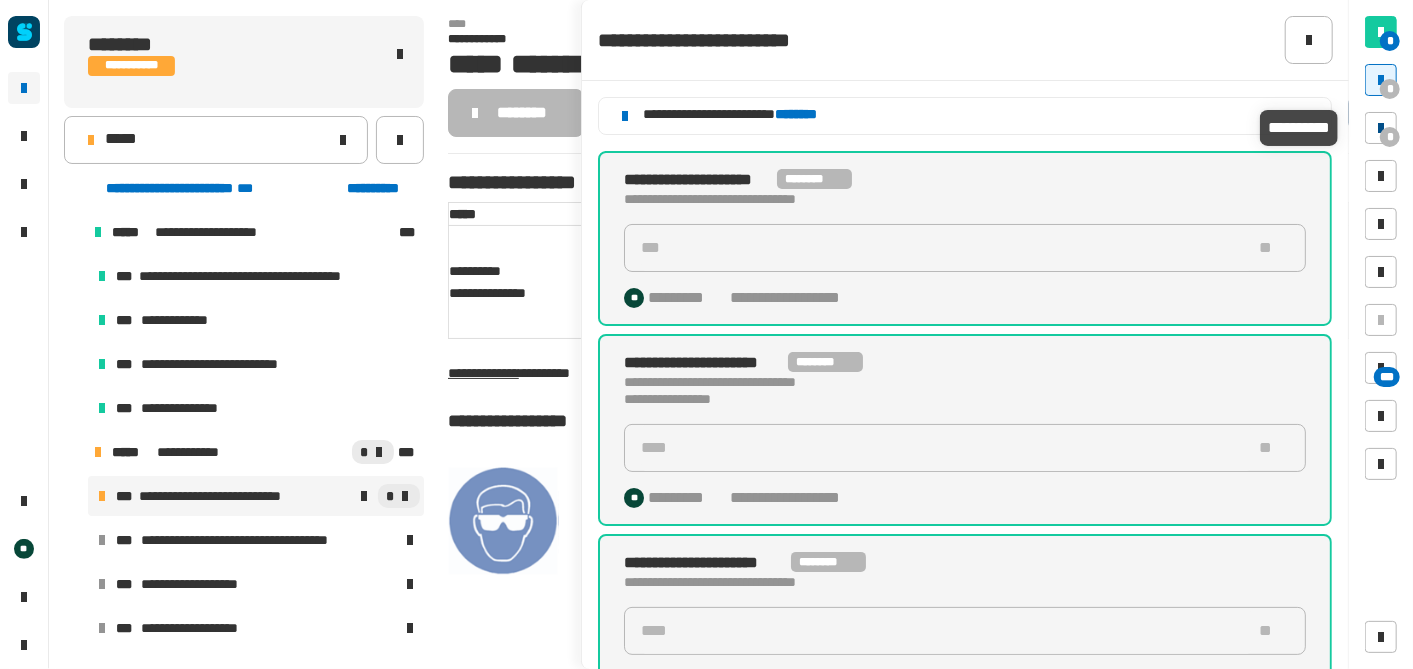 click on "*" at bounding box center (1390, 137) 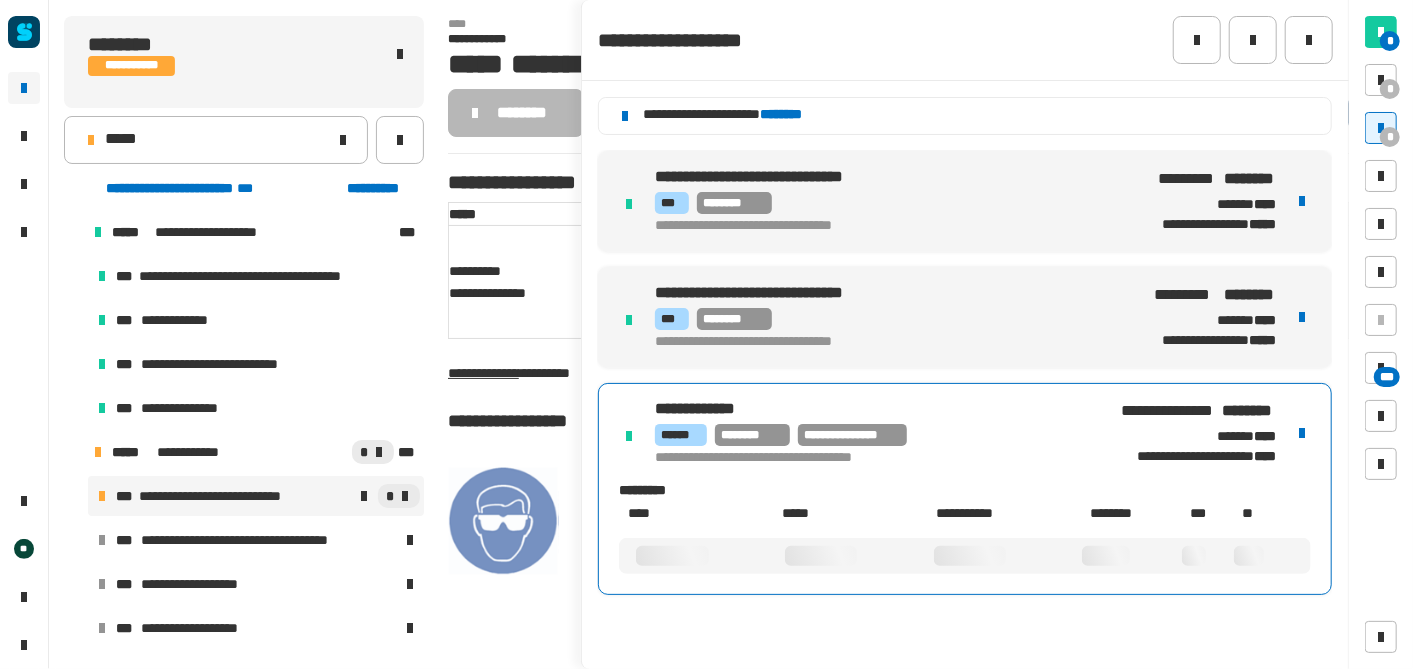 click on "********* ***" at bounding box center [874, 410] 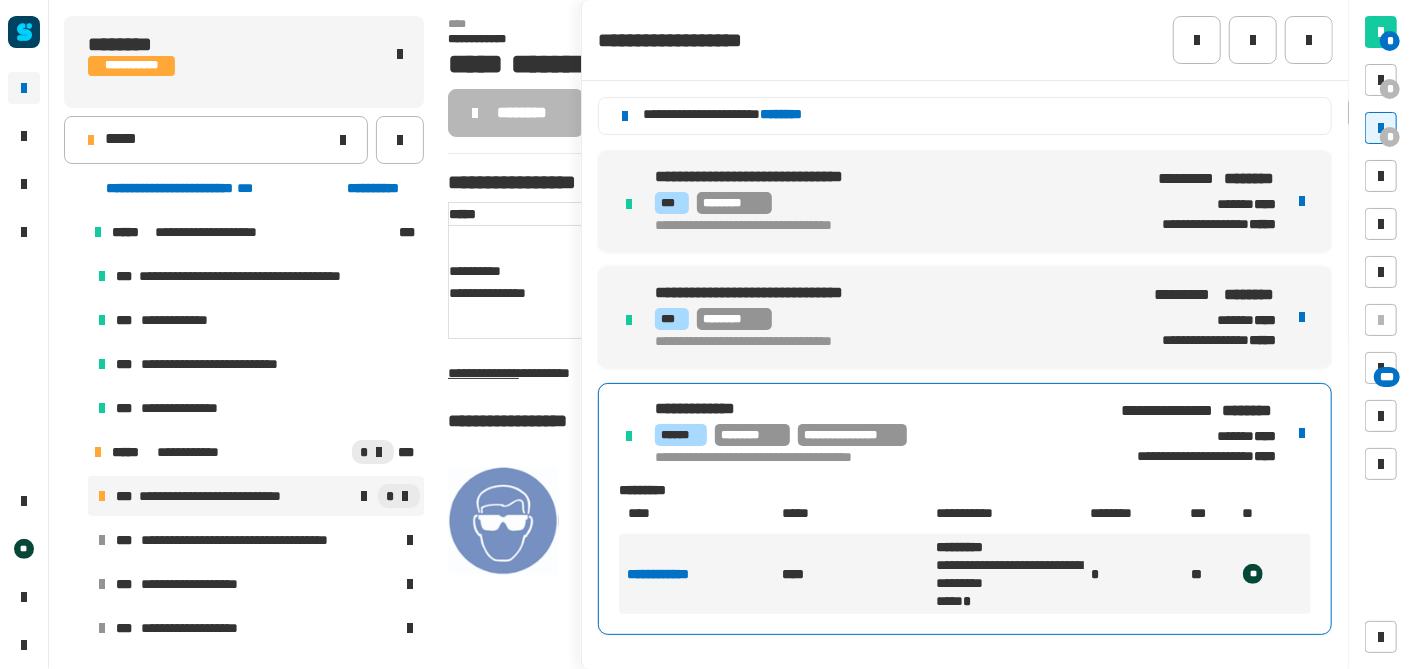 click on "**********" at bounding box center (220, 496) 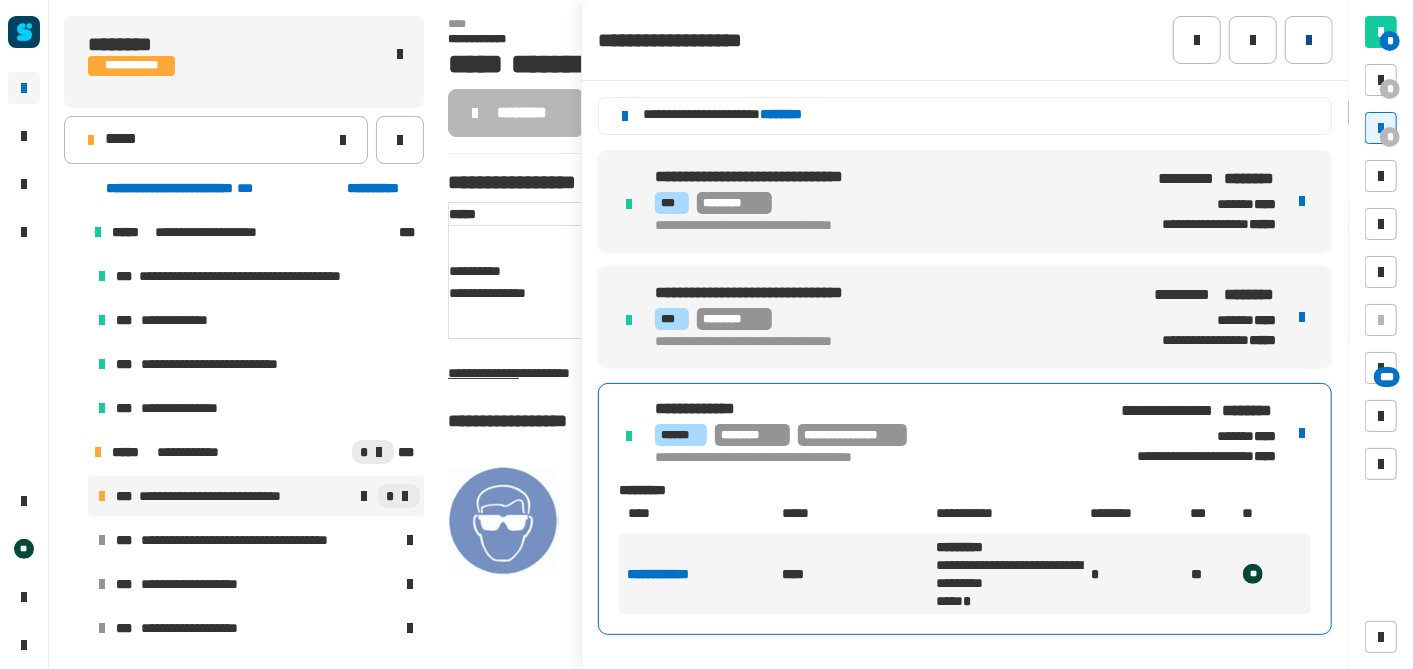 click 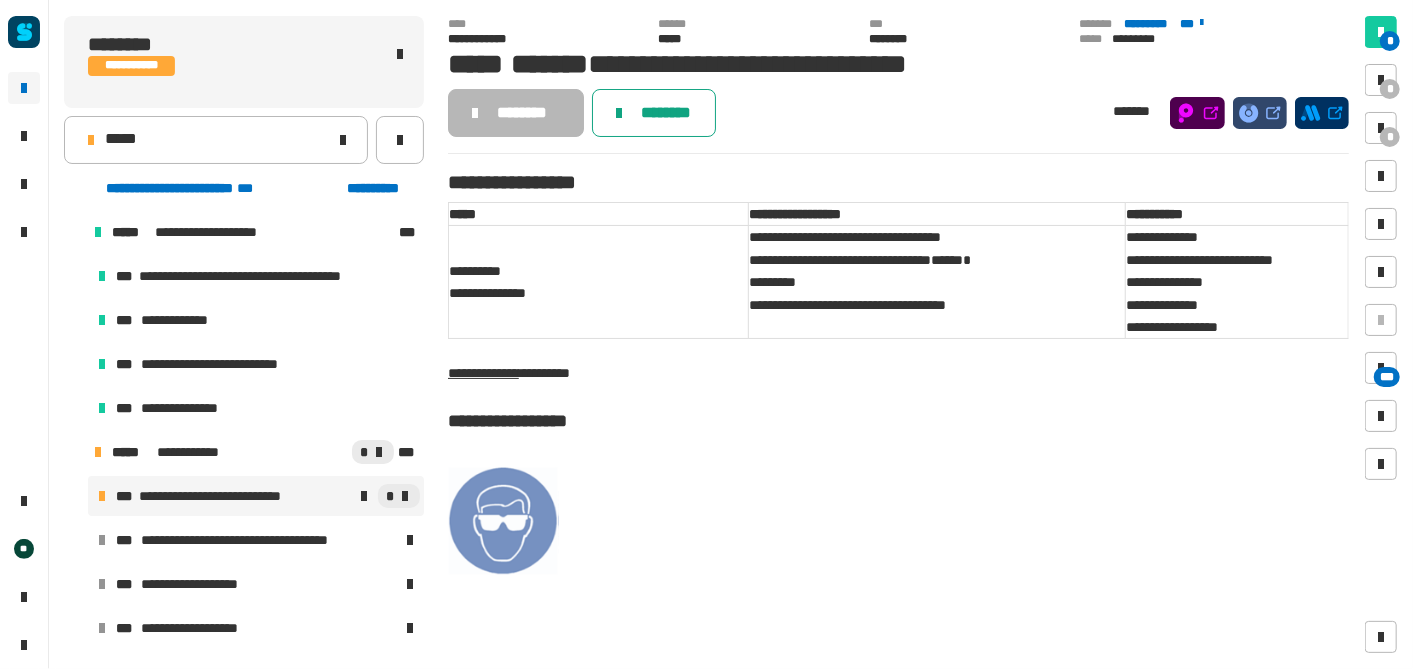 click on "********" 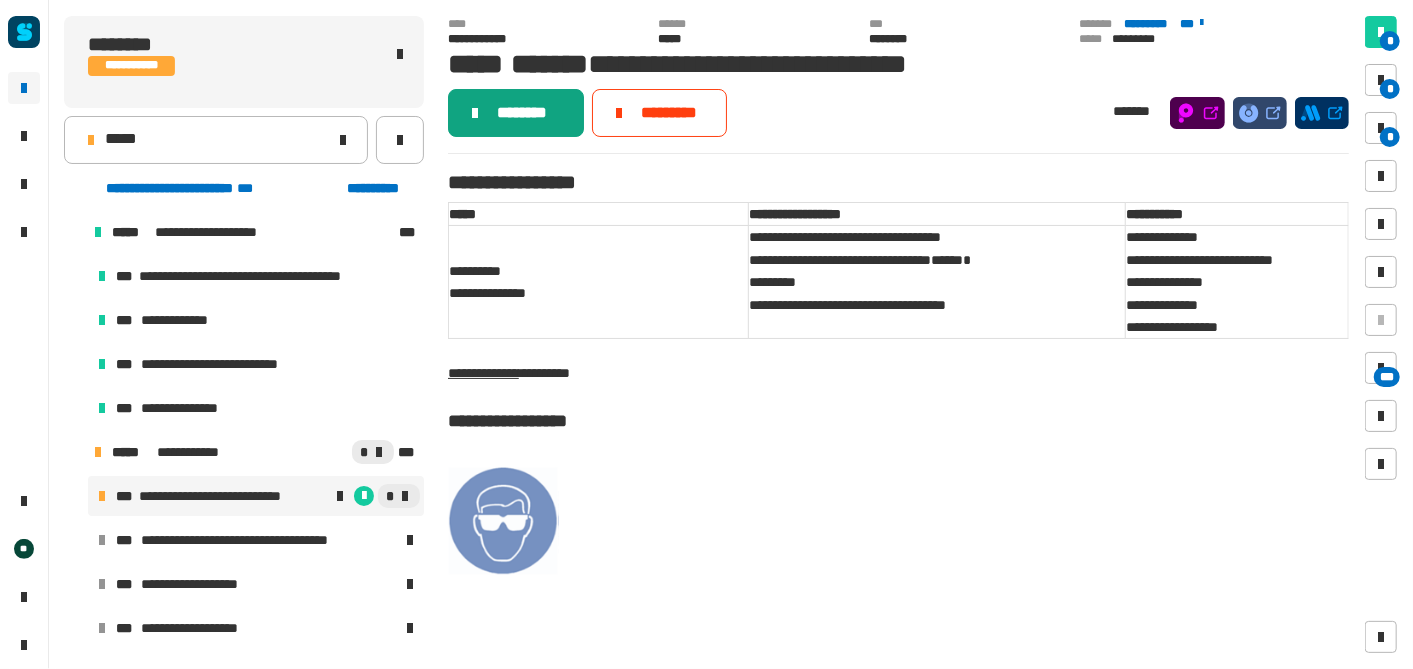 click on "********" 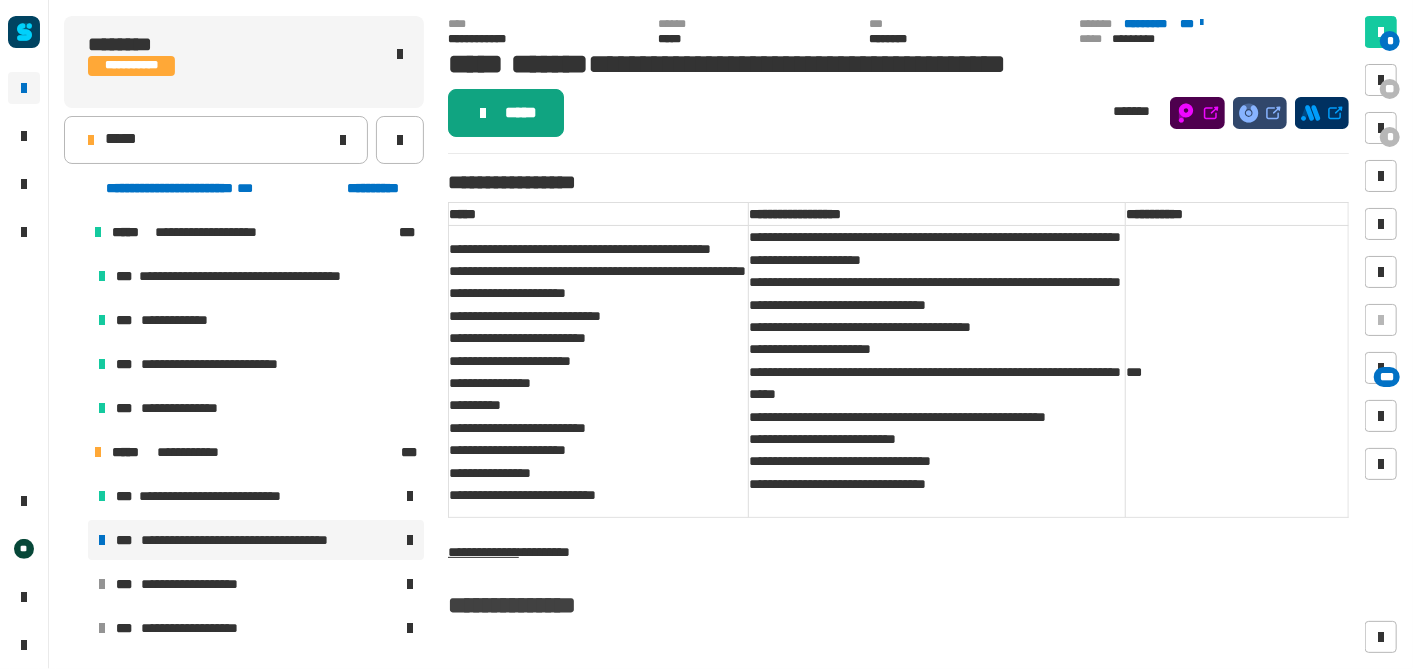 click on "*****" 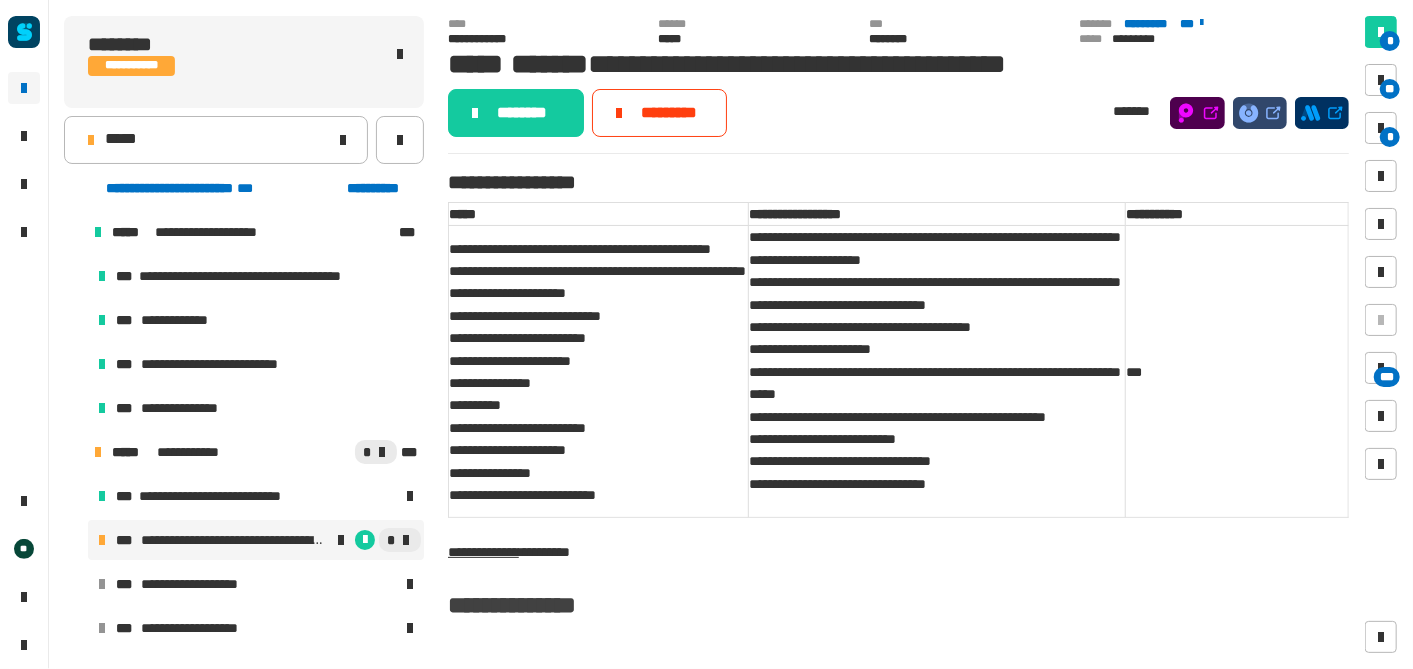 click on "* ** * ***" 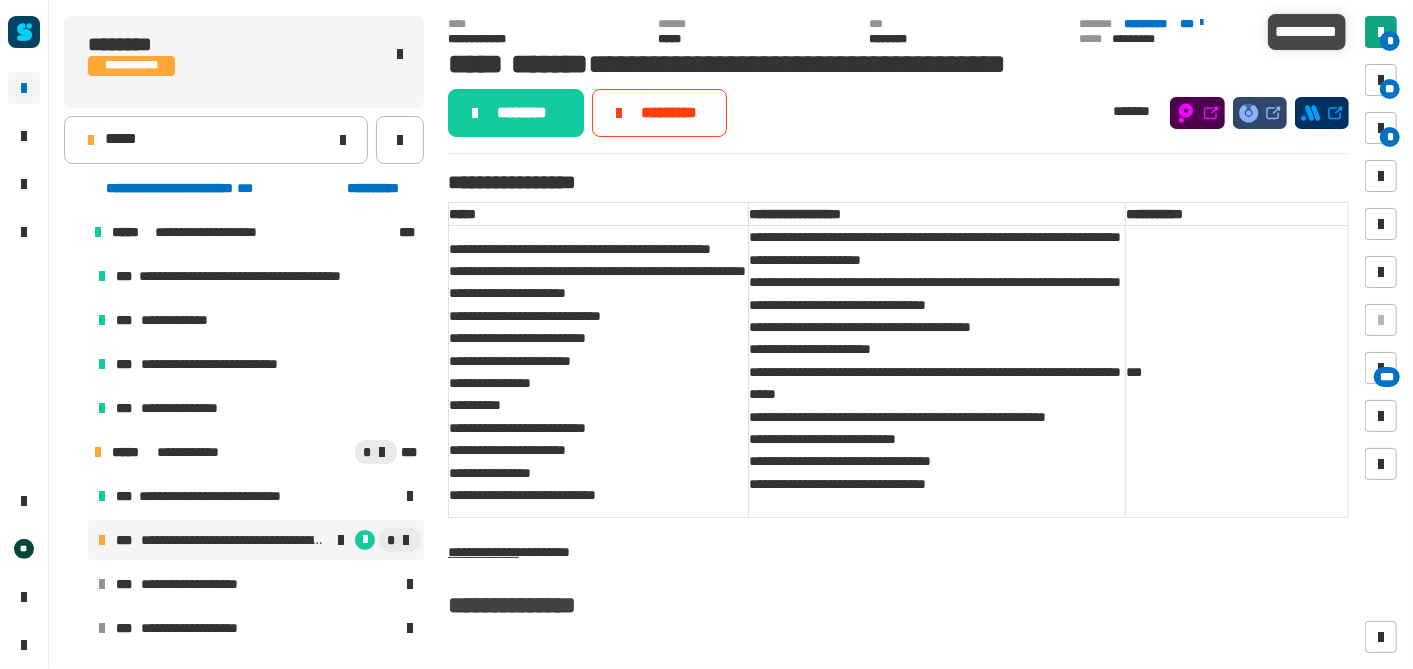 click at bounding box center [1381, 32] 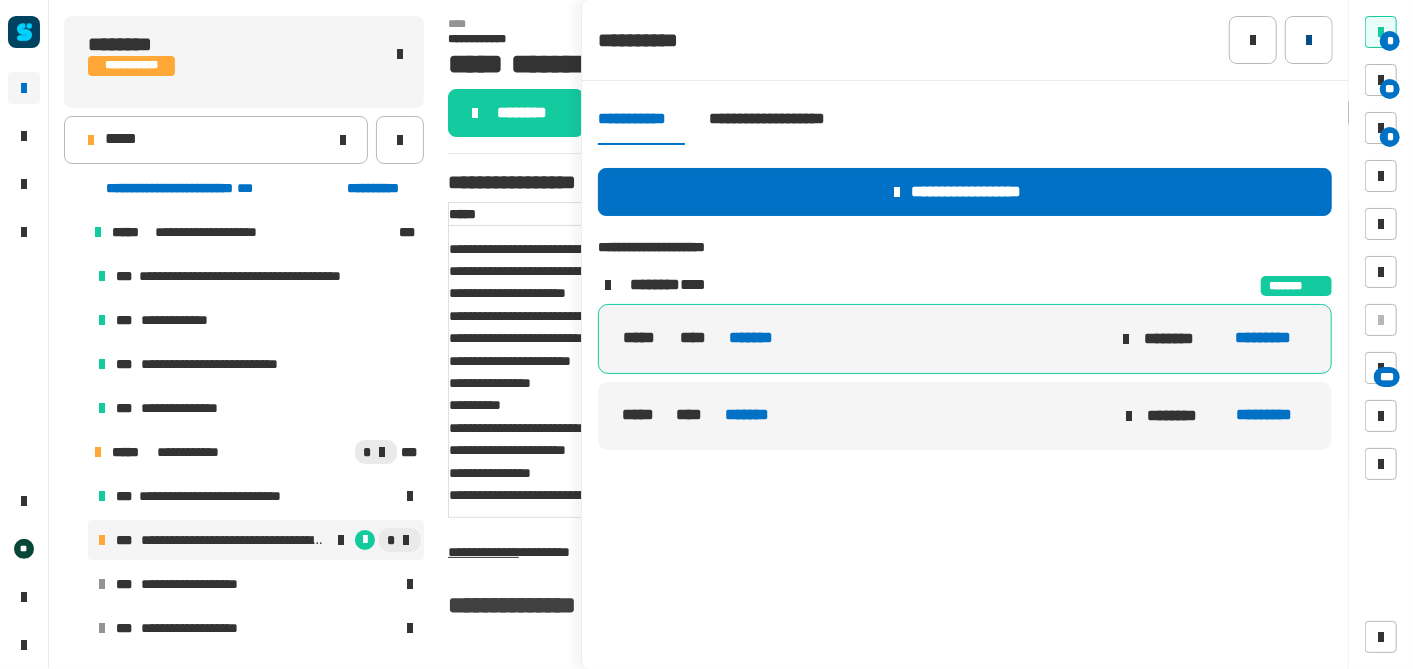 click 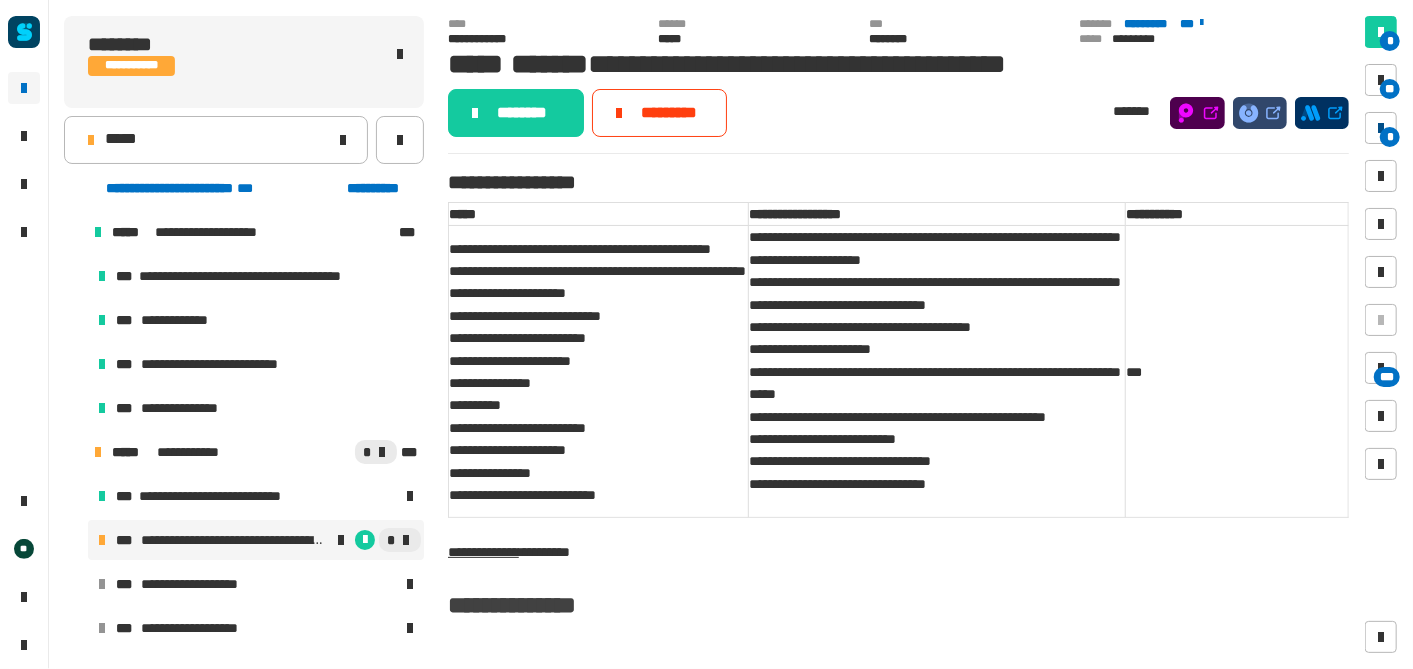 click on "*" at bounding box center (1390, 137) 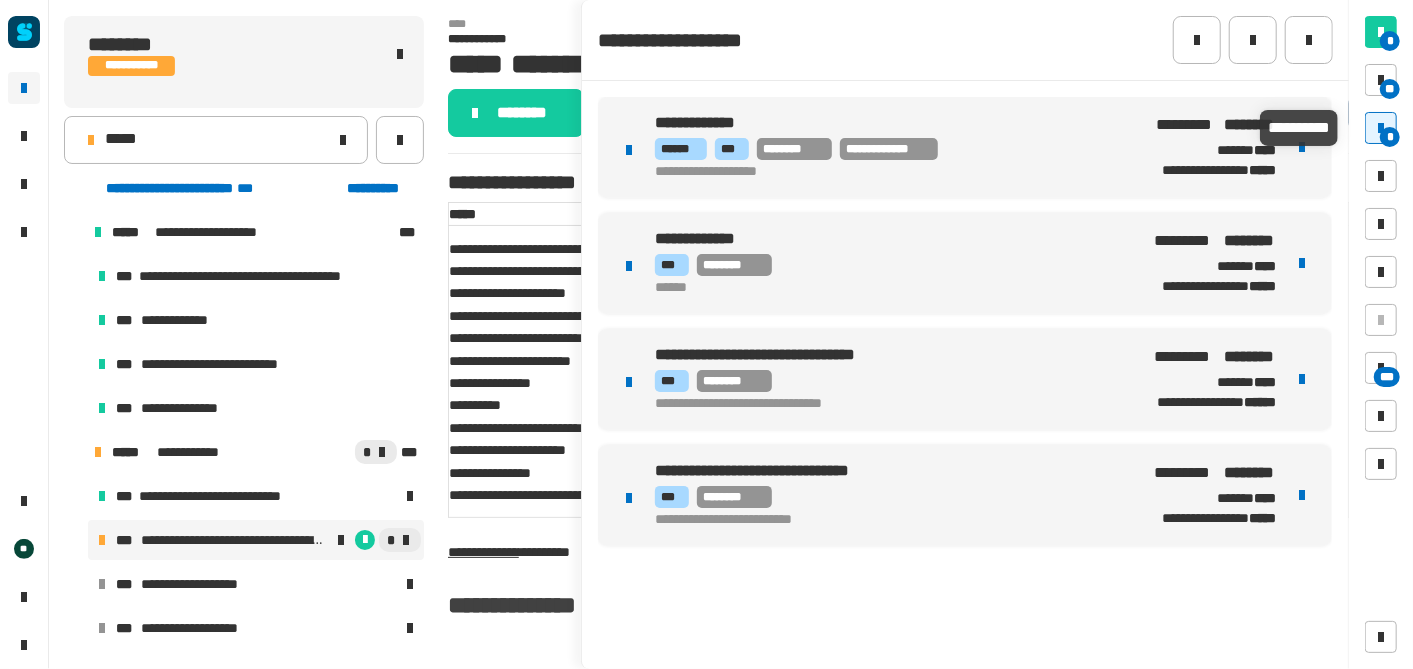 click on "*" at bounding box center [1390, 137] 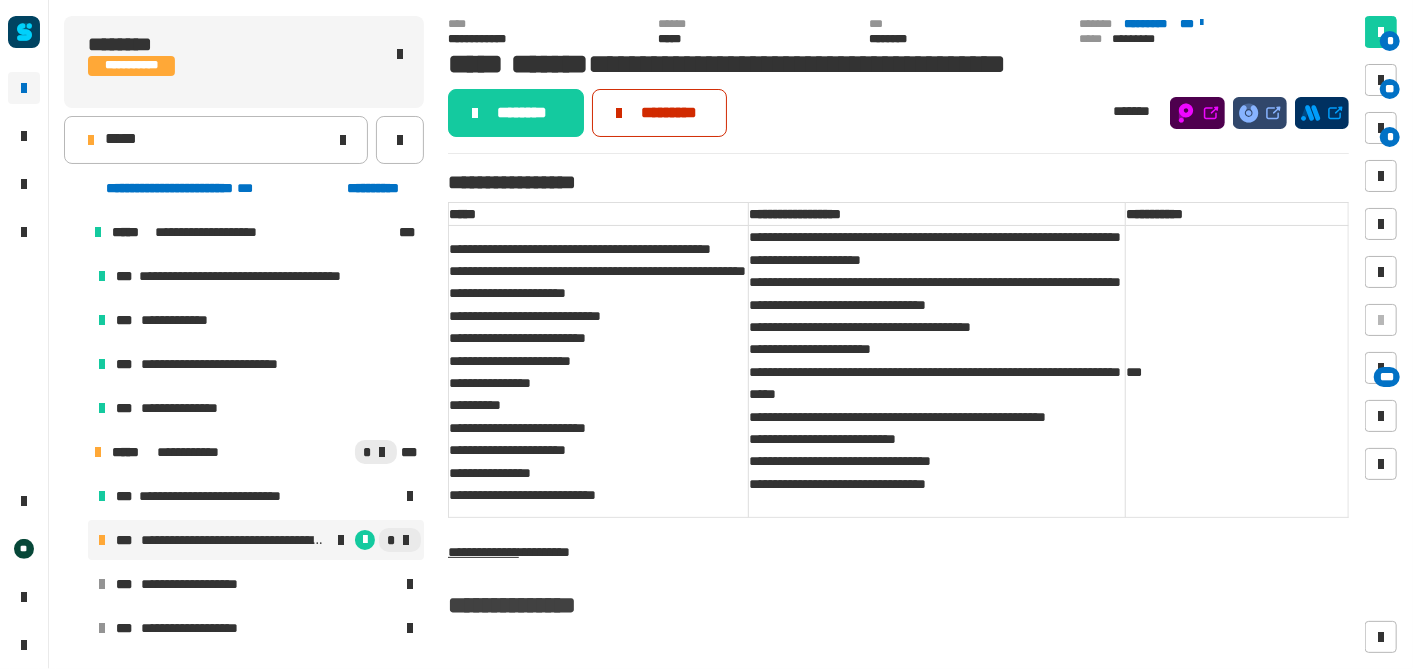 click on "*********" 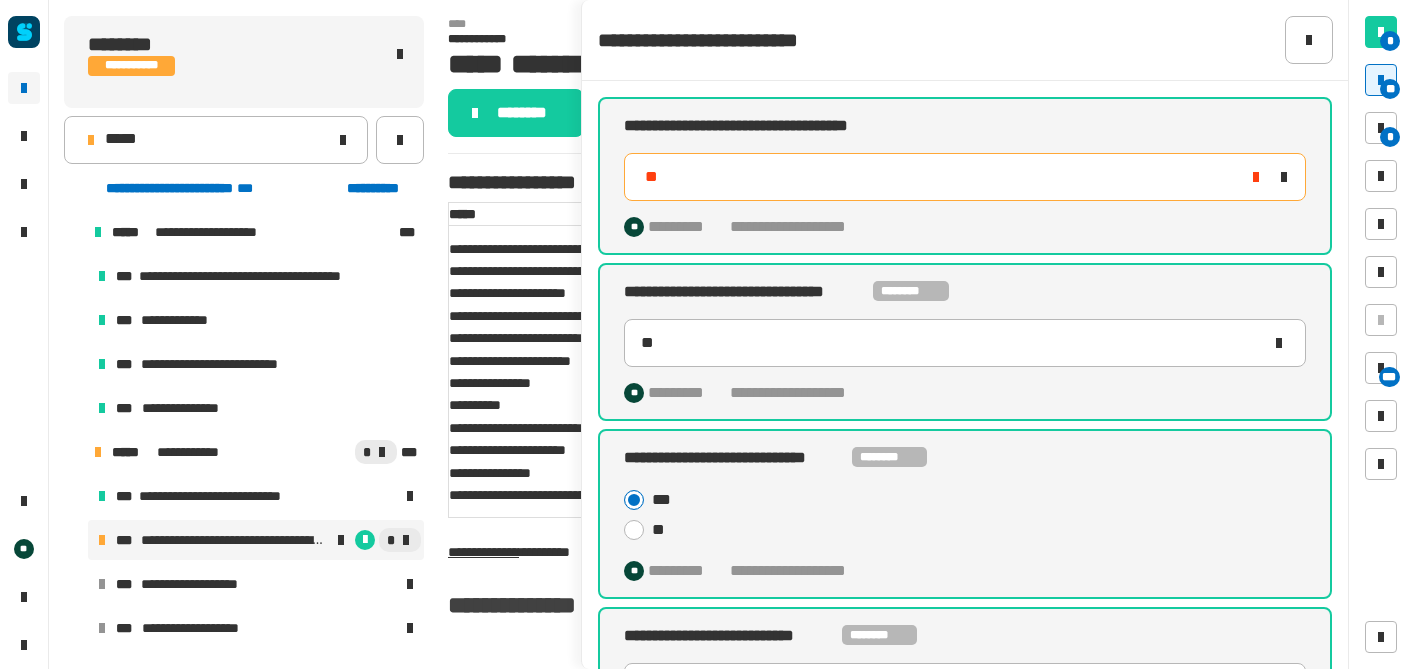 scroll, scrollTop: 0, scrollLeft: 0, axis: both 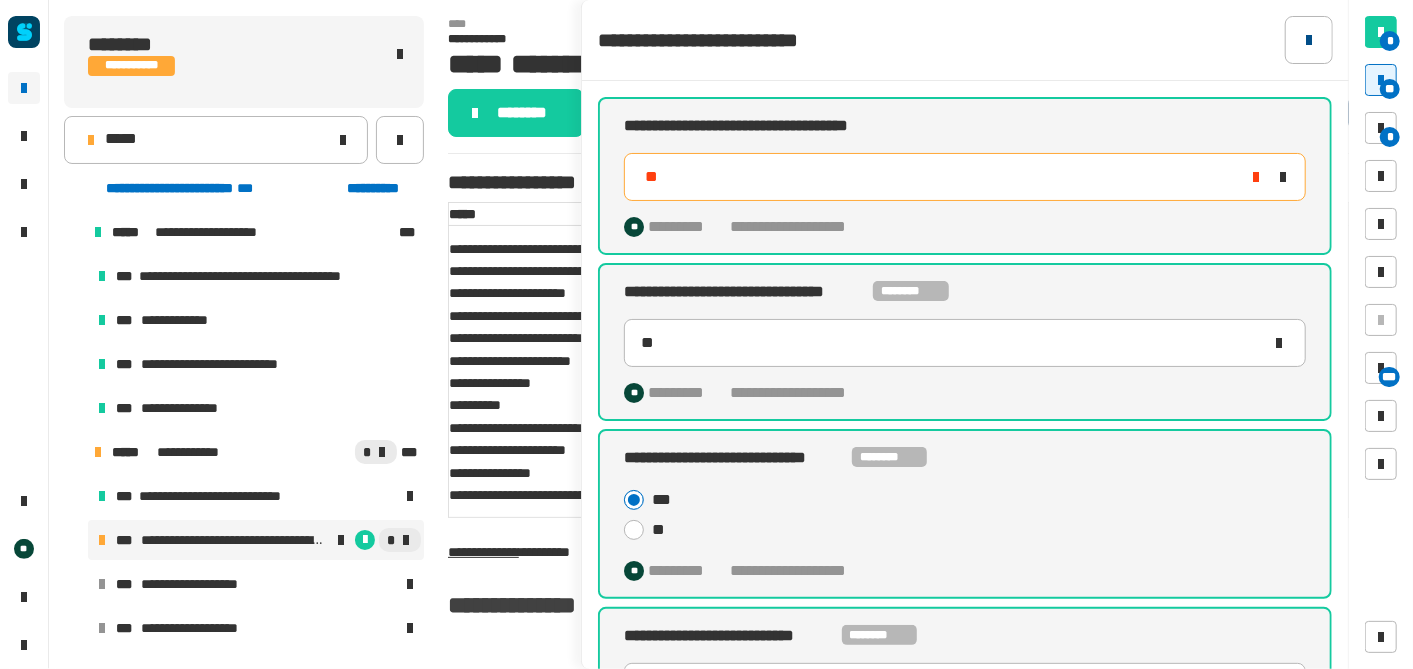click 